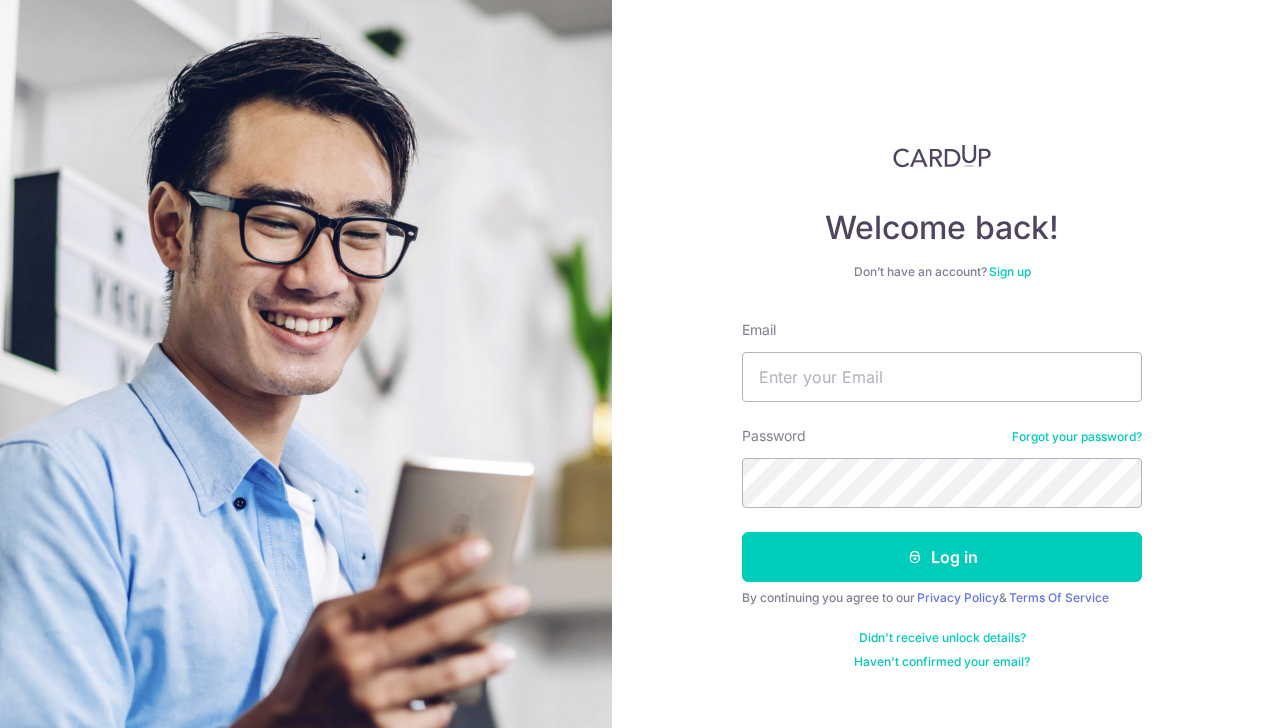 scroll, scrollTop: 0, scrollLeft: 0, axis: both 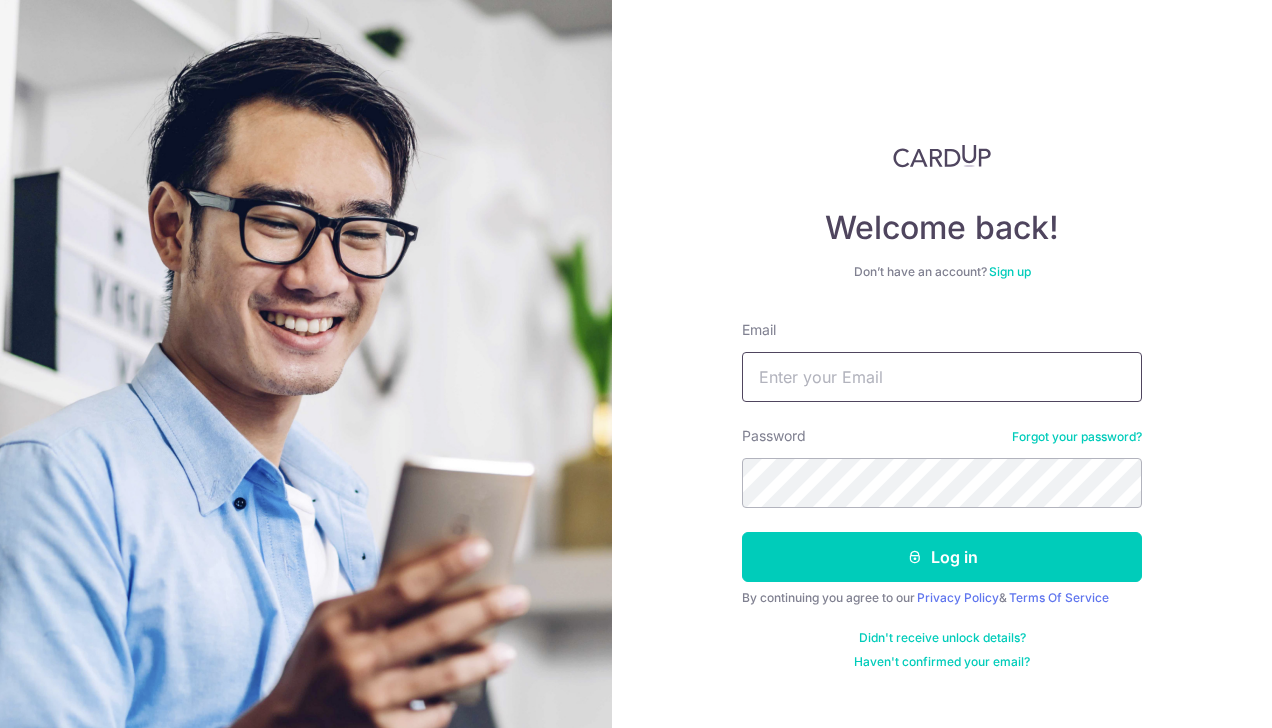click on "Email" at bounding box center [942, 377] 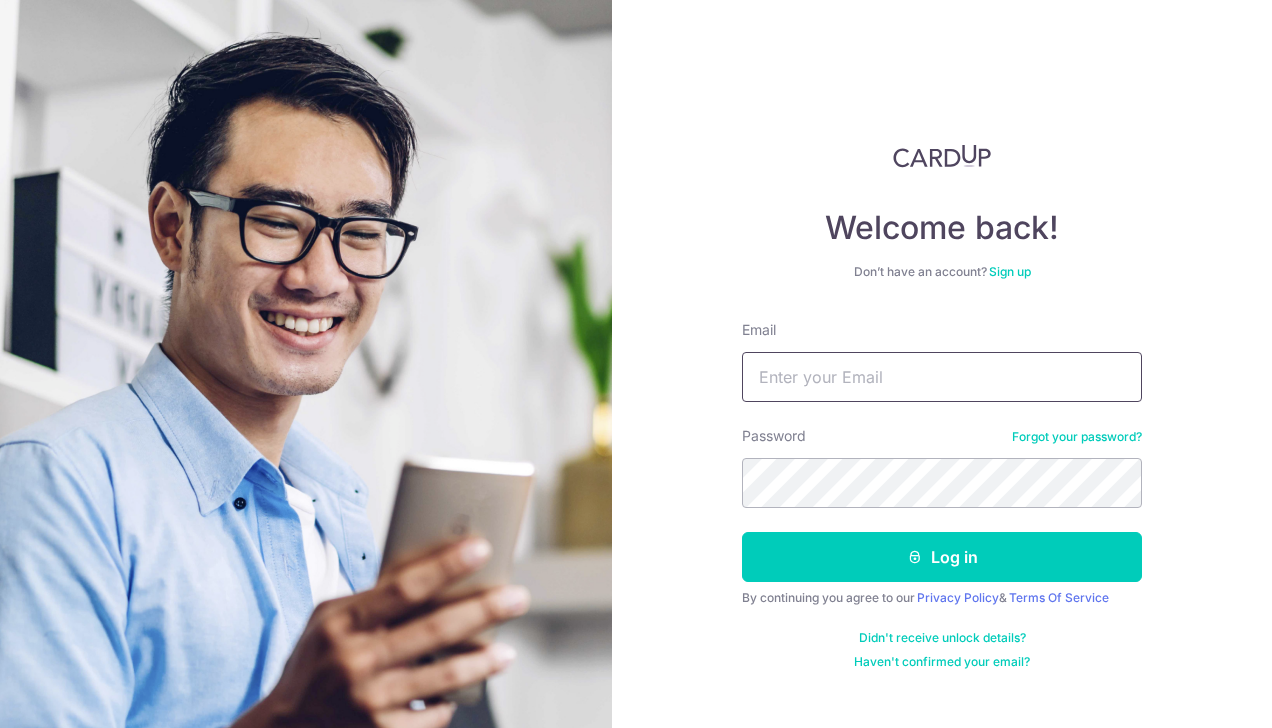 type on "DesmondOh87@gmail.com" 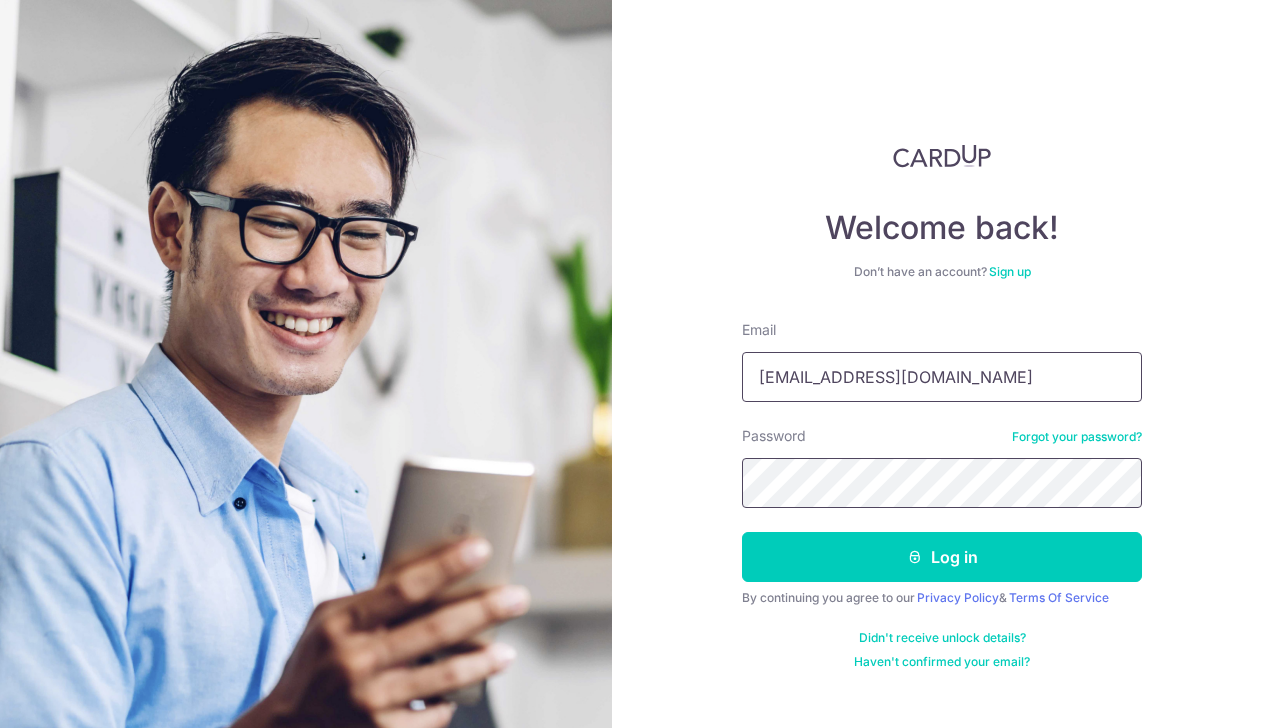 click on "Log in" at bounding box center [942, 557] 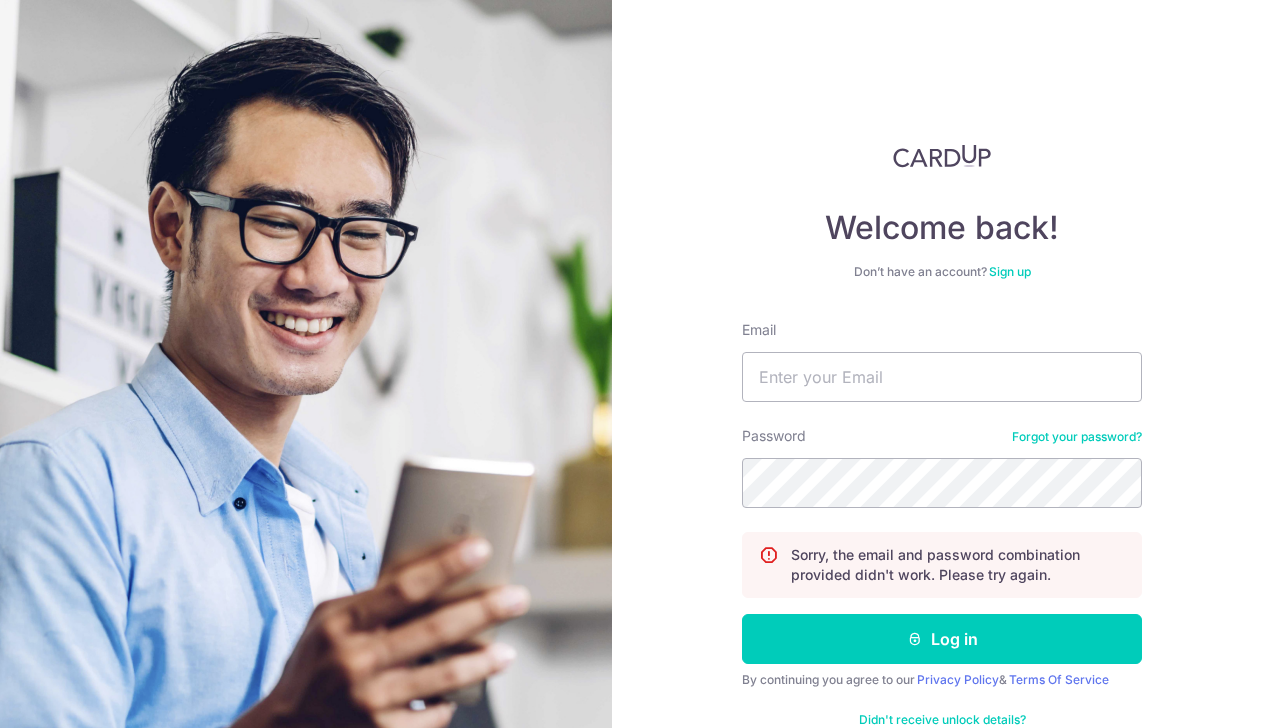 scroll, scrollTop: 0, scrollLeft: 0, axis: both 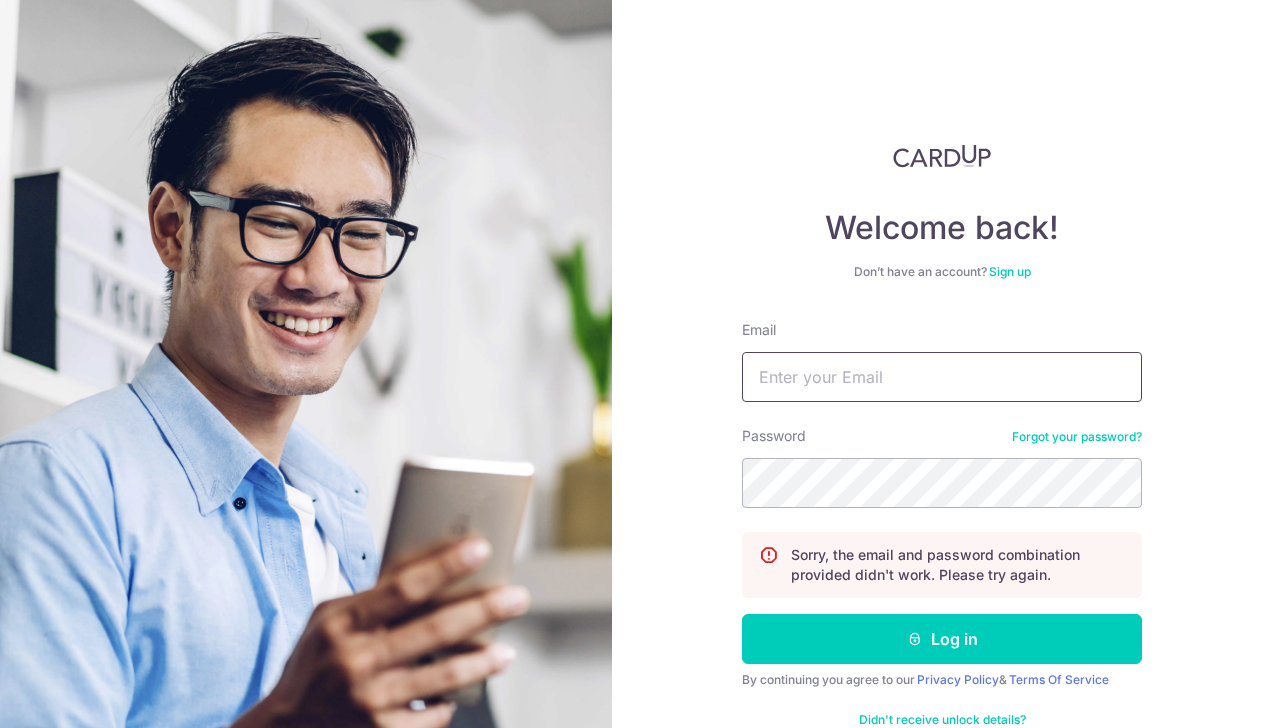 click on "Email" at bounding box center [942, 377] 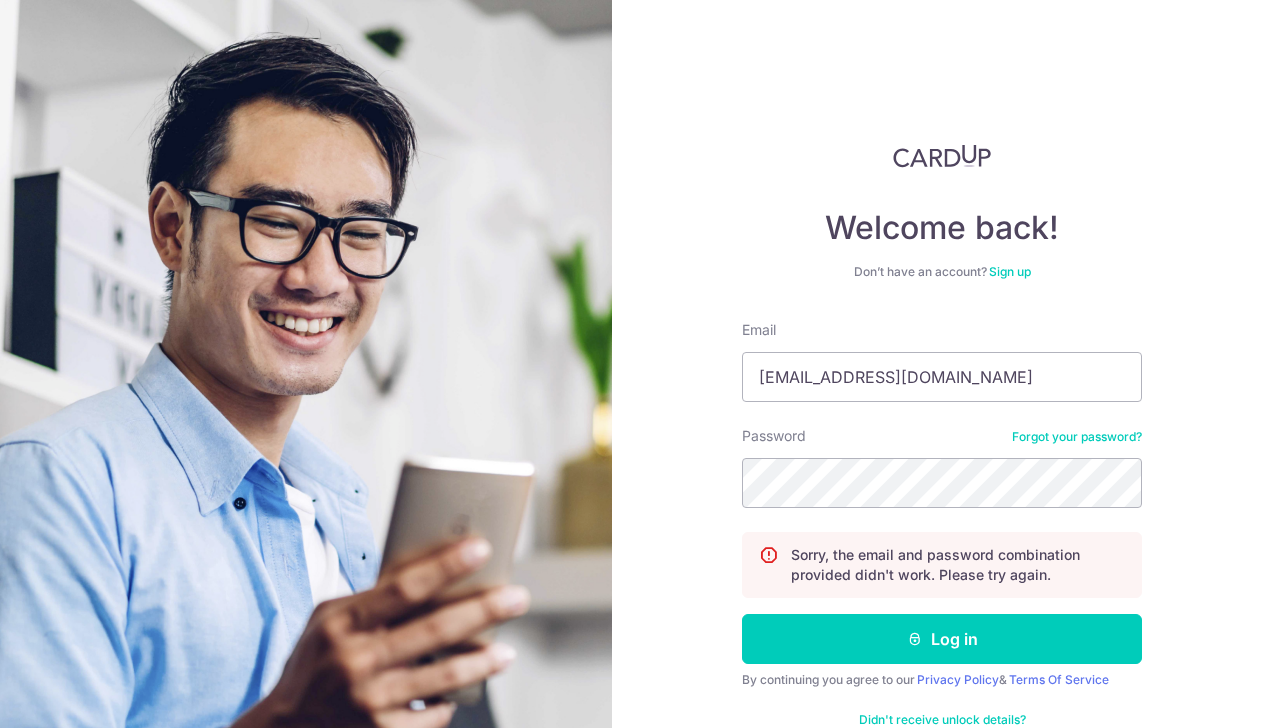 click on "Email
DesmondOh87@gmail.com
Password
Forgot your password?
Sorry, the email and password combination provided didn't work. Please try again.
Log in
By continuing you agree to our
Privacy Policy
&  Terms Of Service
Didn't receive unlock details?
Haven't confirmed your email?" at bounding box center (942, 536) 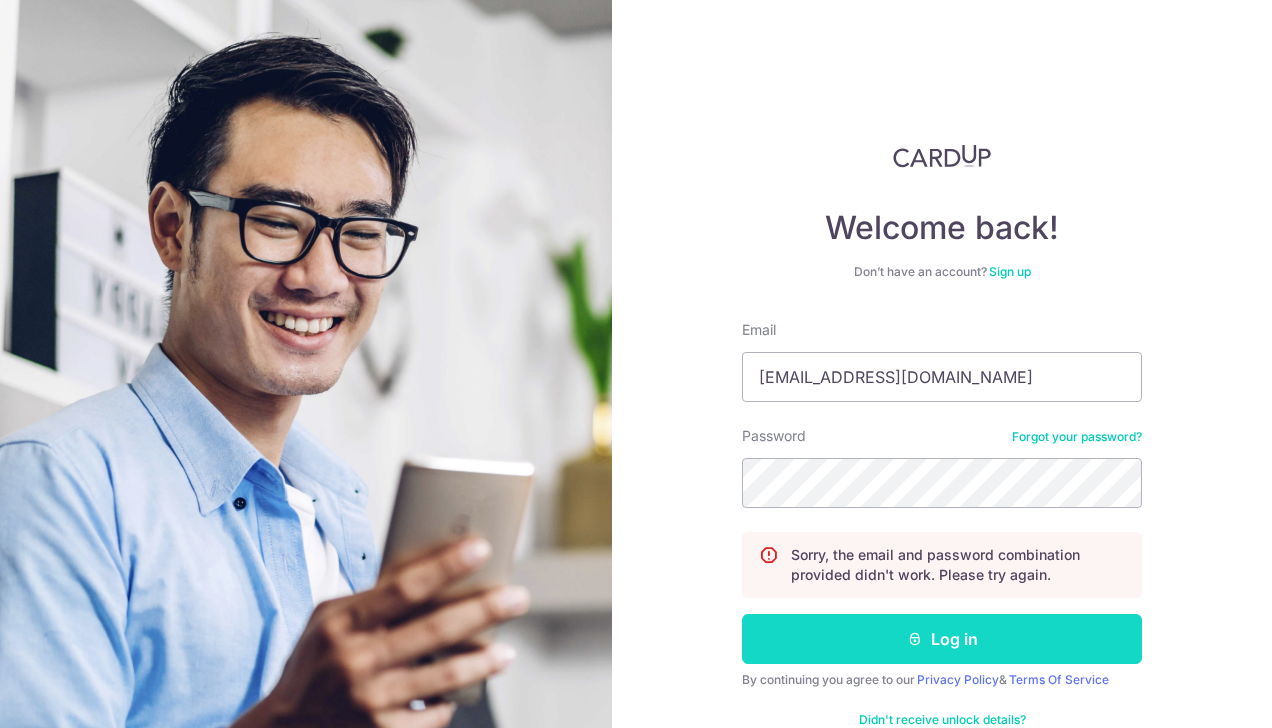 click on "Log in" at bounding box center (942, 639) 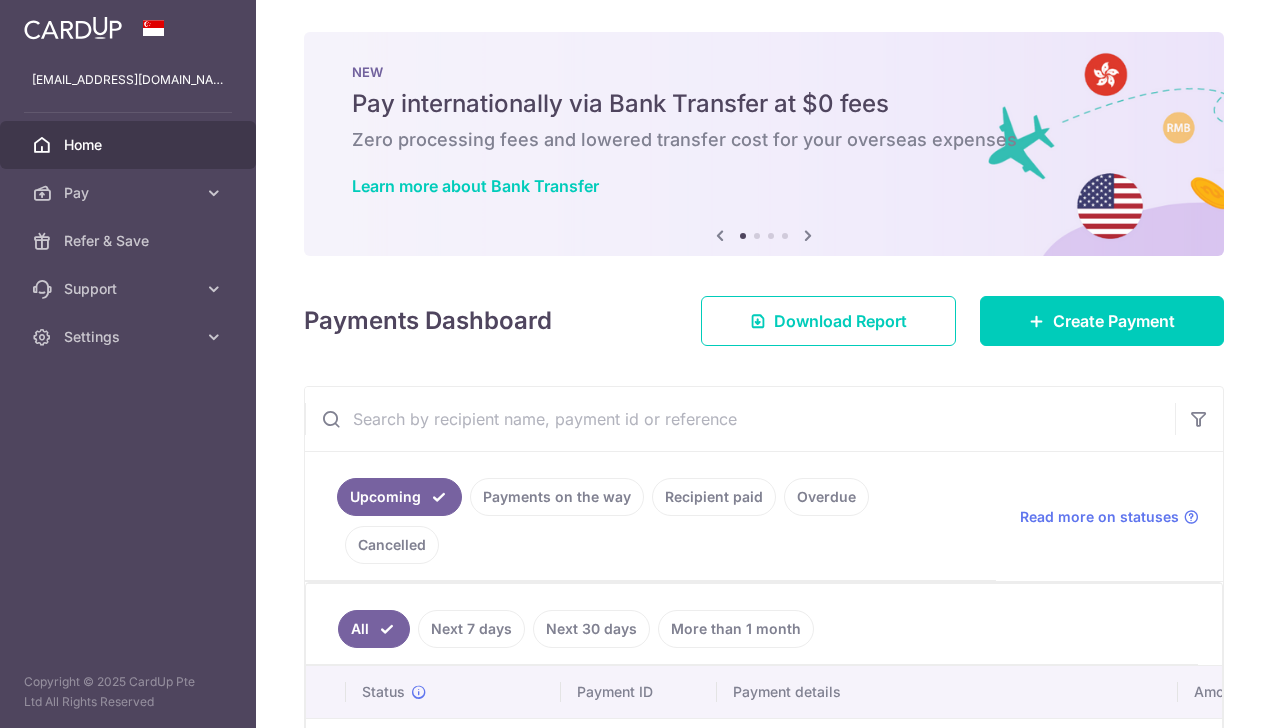 scroll, scrollTop: 0, scrollLeft: 0, axis: both 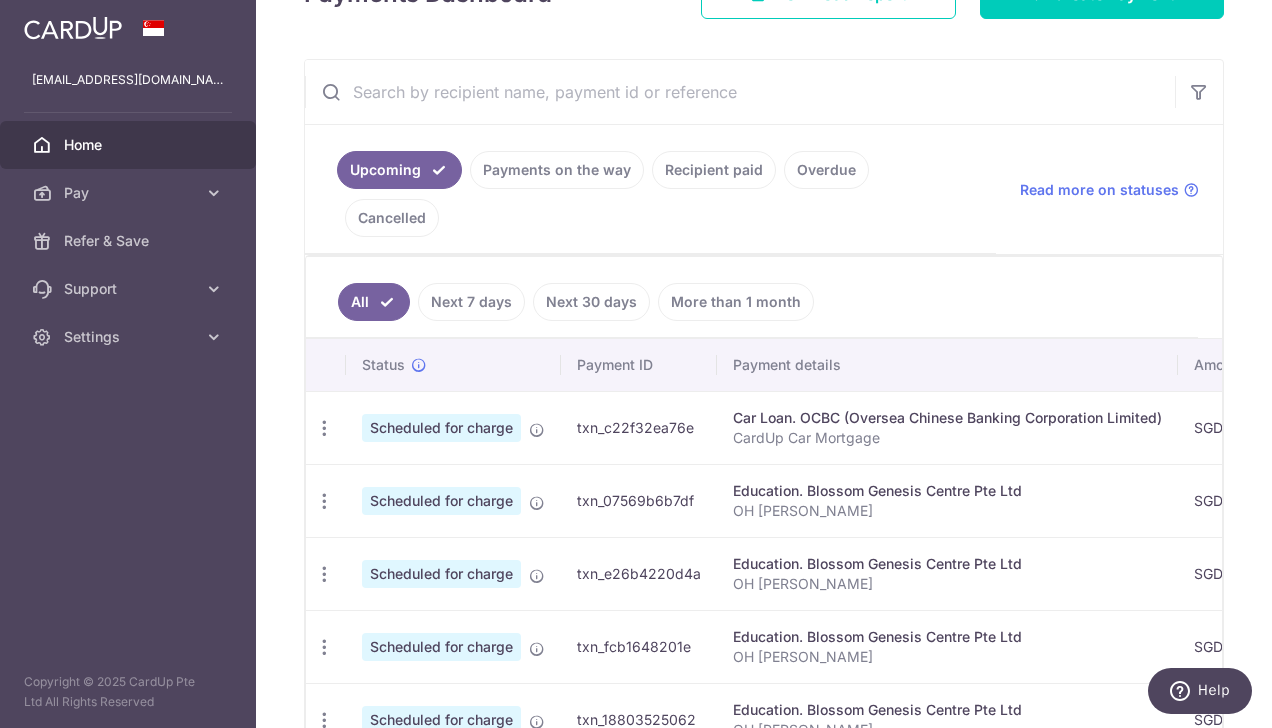 click on "Next 7 days" at bounding box center (471, 302) 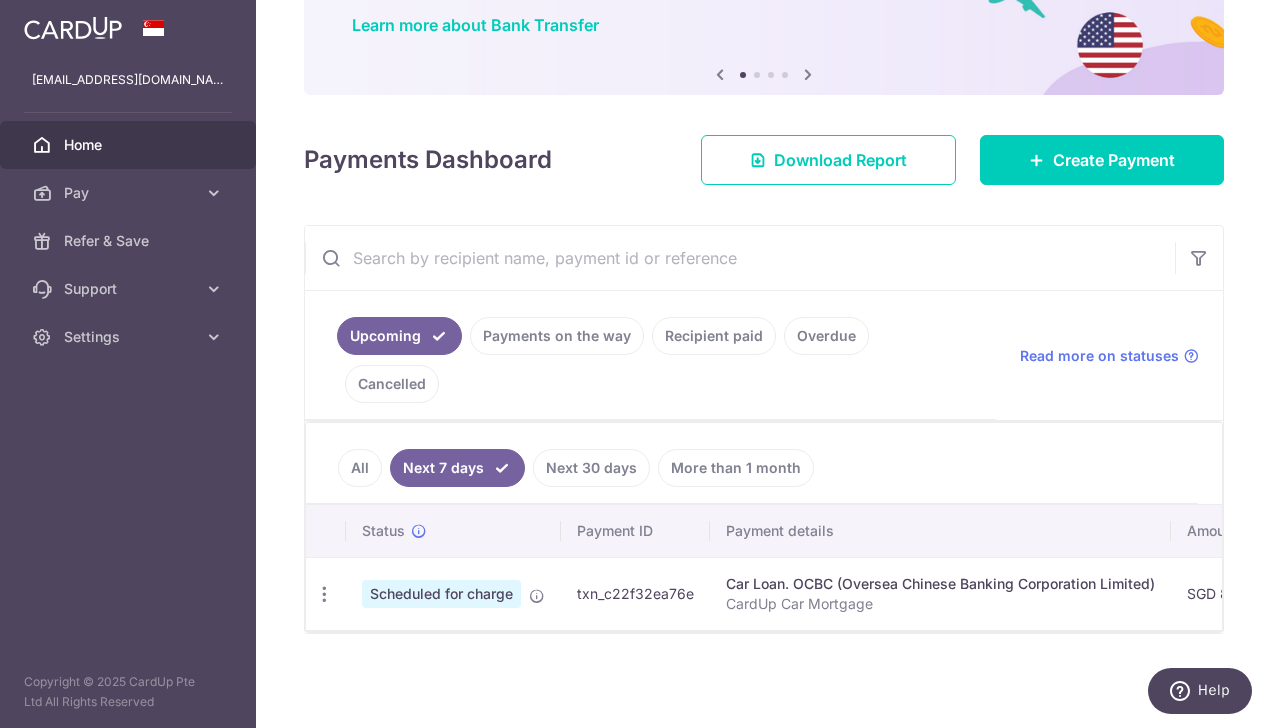 click on "×
Pause Schedule
Pause all future payments in this series
Pause just this one payment
By clicking below, you confirm you are pausing this payment to   on  . Payments can be unpaused at anytime prior to payment taken date.
Confirm
Cancel Schedule
Cancel all future payments in this series
Cancel just this one payment
Confirm
Approve Payment
Recipient Bank Details" at bounding box center (764, 364) 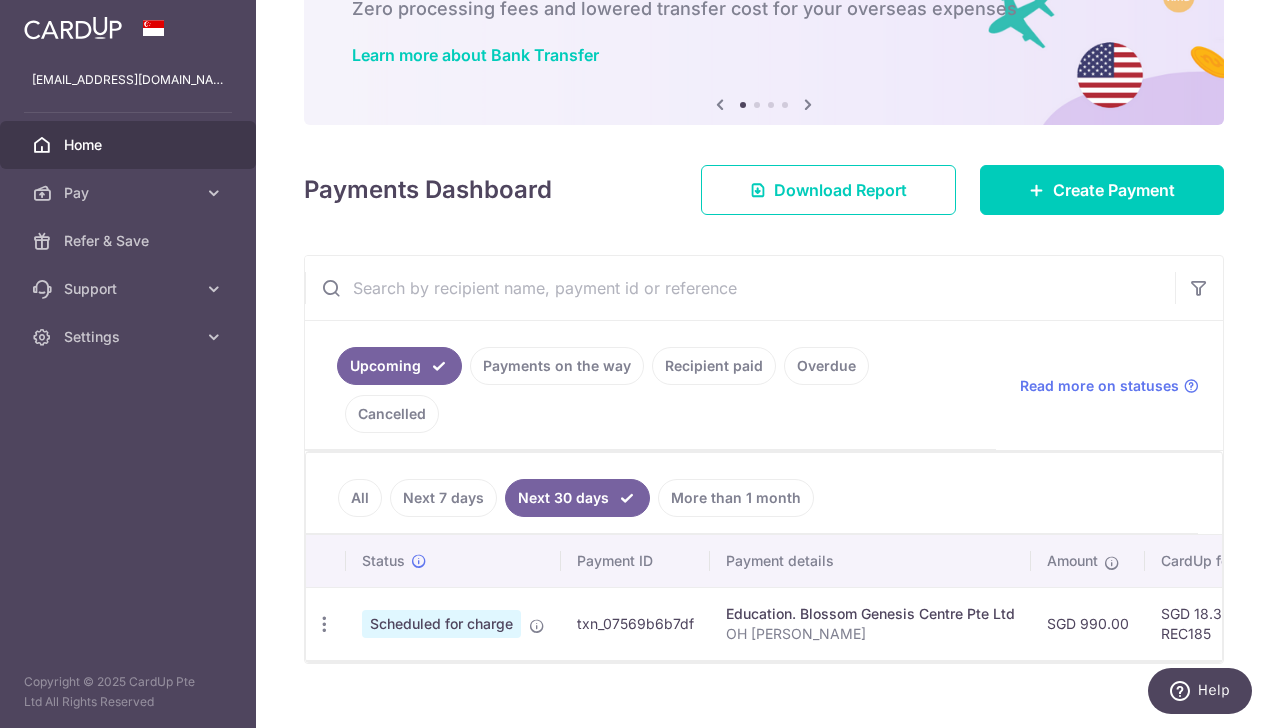 scroll, scrollTop: 171, scrollLeft: 0, axis: vertical 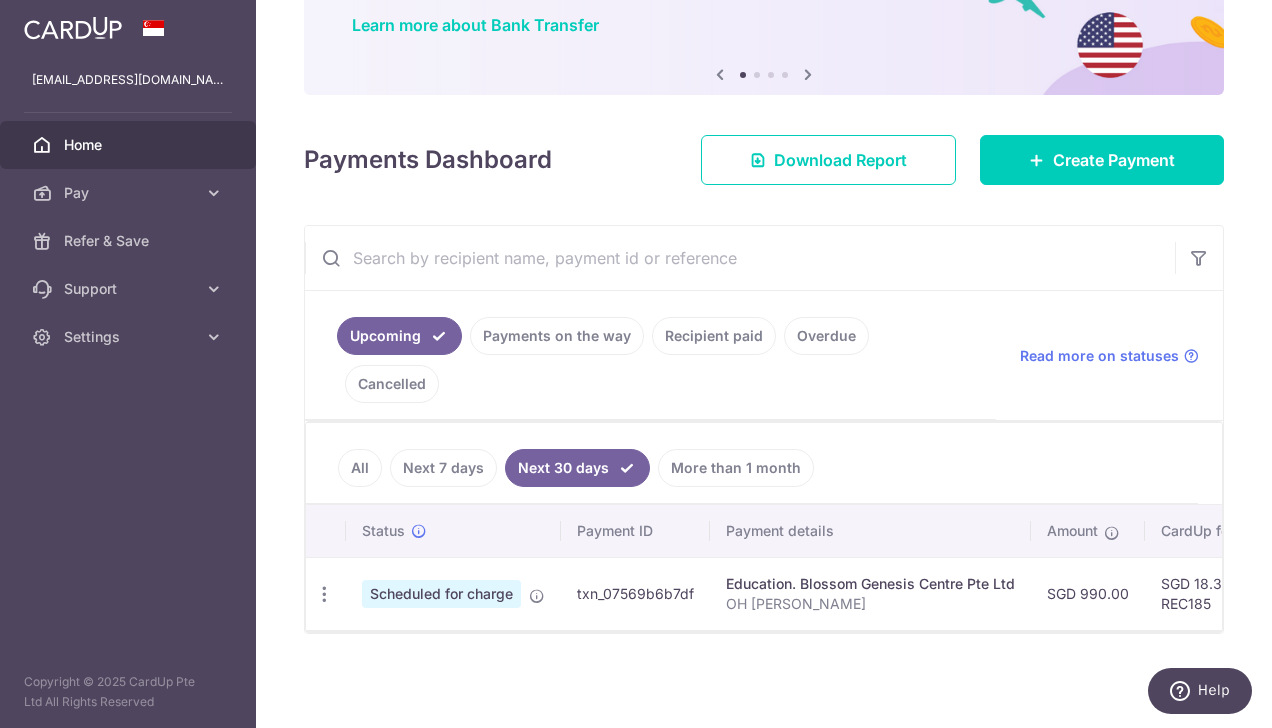 click on "More than 1 month" at bounding box center [736, 468] 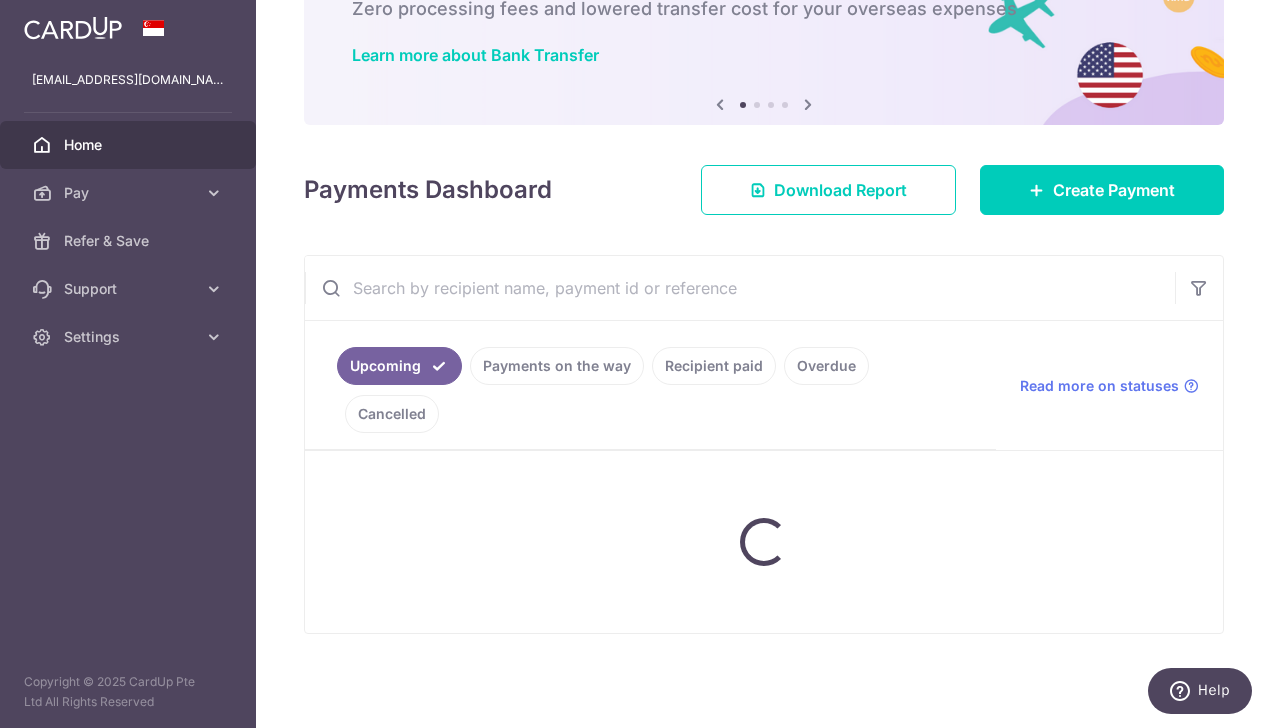 click at bounding box center [764, 542] 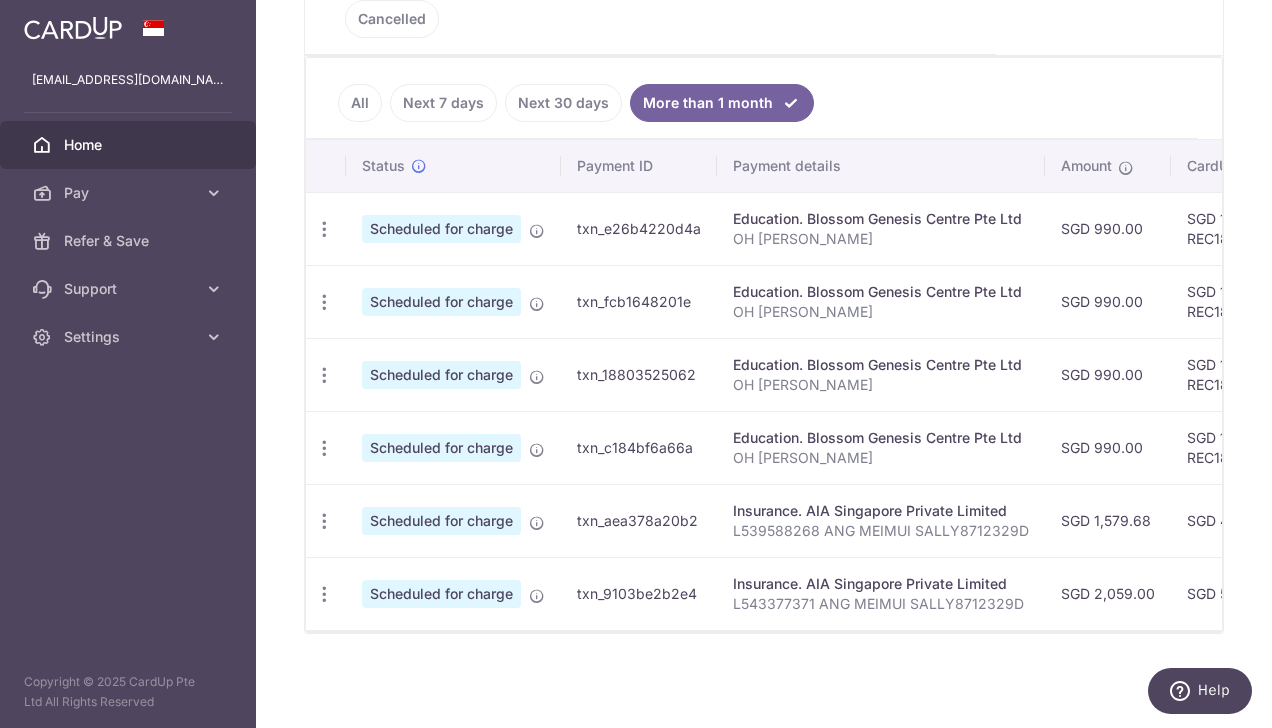 scroll, scrollTop: 536, scrollLeft: 0, axis: vertical 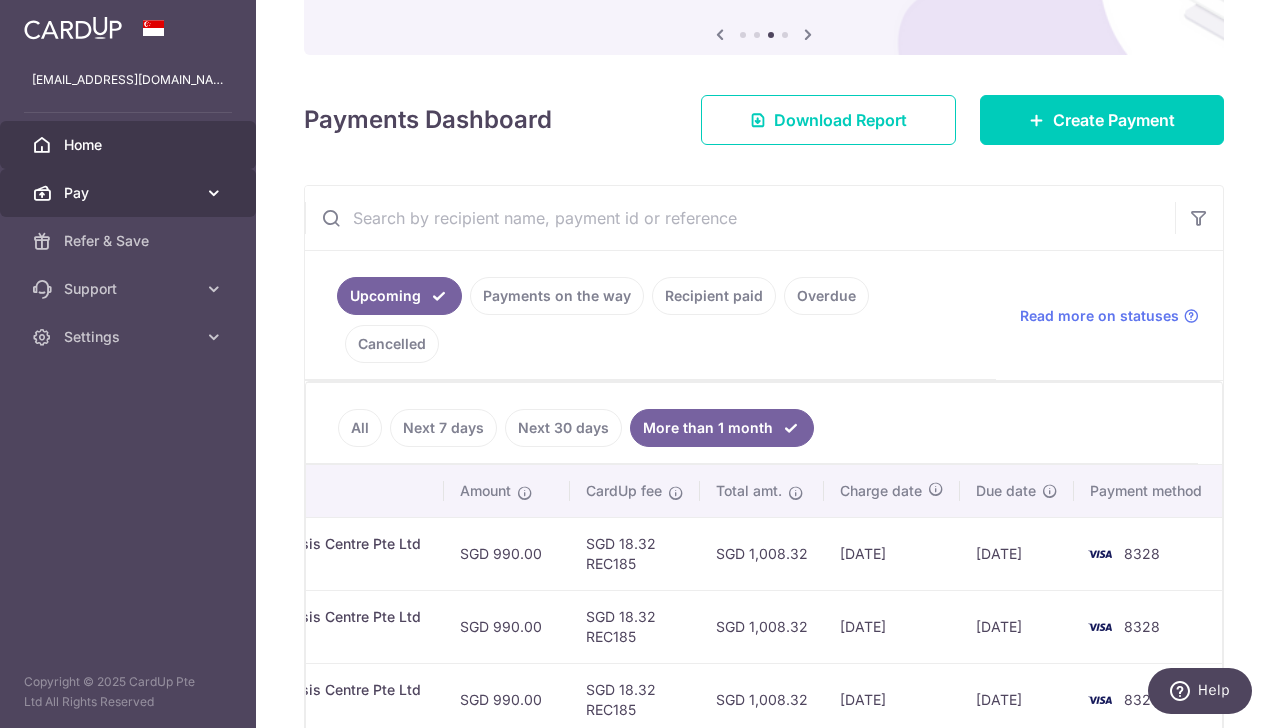 click on "Pay" at bounding box center (130, 193) 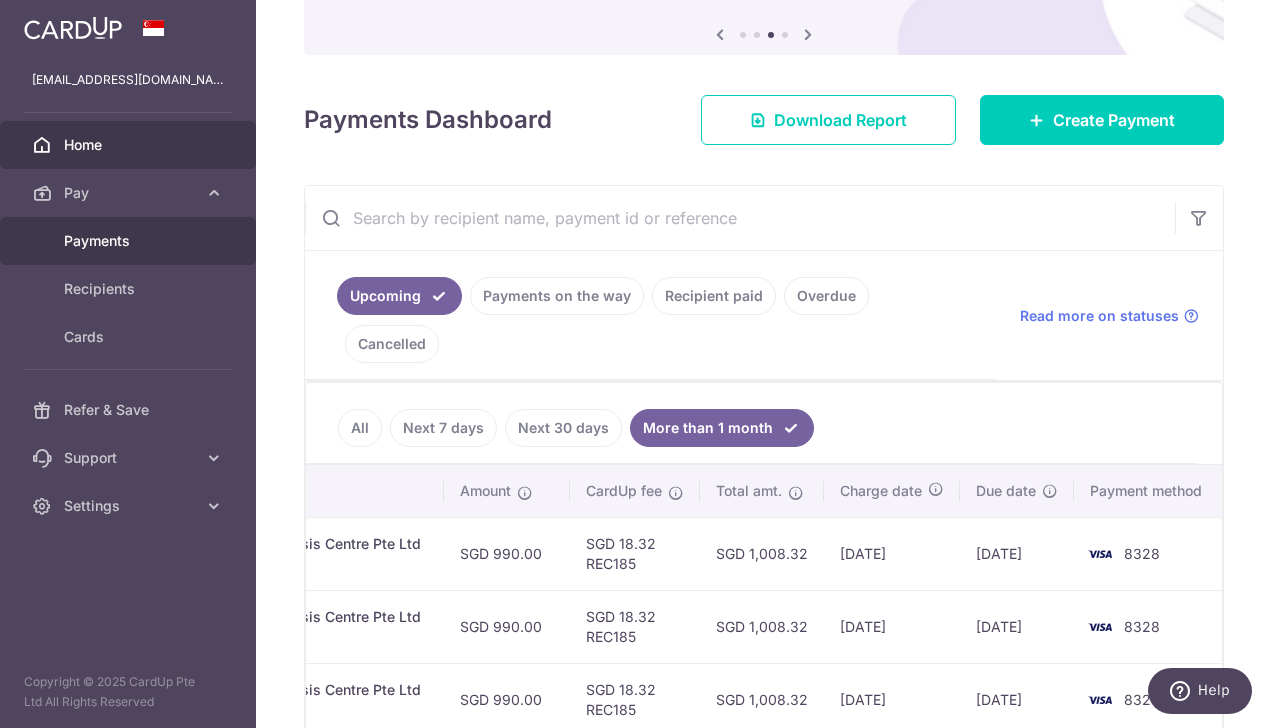 click on "Payments" at bounding box center (130, 241) 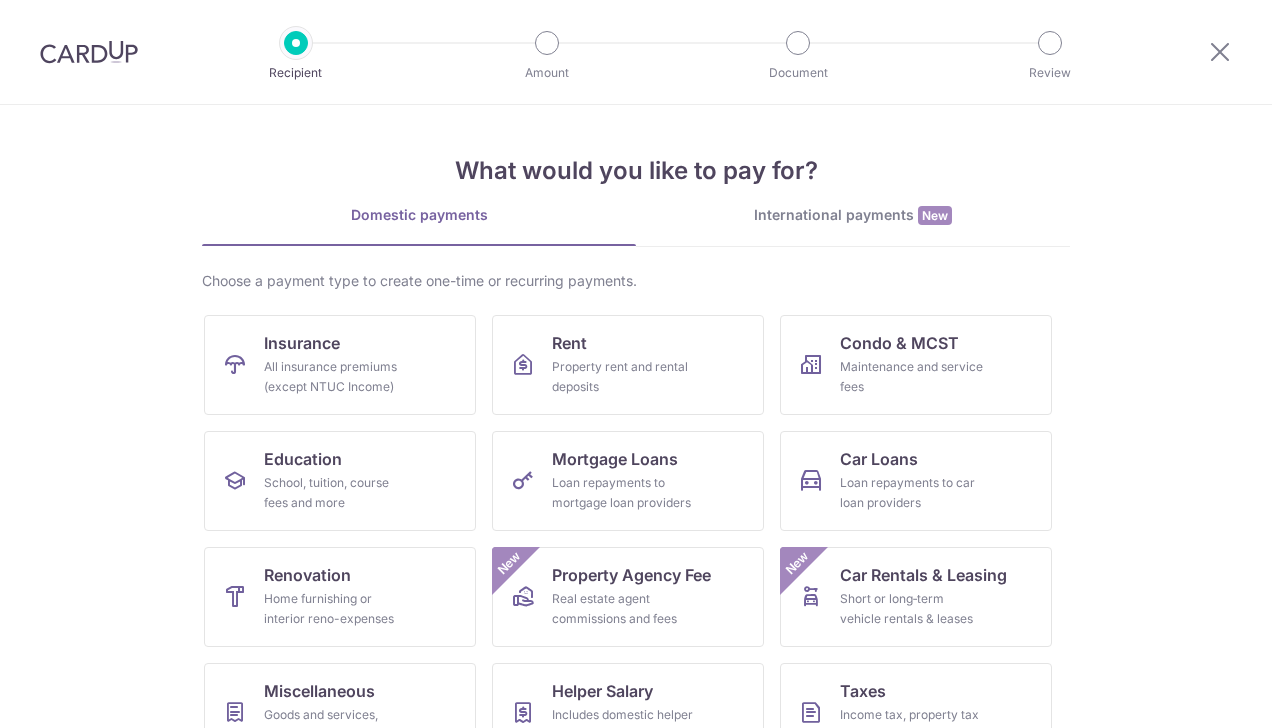 scroll, scrollTop: 0, scrollLeft: 0, axis: both 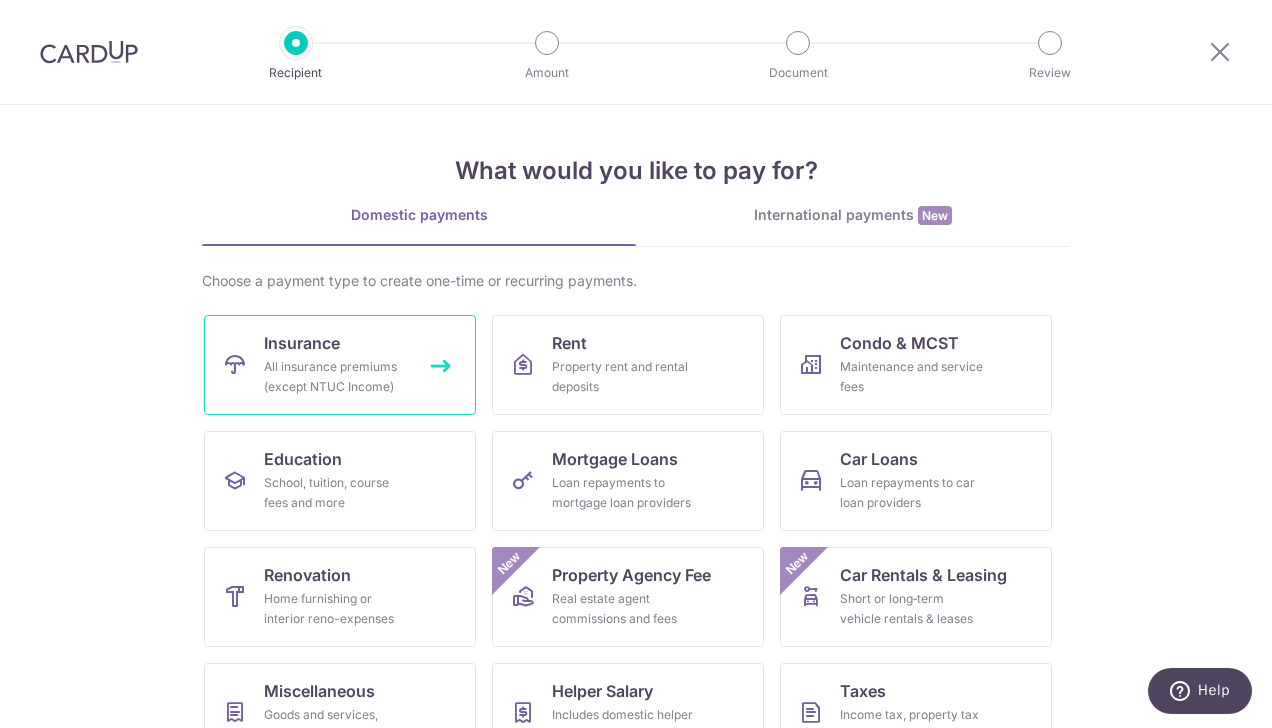 click on "Insurance All insurance premiums (except NTUC Income)" at bounding box center [340, 365] 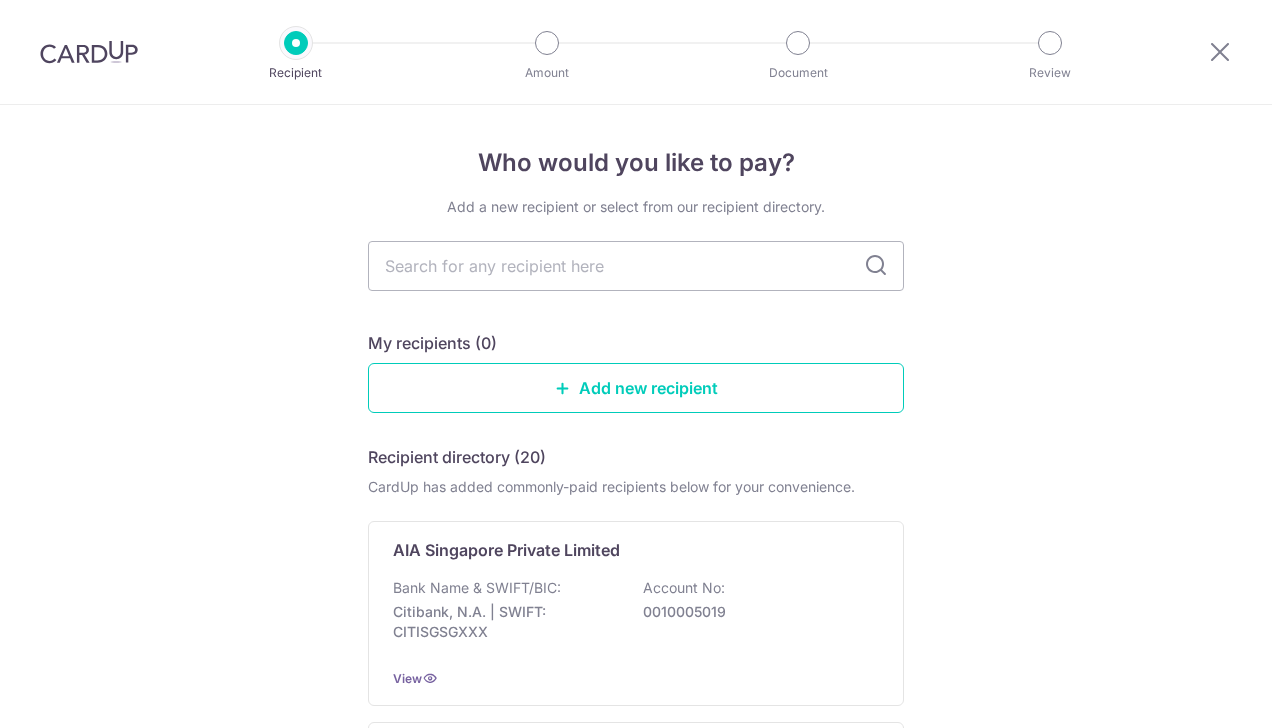 scroll, scrollTop: 0, scrollLeft: 0, axis: both 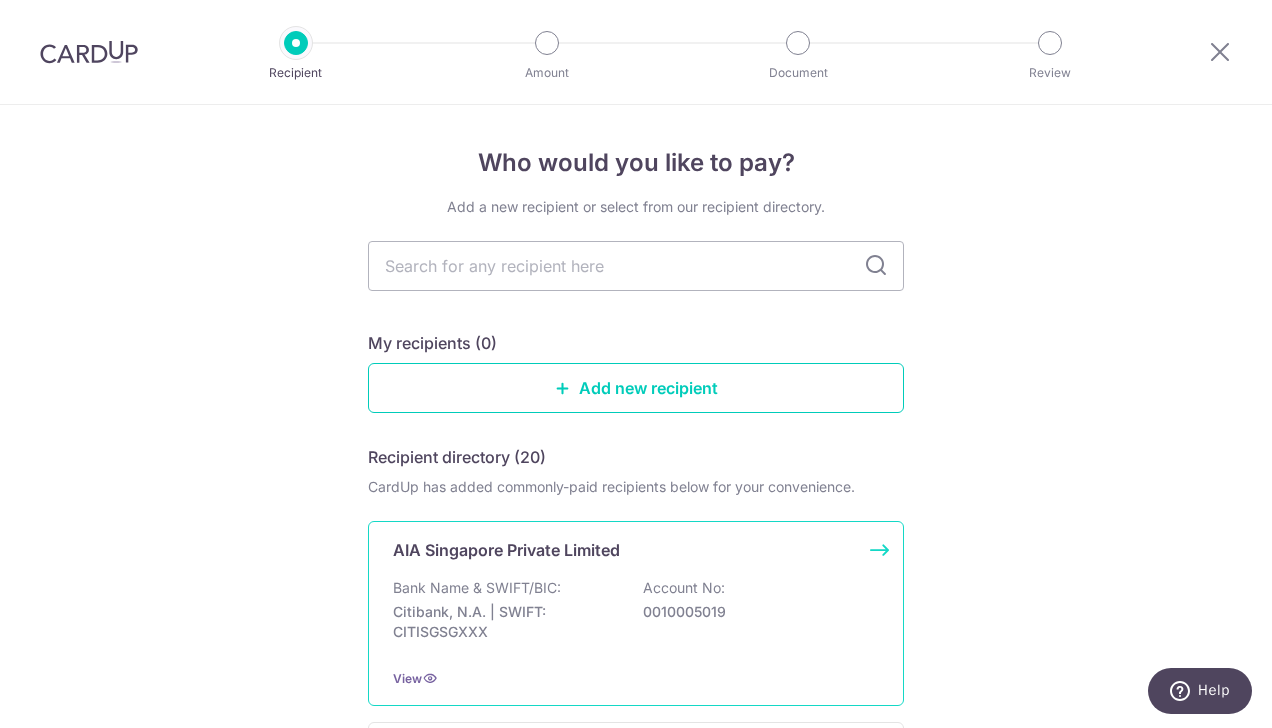 click on "Bank Name & SWIFT/BIC:
Citibank, N.A. | SWIFT: CITISGSGXXX
Account No:
0010005019" at bounding box center [636, 615] 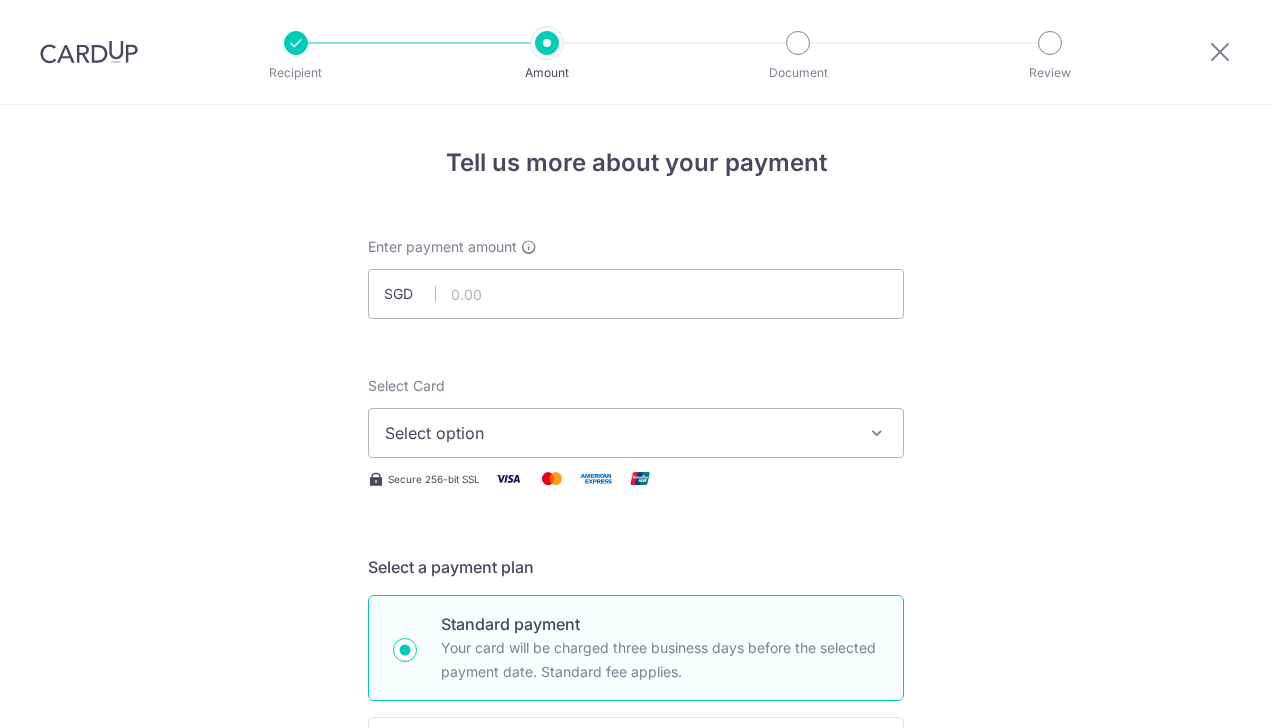 click on "Enter payment amount
SGD
Select Card
Select option
Add credit card
Your Cards
**** 8328
Secure 256-bit SSL
Text
New card details
Card
Secure 256-bit SSL" at bounding box center [636, 1028] 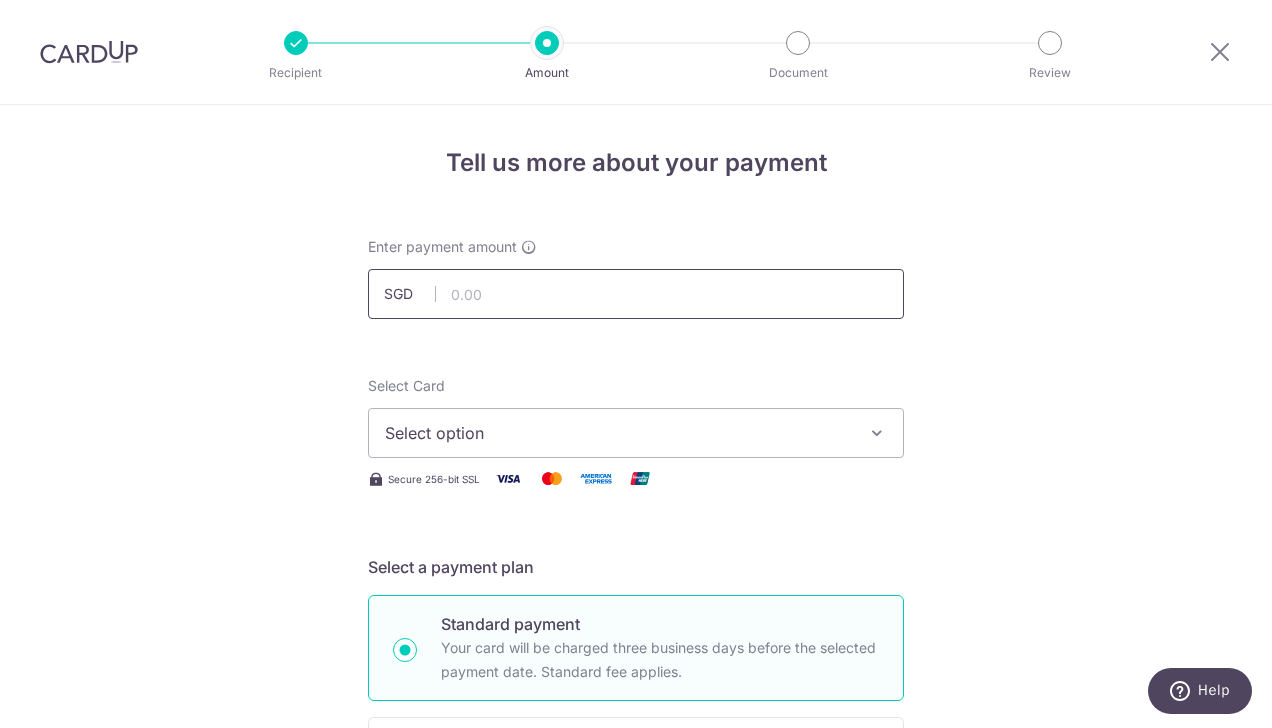scroll, scrollTop: 0, scrollLeft: 0, axis: both 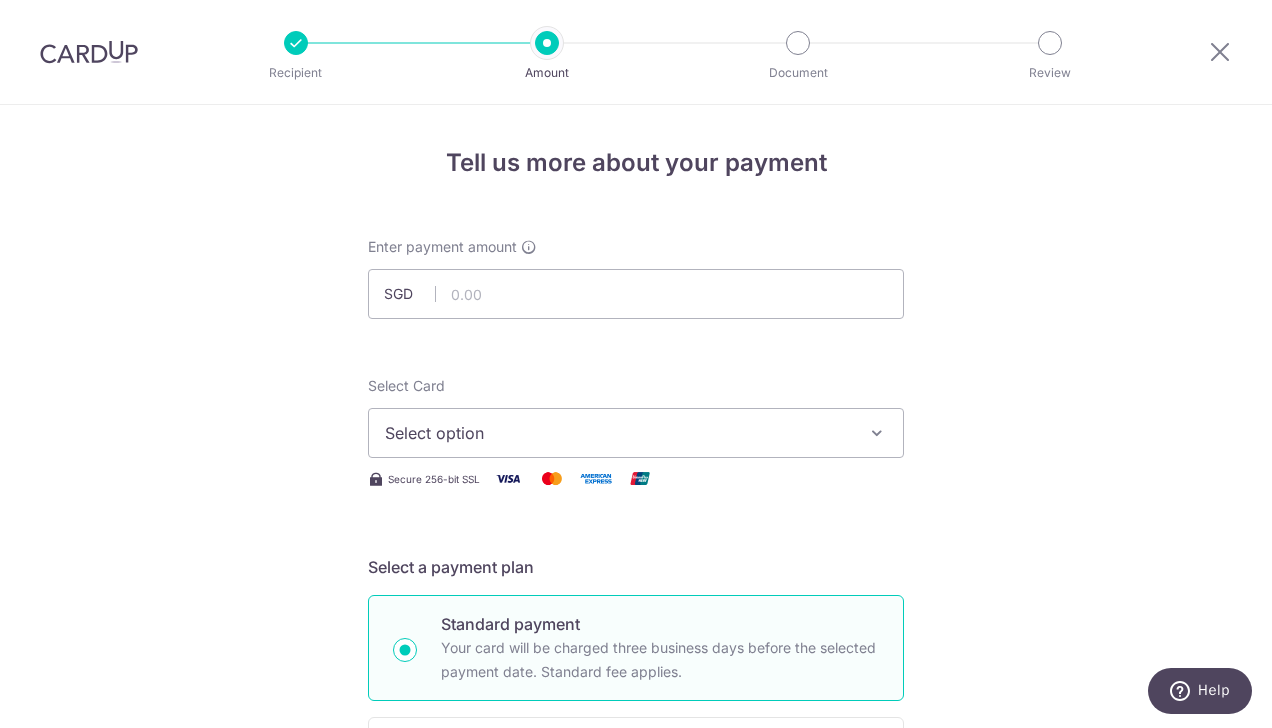 click at bounding box center (877, 433) 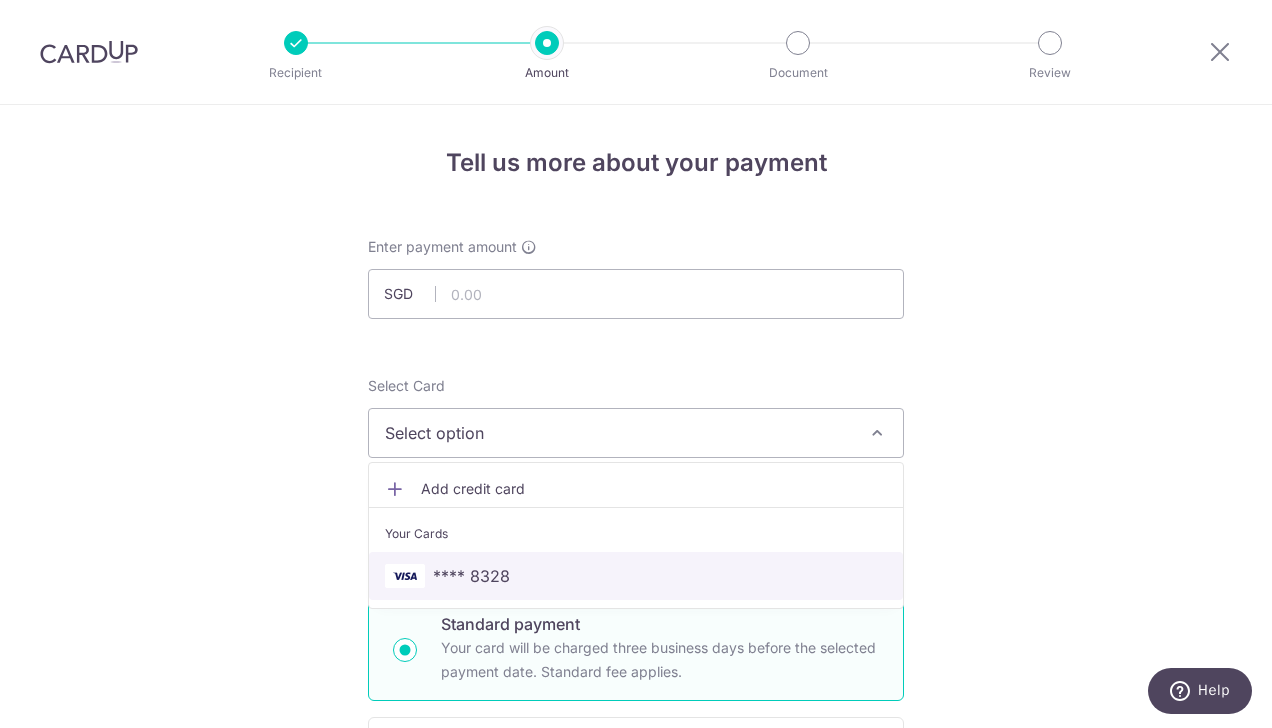 click on "**** 8328" at bounding box center (636, 576) 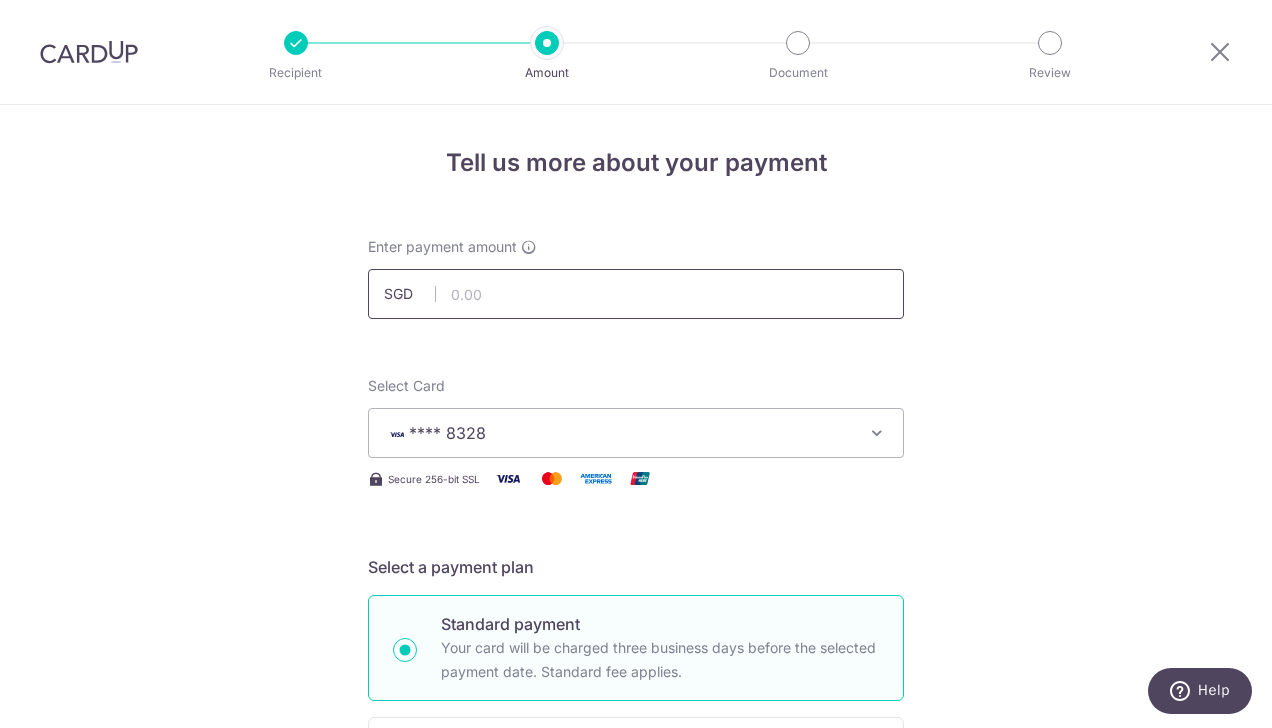 click at bounding box center (636, 294) 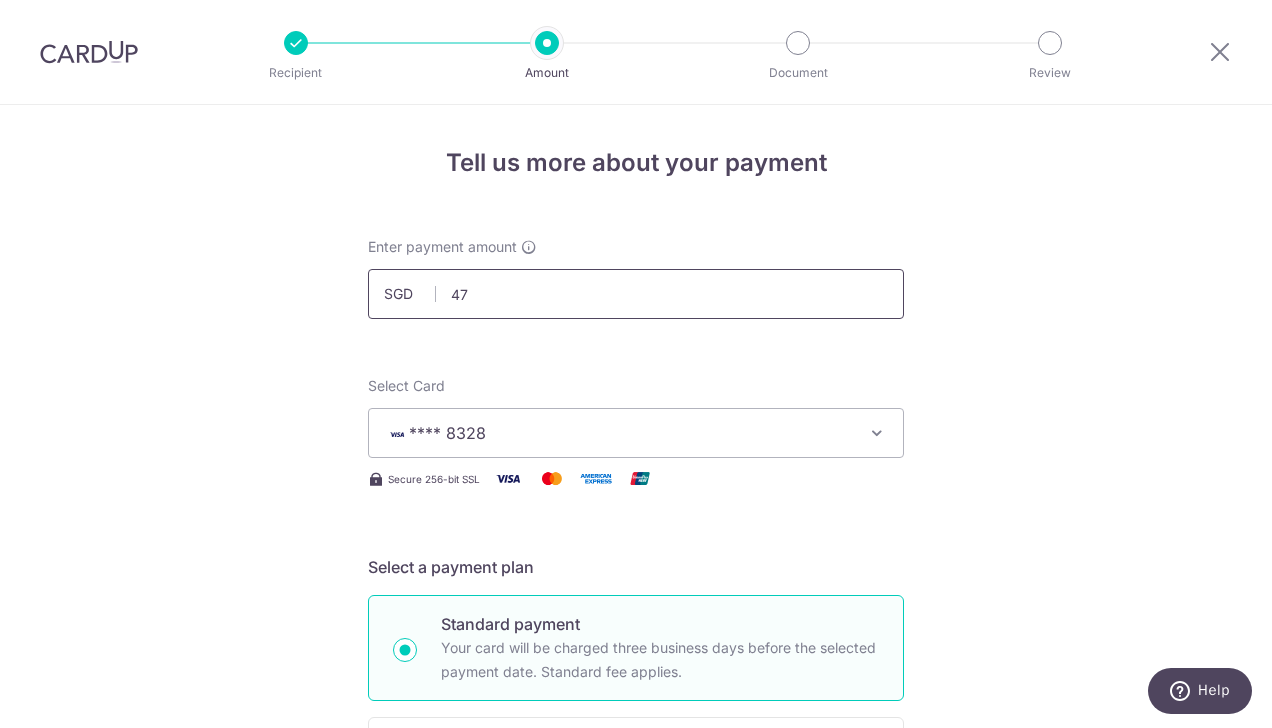 type on "4" 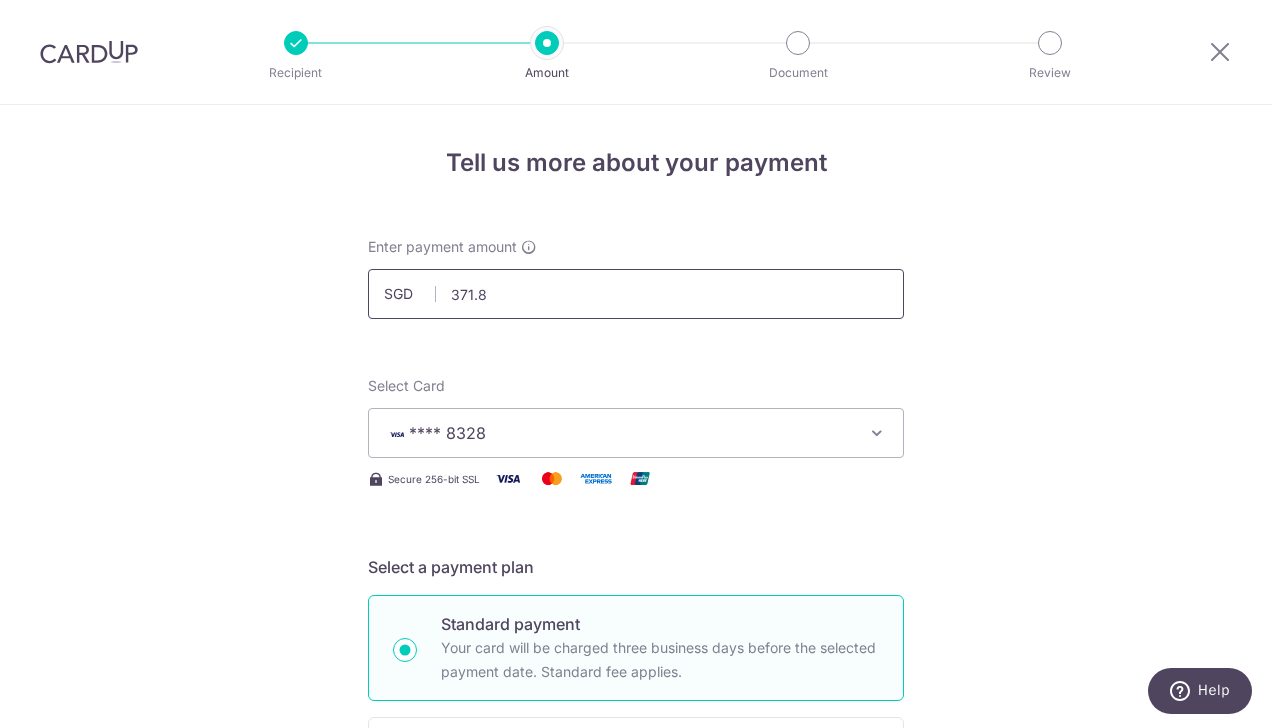 type on "371.82" 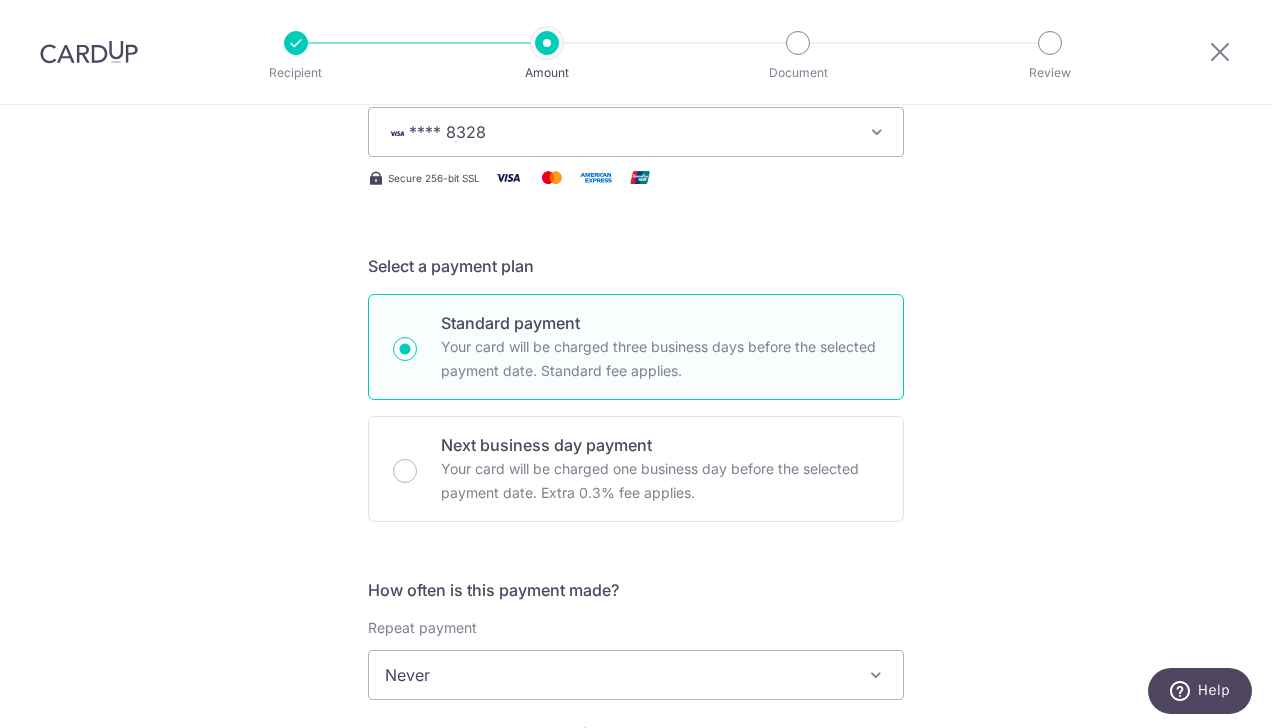 scroll, scrollTop: 602, scrollLeft: 0, axis: vertical 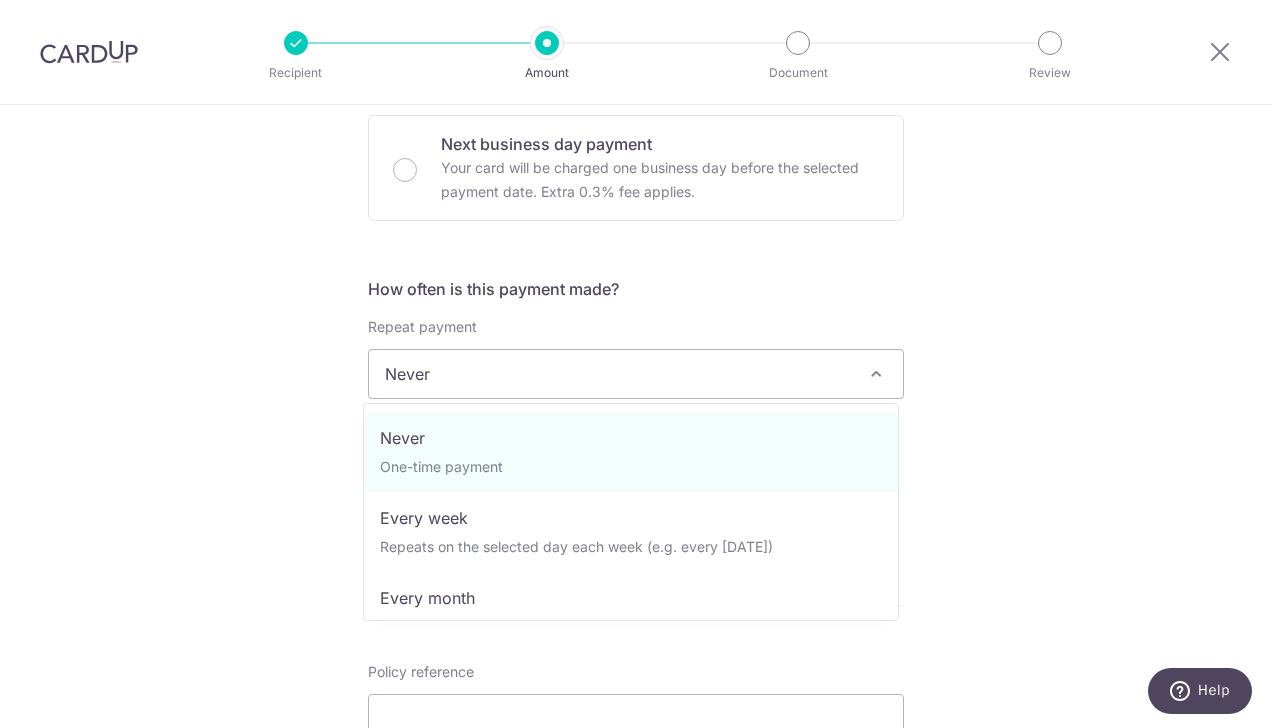 click on "Never" at bounding box center [636, 374] 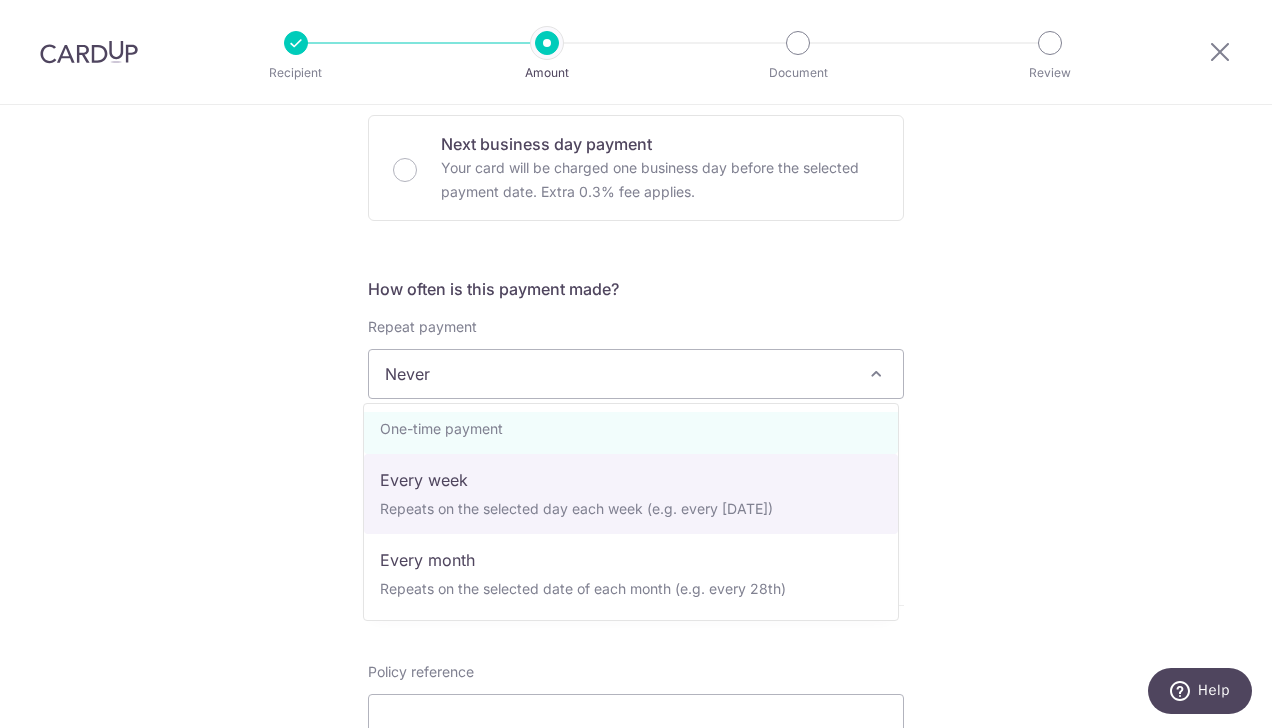 scroll, scrollTop: 0, scrollLeft: 0, axis: both 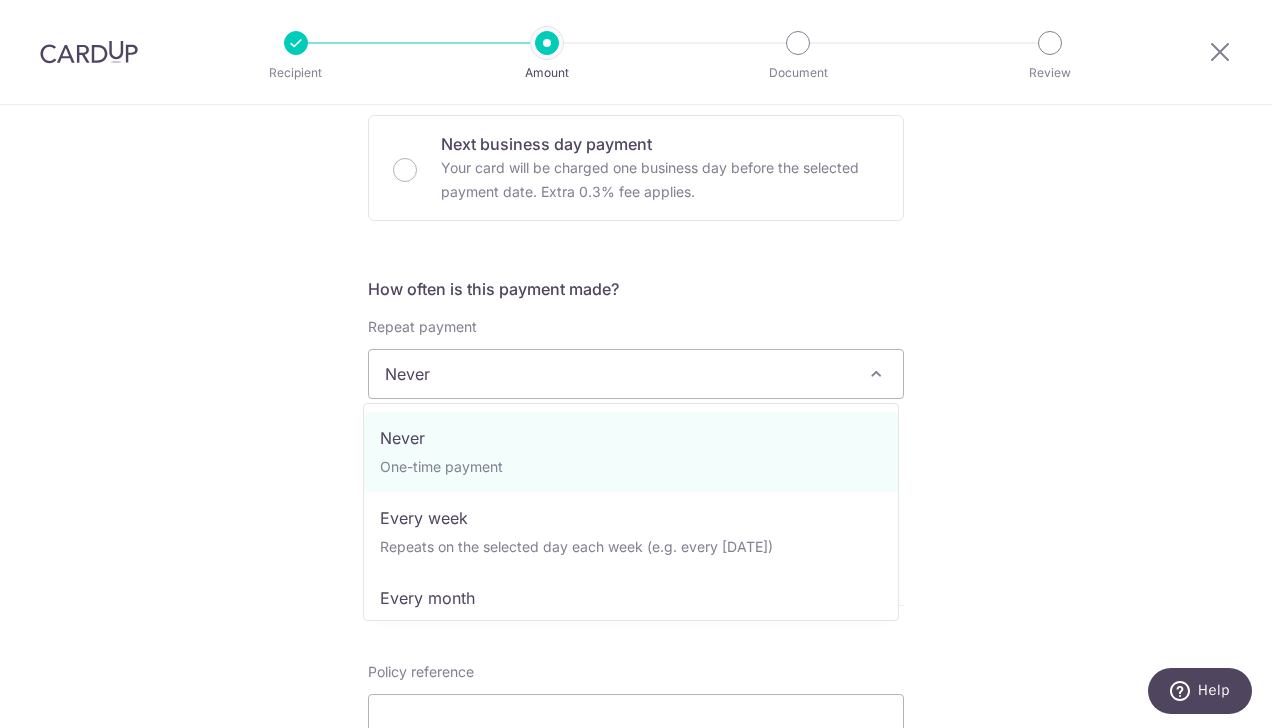 drag, startPoint x: 1006, startPoint y: 338, endPoint x: 1087, endPoint y: 330, distance: 81.394104 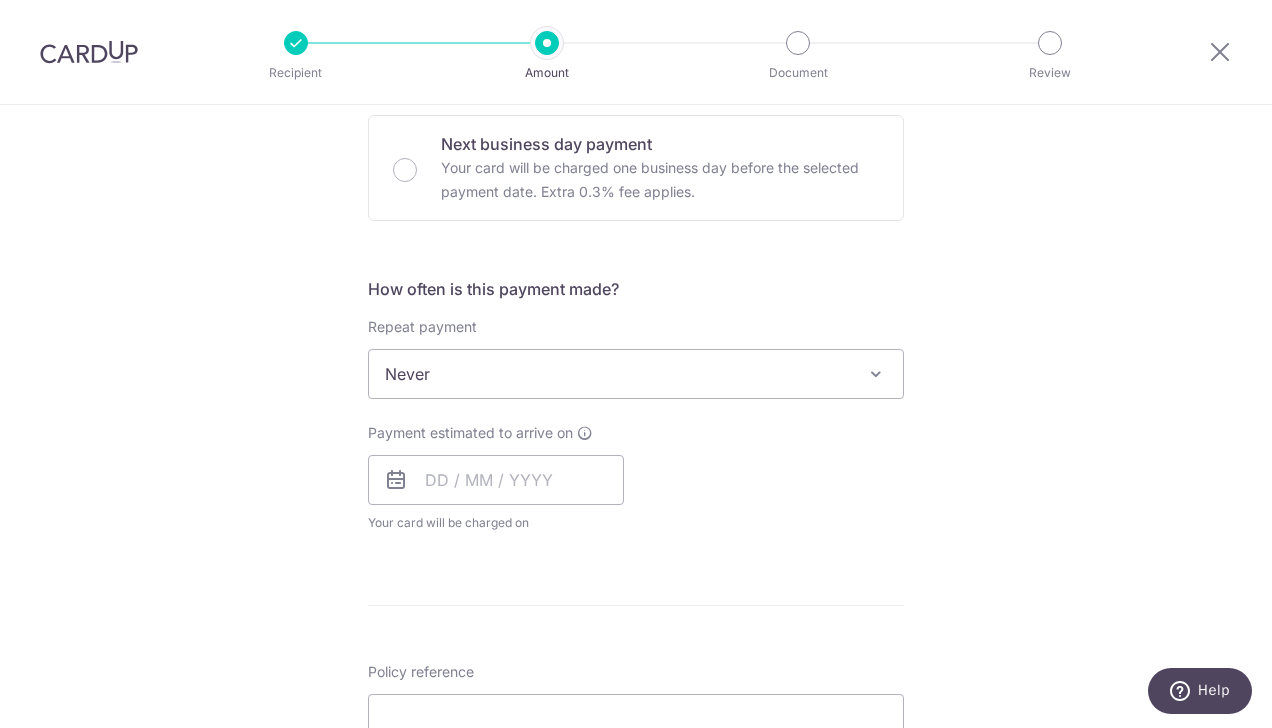 drag, startPoint x: 895, startPoint y: 367, endPoint x: 882, endPoint y: 367, distance: 13 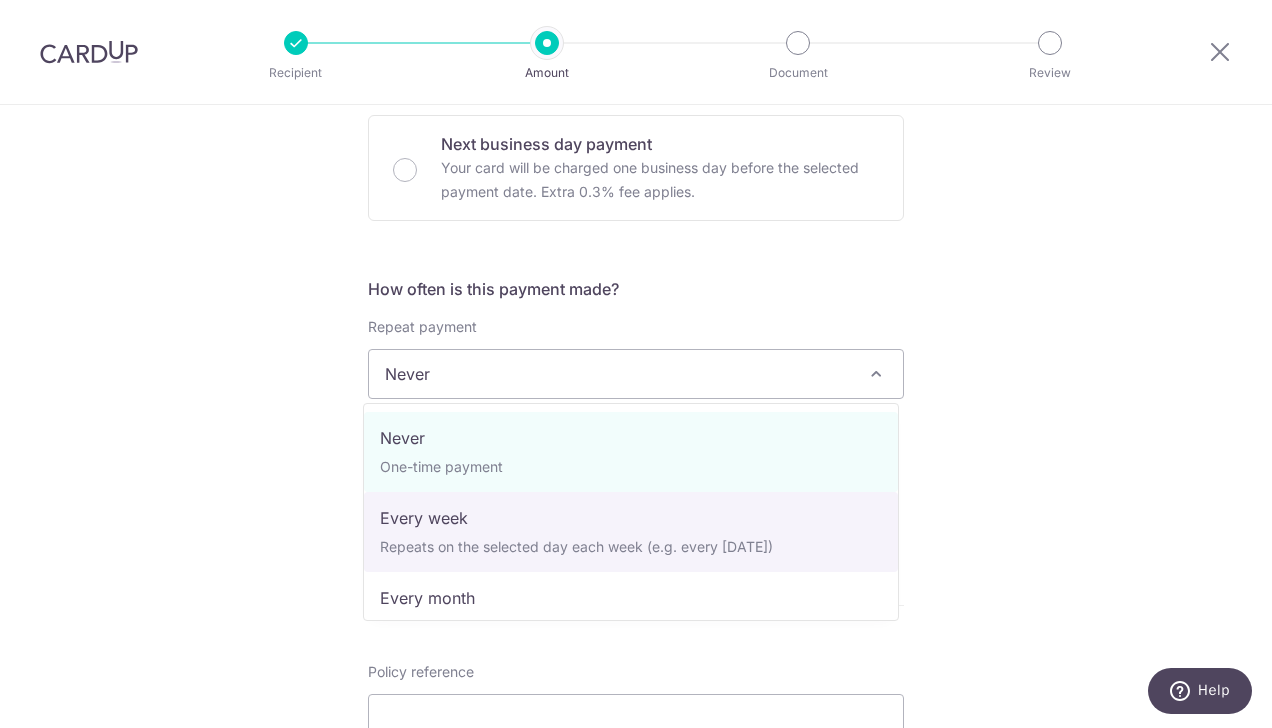 select on "2" 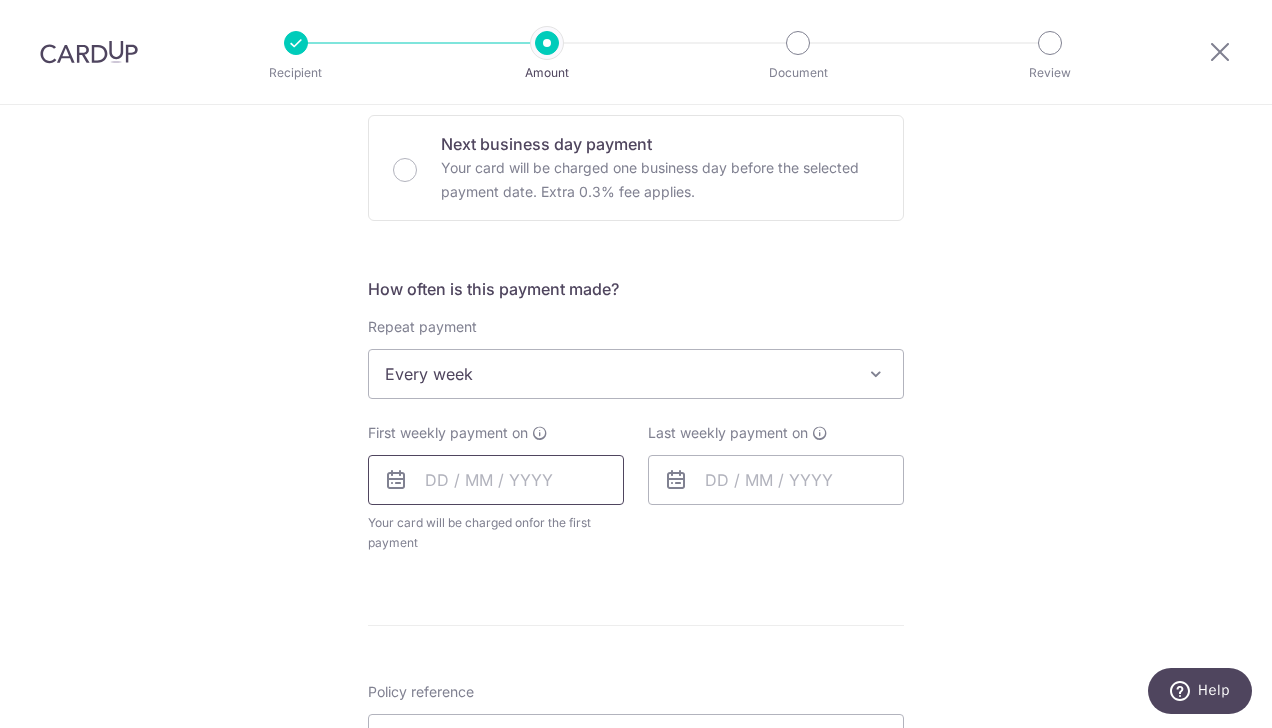 drag, startPoint x: 411, startPoint y: 472, endPoint x: 430, endPoint y: 472, distance: 19 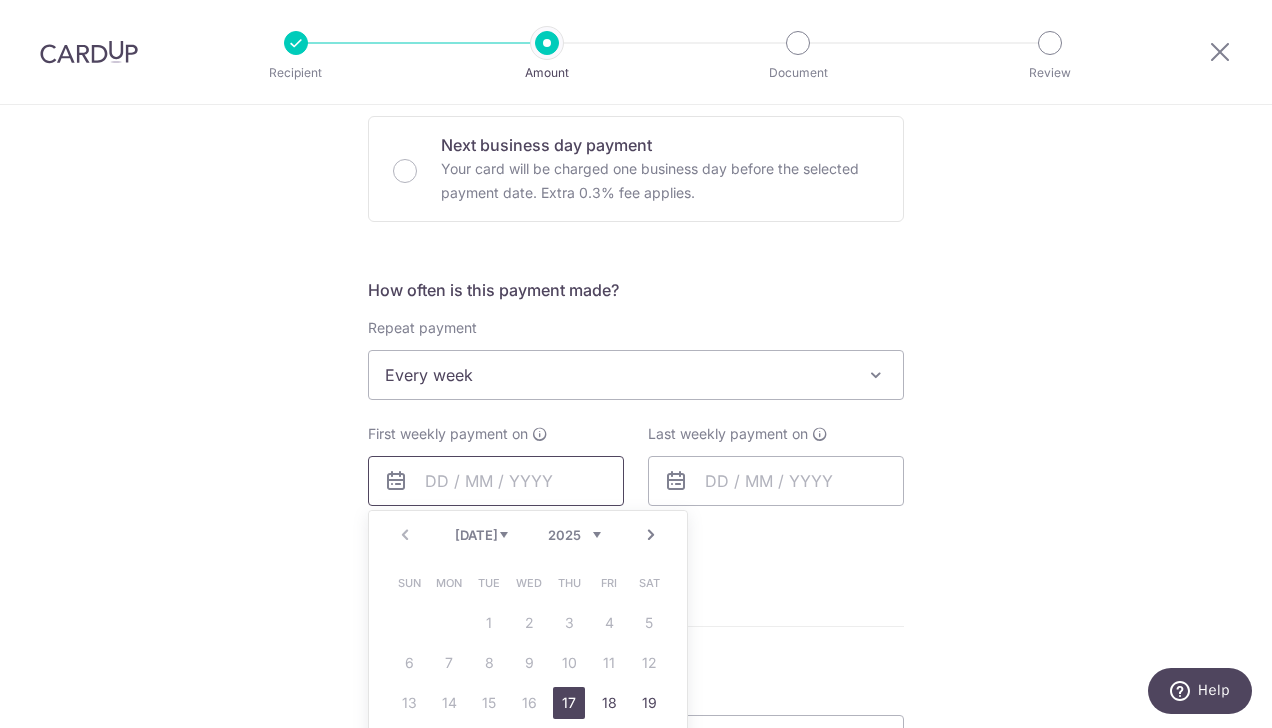 scroll, scrollTop: 902, scrollLeft: 0, axis: vertical 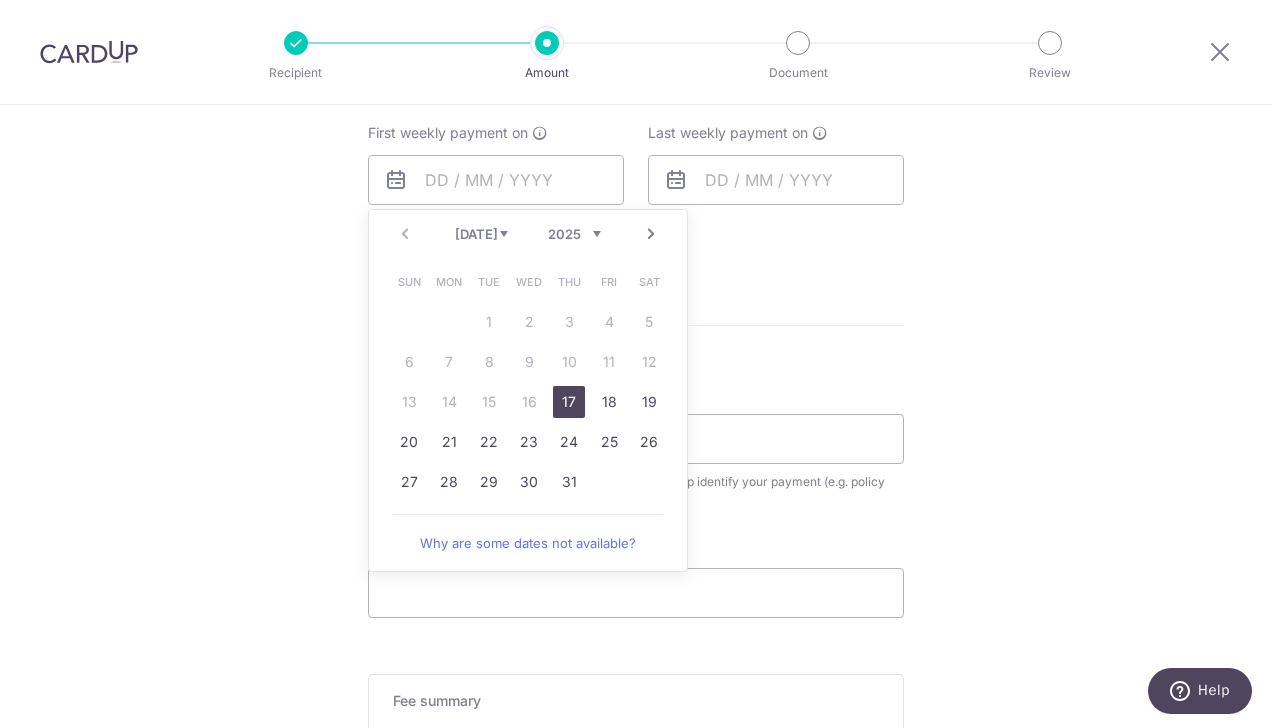 click on "17" at bounding box center [569, 402] 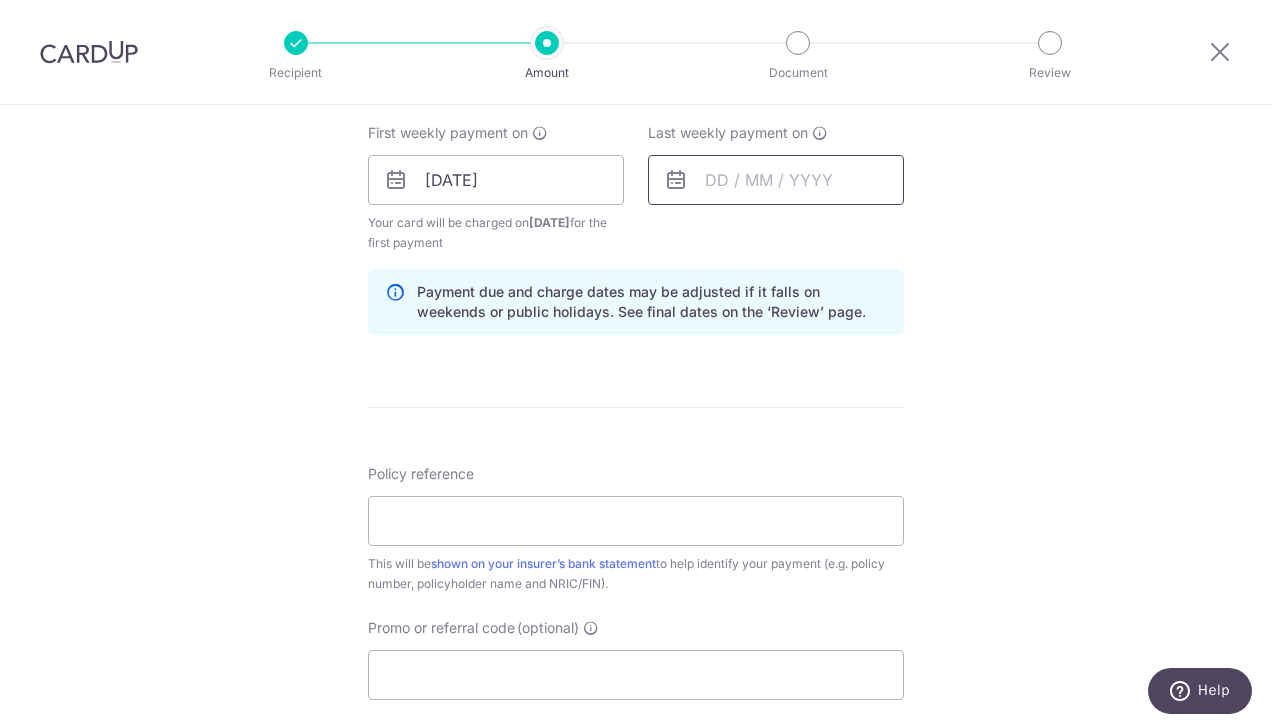 click at bounding box center (776, 180) 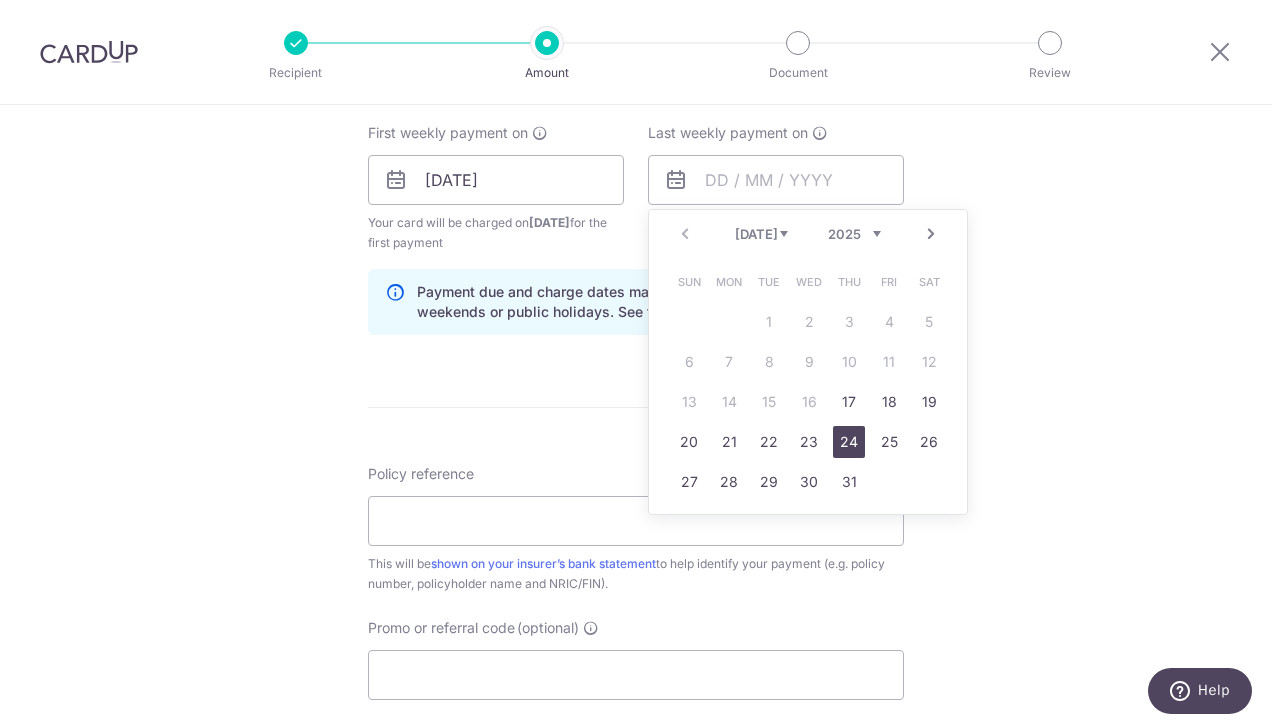 click on "24" at bounding box center (849, 442) 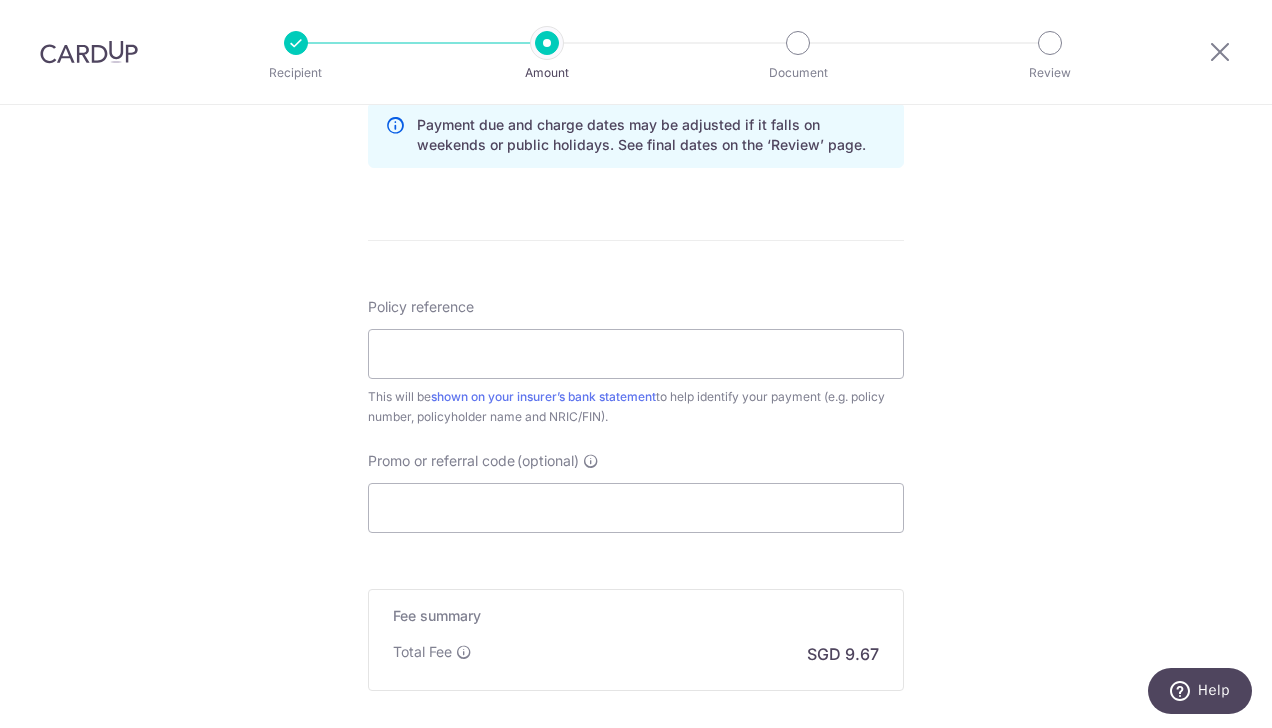 scroll, scrollTop: 1103, scrollLeft: 0, axis: vertical 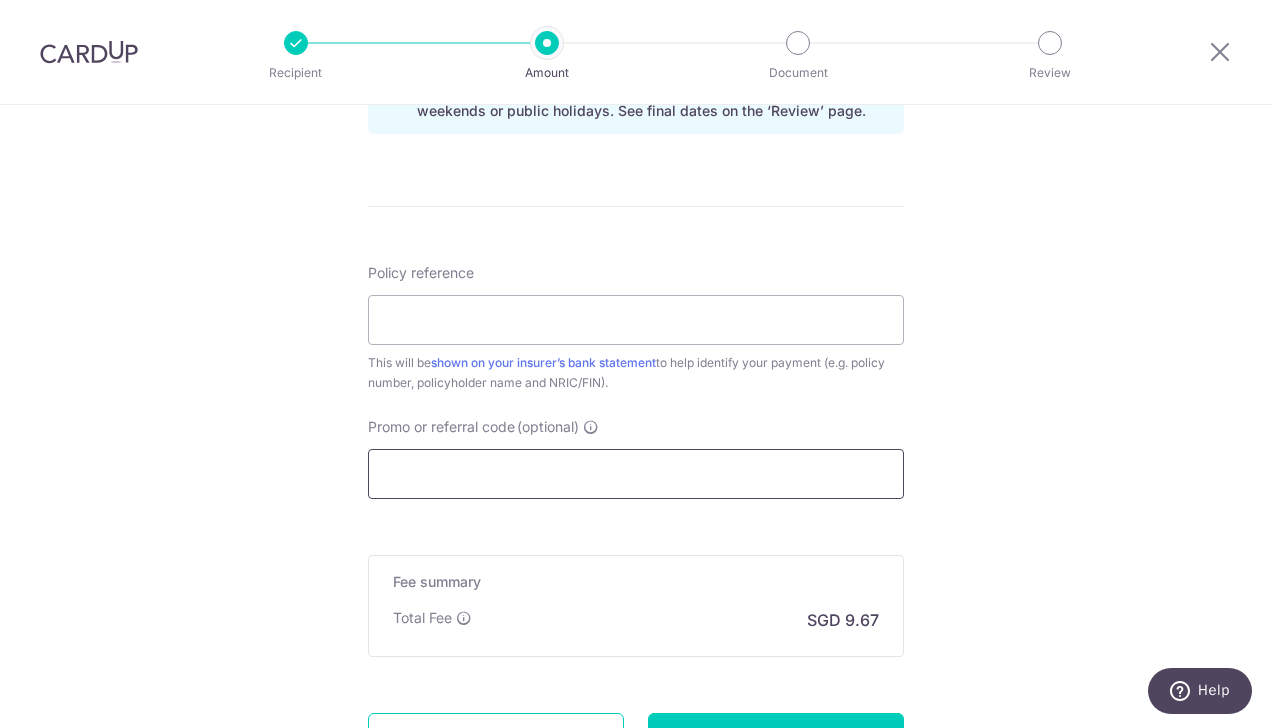 click on "Promo or referral code
(optional)" at bounding box center [636, 474] 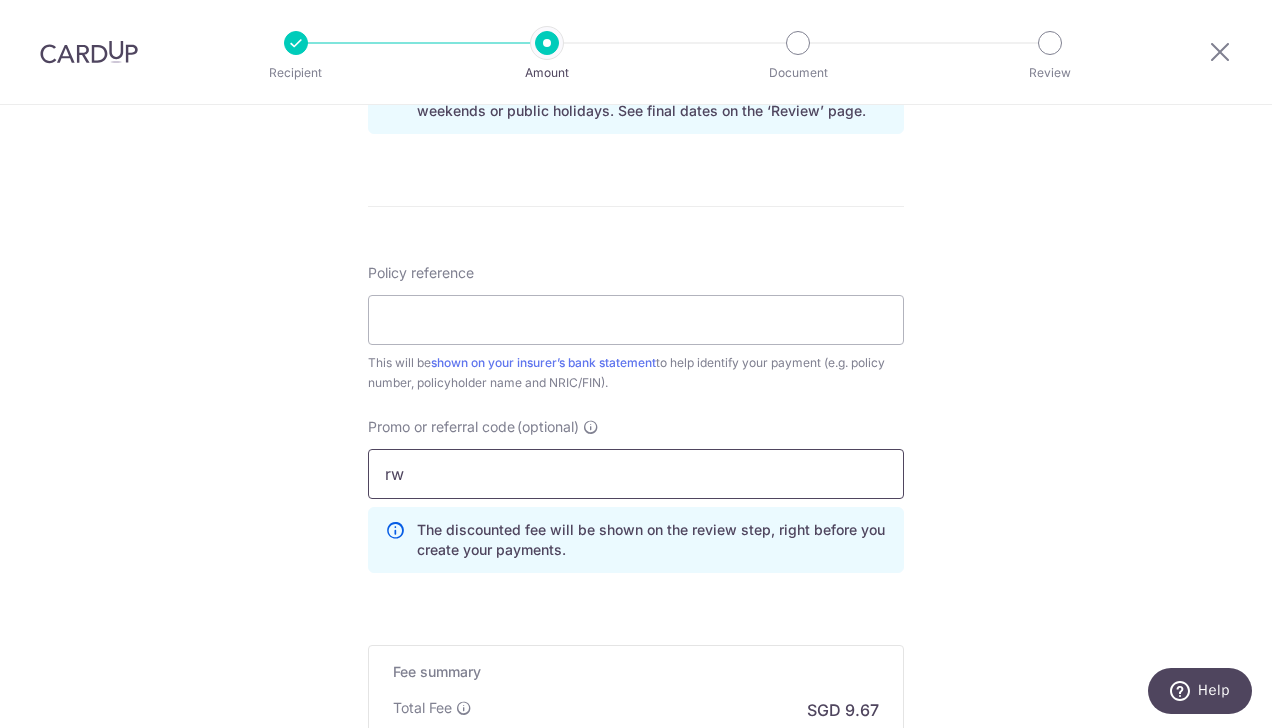 type on "r" 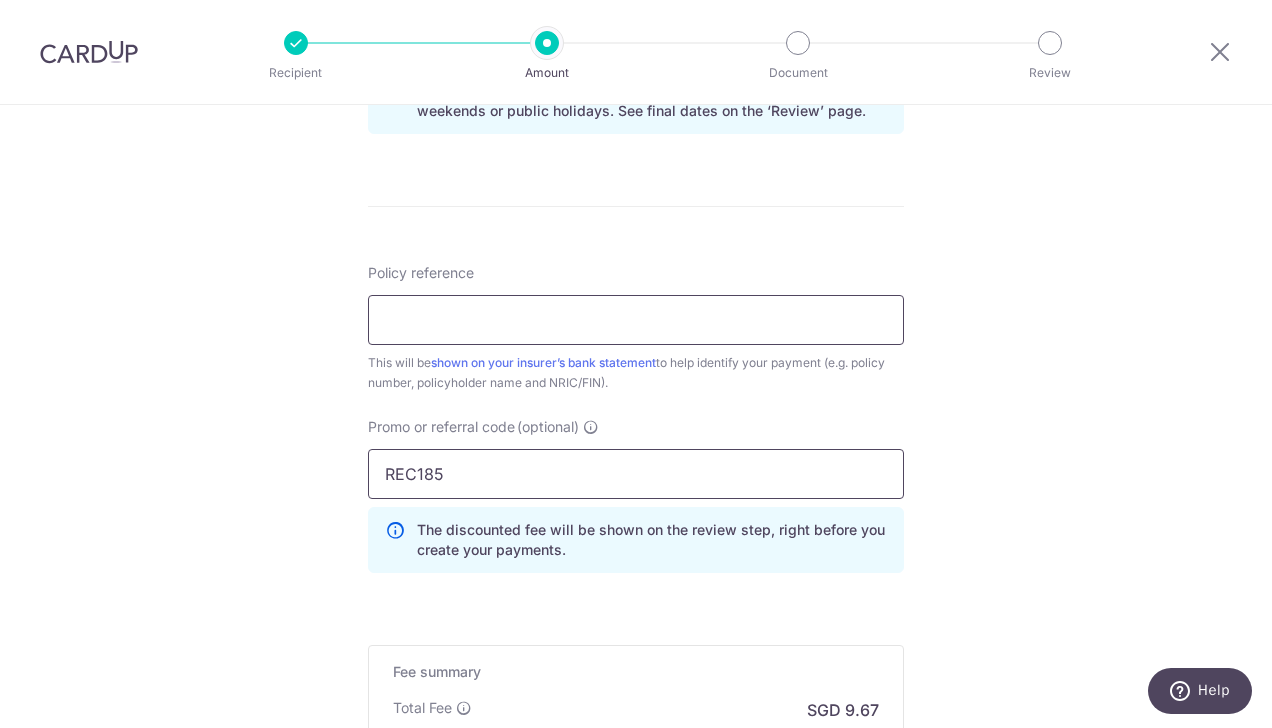 type on "REC185" 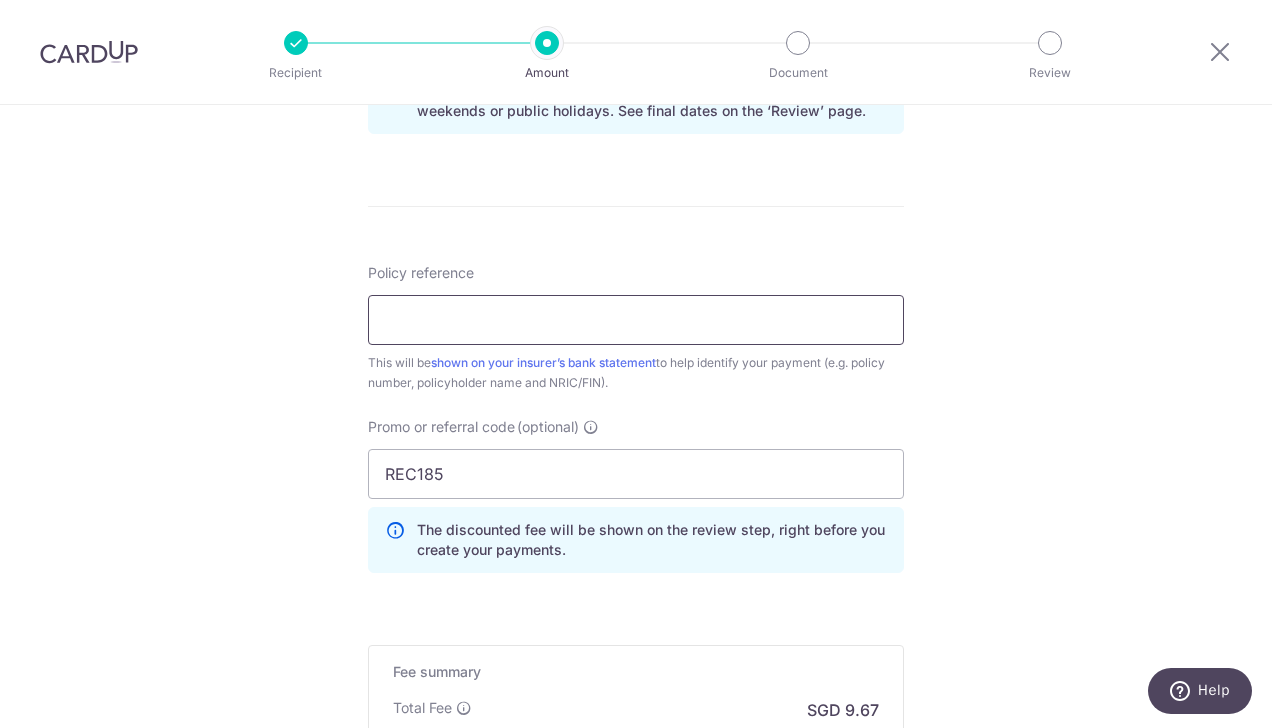 click on "Policy reference" at bounding box center [636, 320] 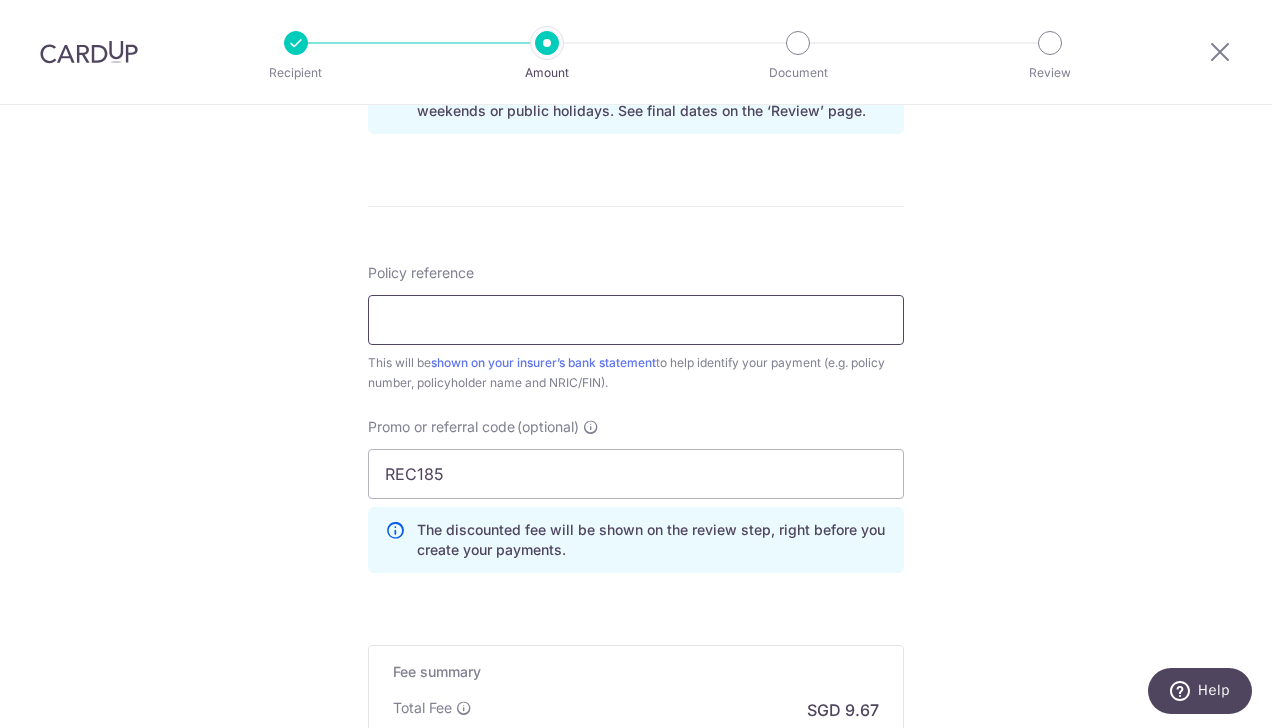 type on "p" 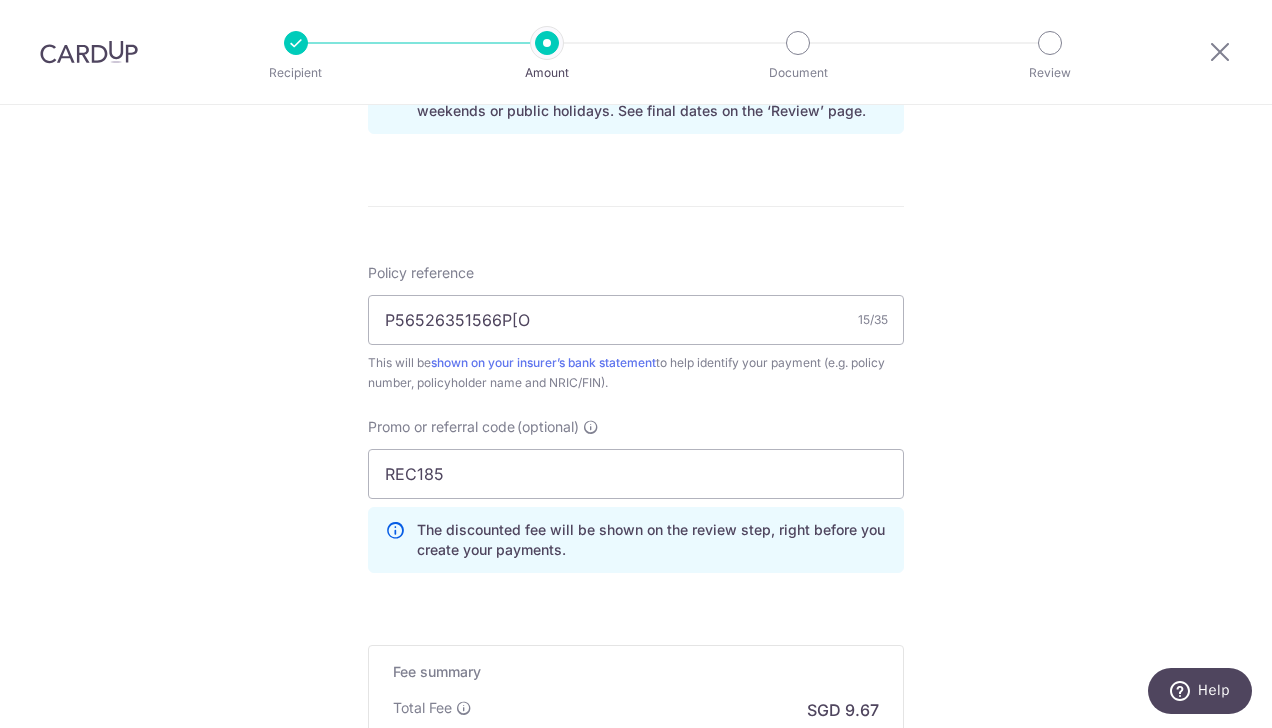 click on "P56526351566P[O" at bounding box center (636, 320) 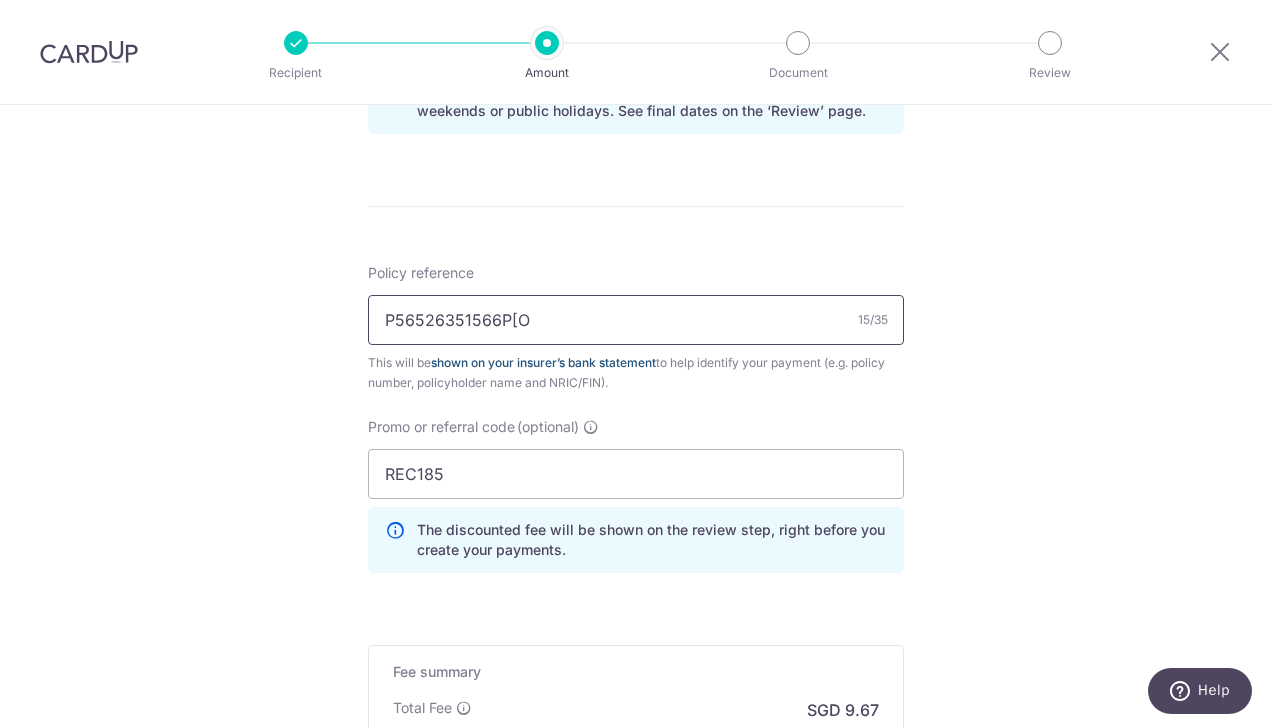 click on "P56526351566P[O" at bounding box center (636, 320) 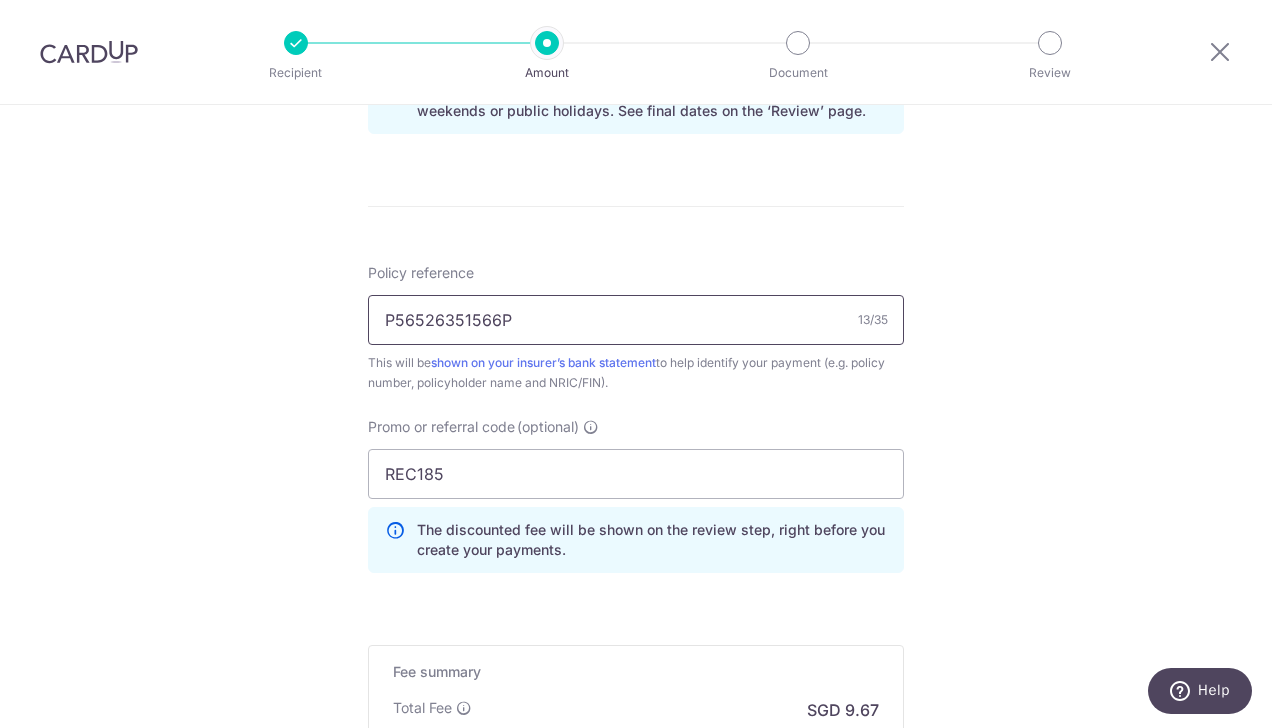 drag, startPoint x: 432, startPoint y: 315, endPoint x: 1271, endPoint y: 360, distance: 840.20593 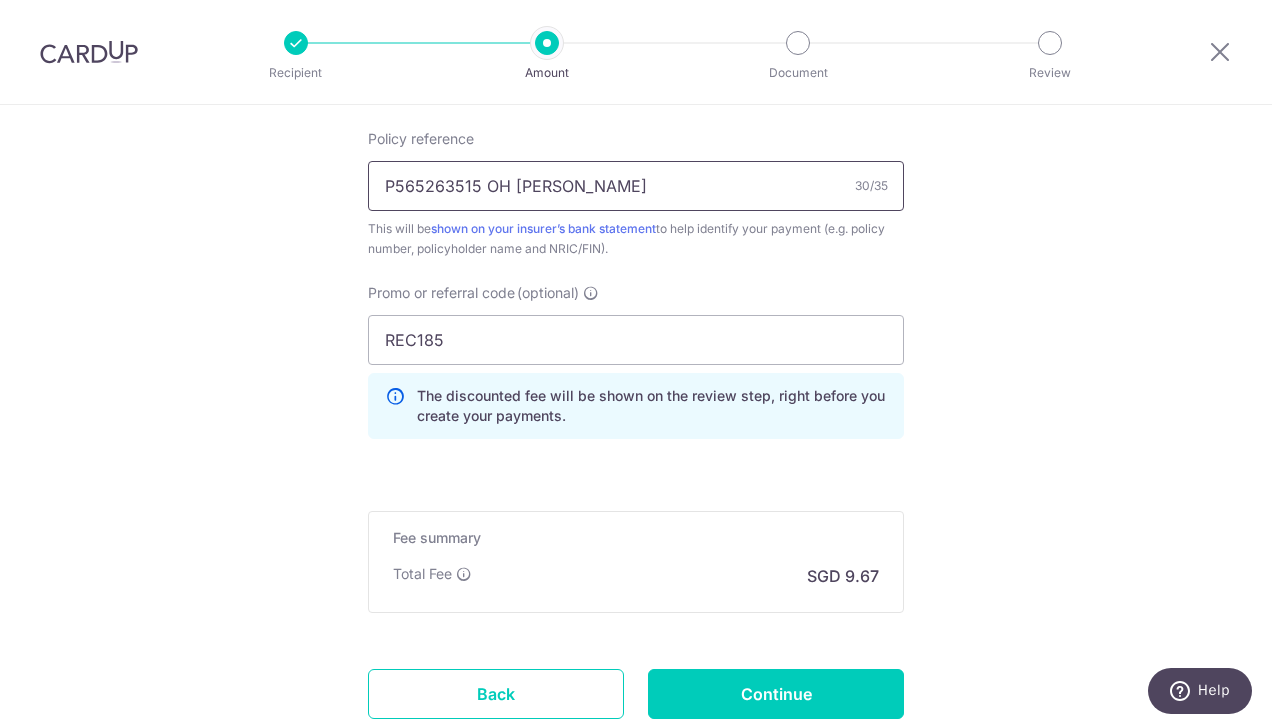 scroll, scrollTop: 1377, scrollLeft: 0, axis: vertical 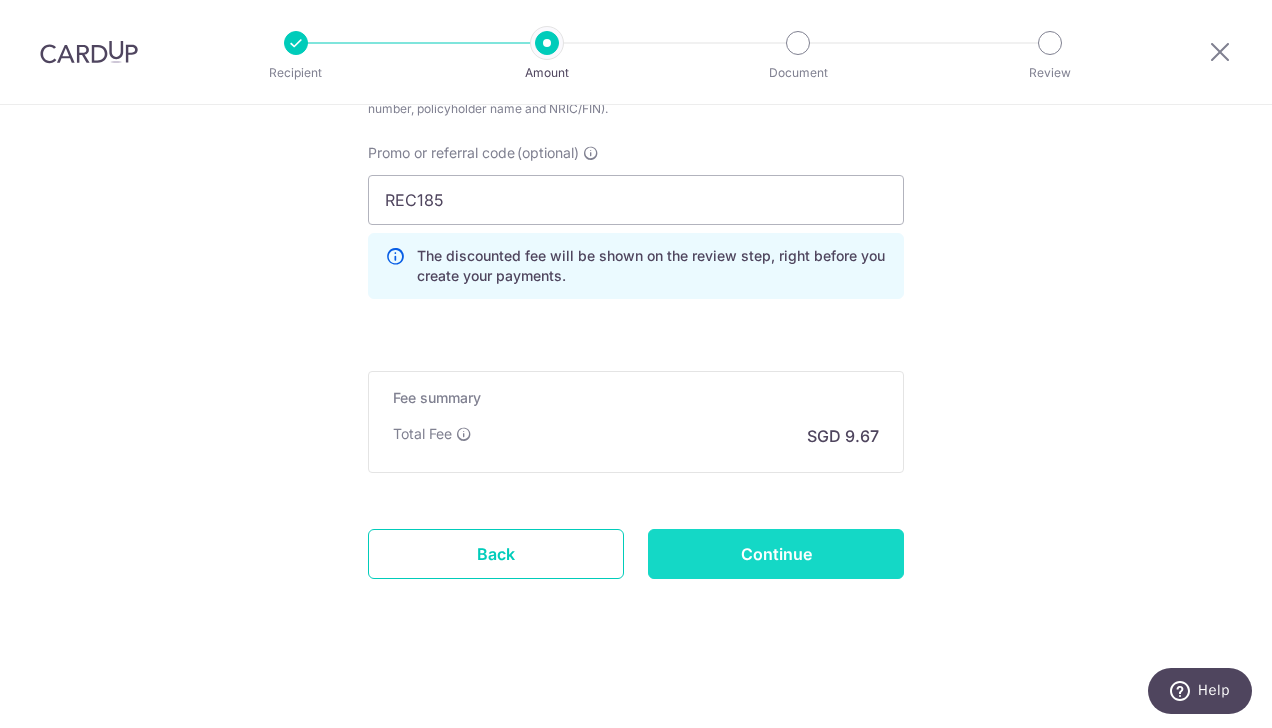 type on "P565263515 OH FENG GUI DESMOND" 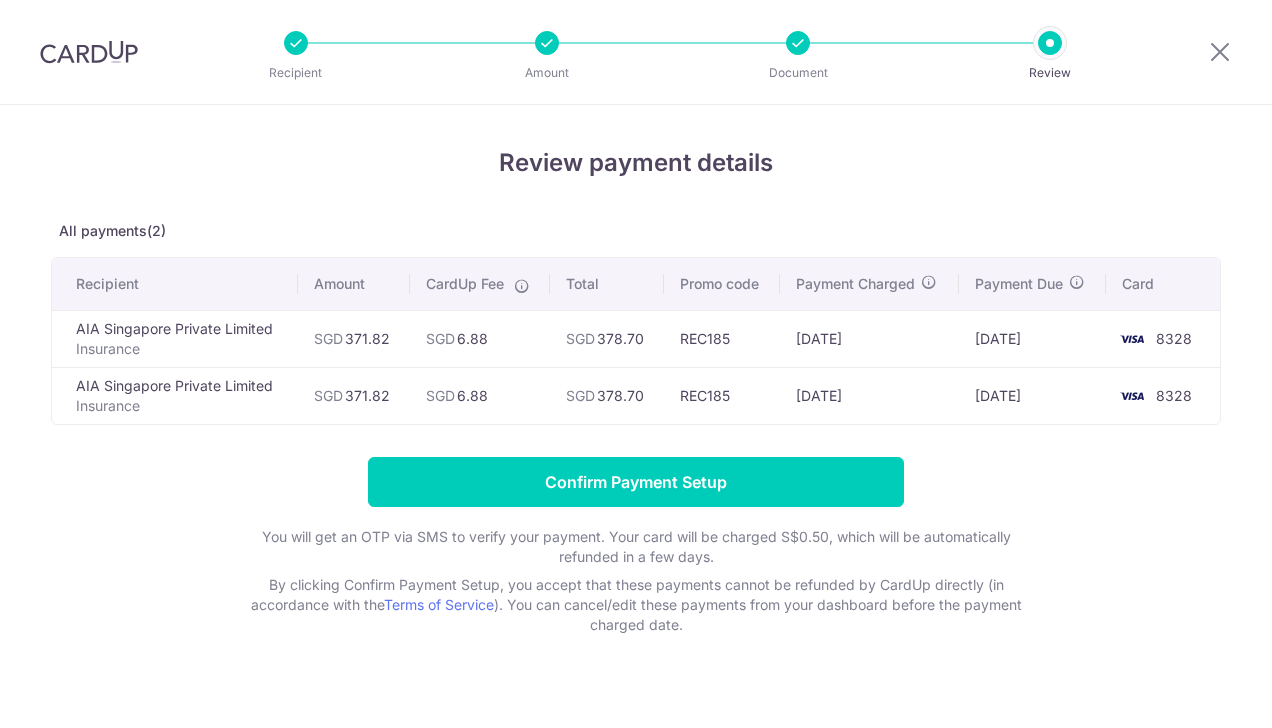 scroll, scrollTop: 0, scrollLeft: 0, axis: both 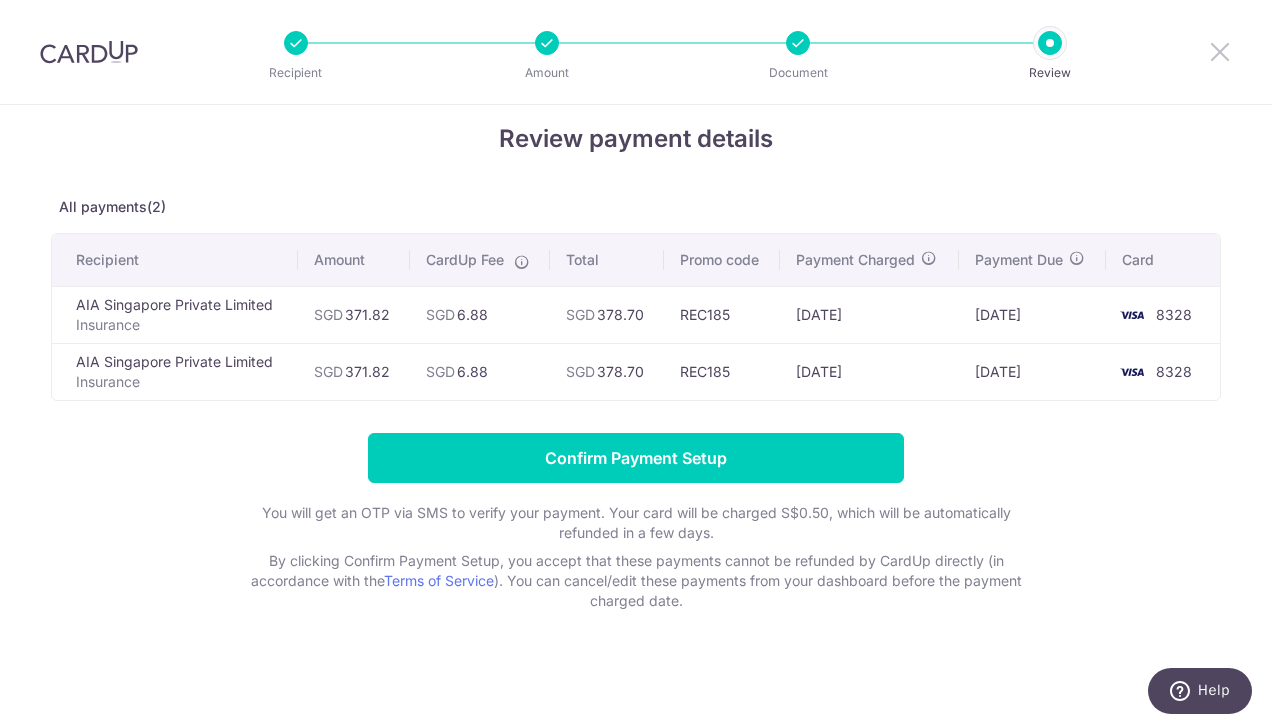 click at bounding box center (1220, 51) 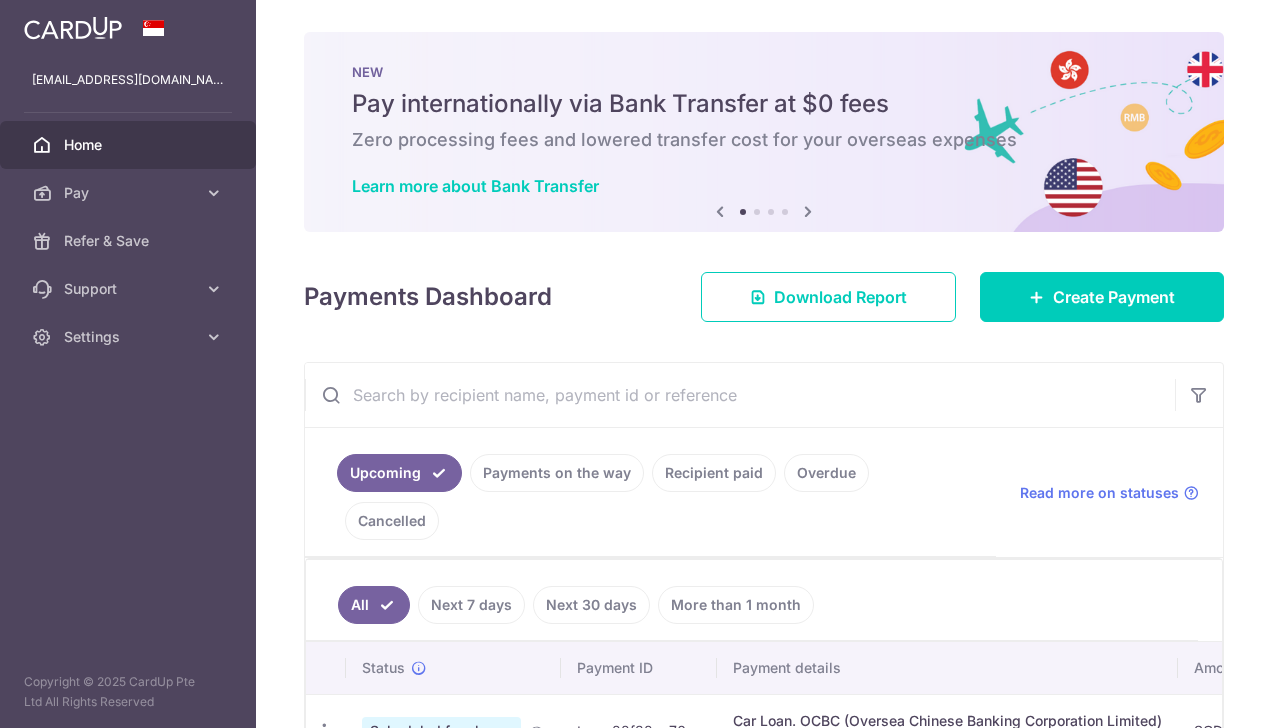 scroll, scrollTop: 0, scrollLeft: 0, axis: both 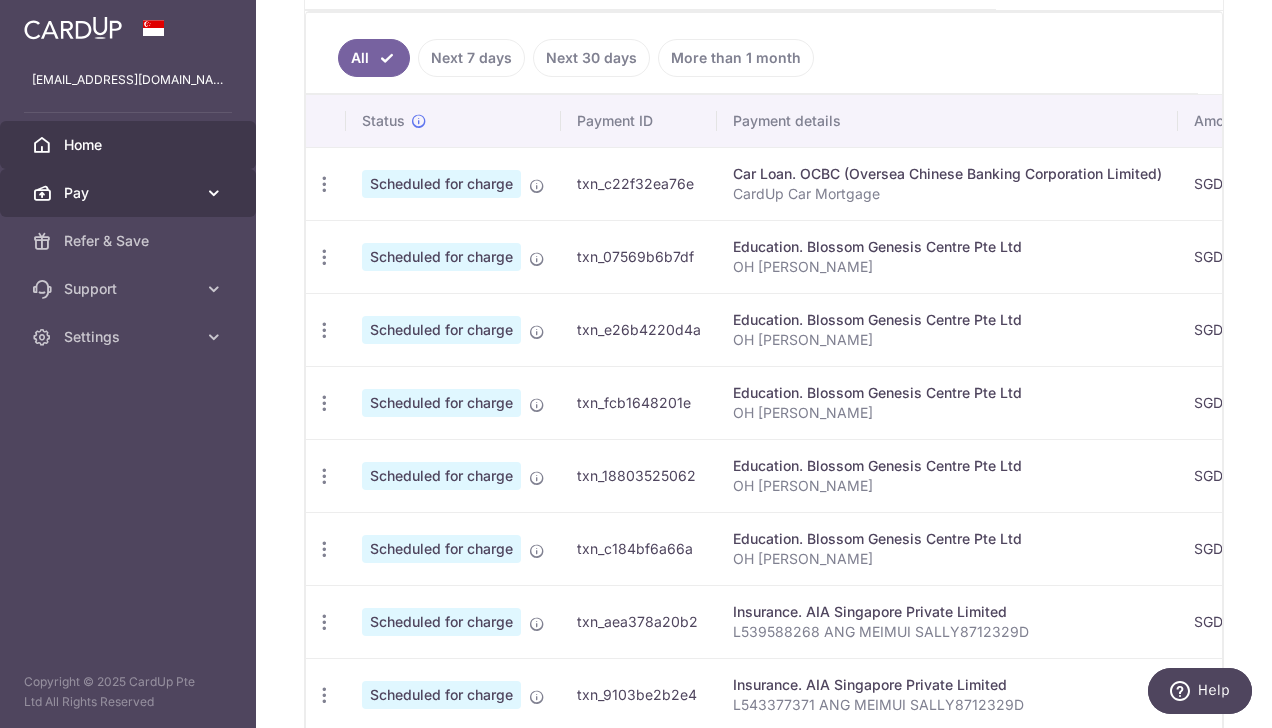 click on "Pay" at bounding box center [130, 193] 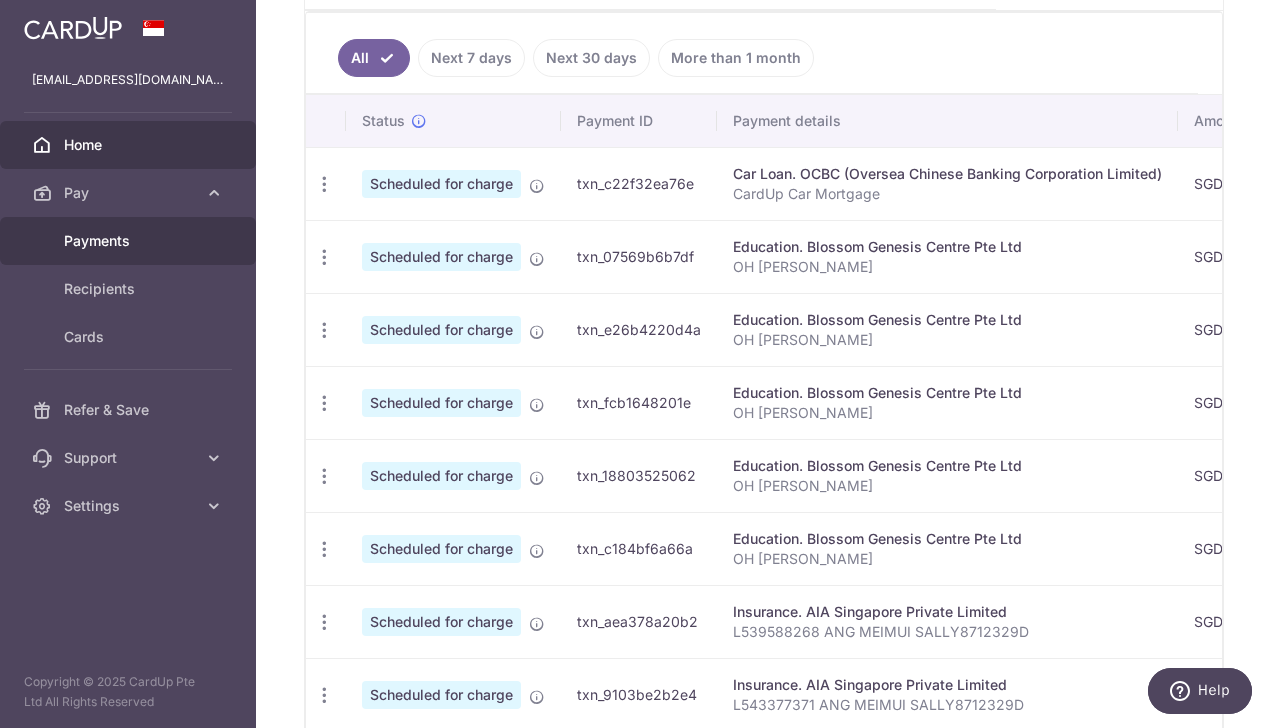 click on "Payments" at bounding box center (130, 241) 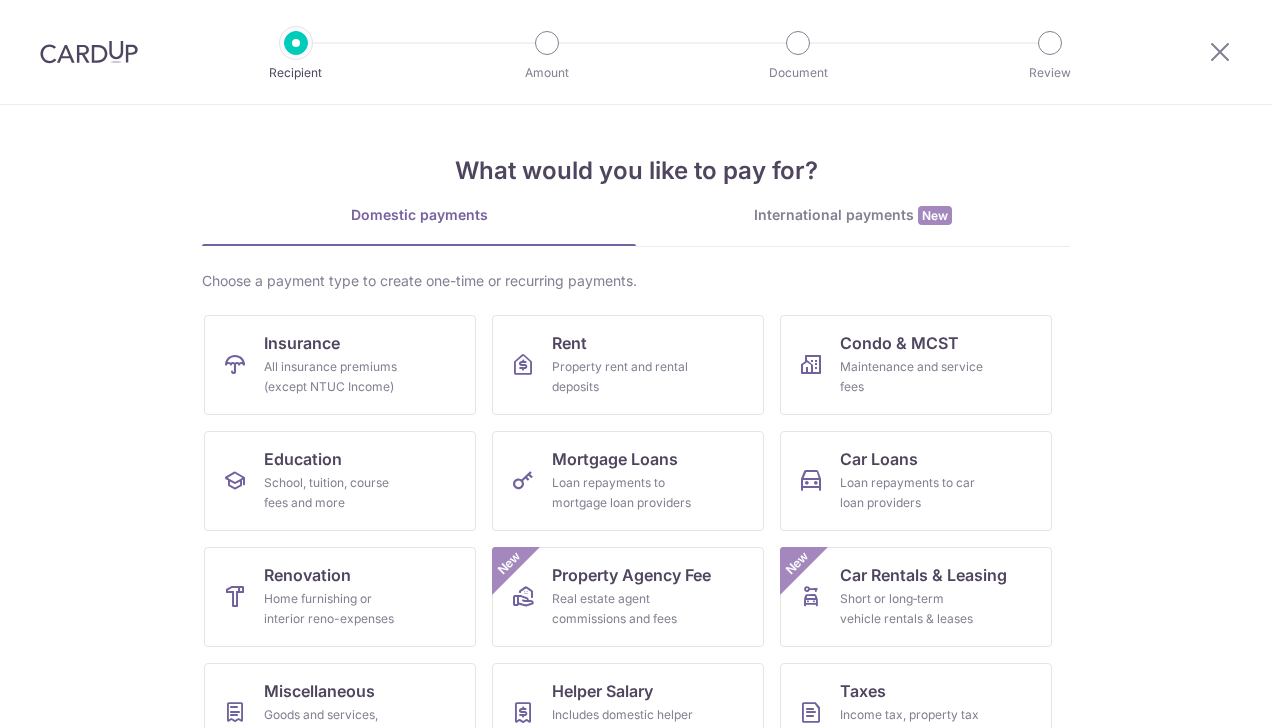 scroll, scrollTop: 0, scrollLeft: 0, axis: both 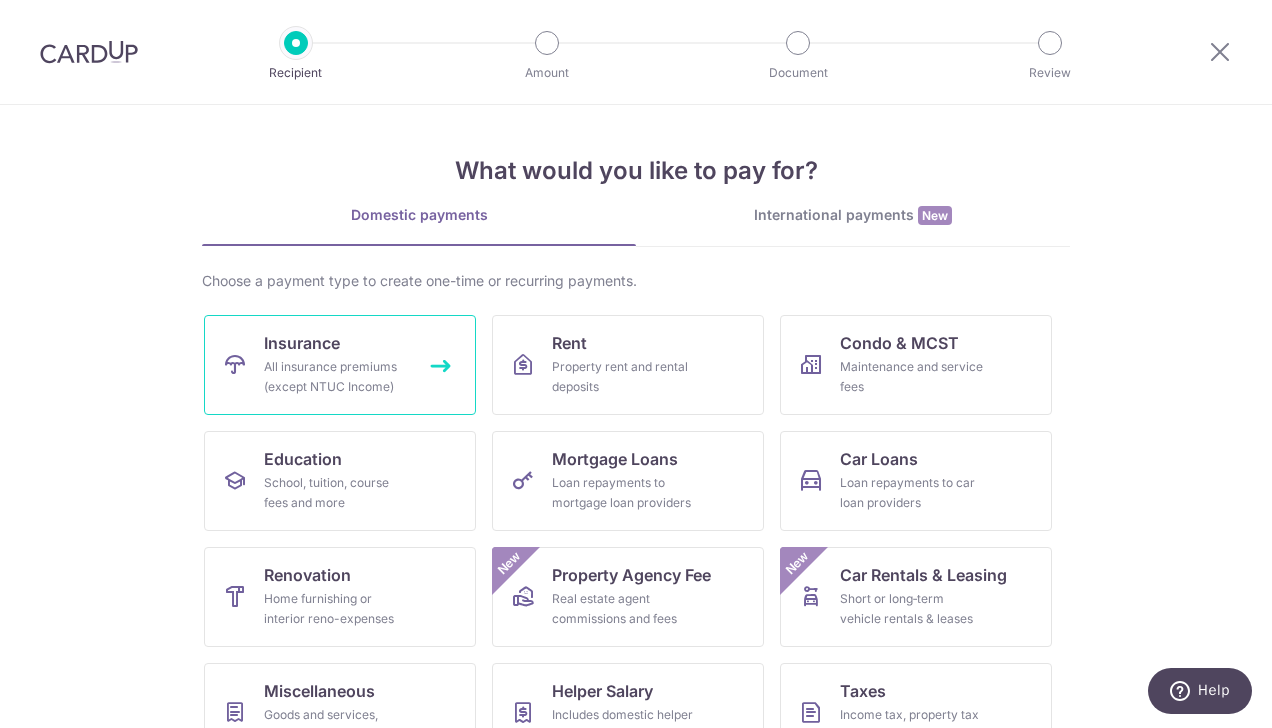 click on "Insurance" at bounding box center [302, 343] 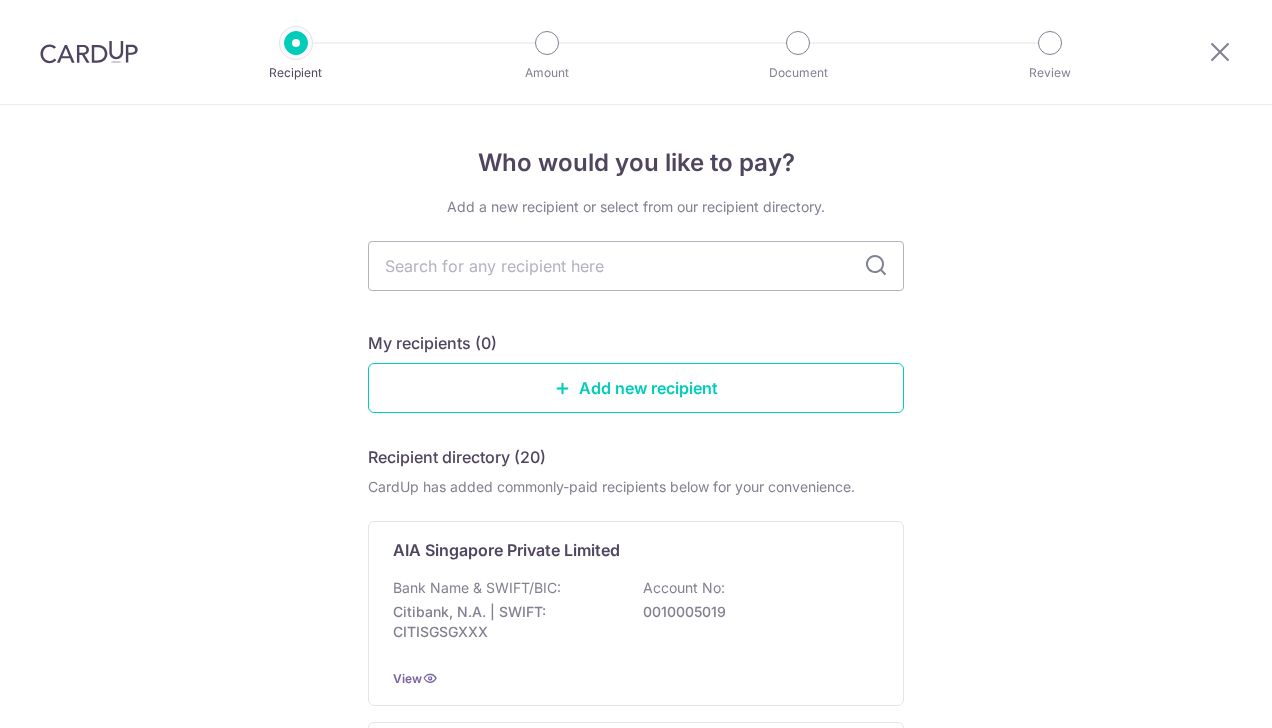 scroll, scrollTop: 0, scrollLeft: 0, axis: both 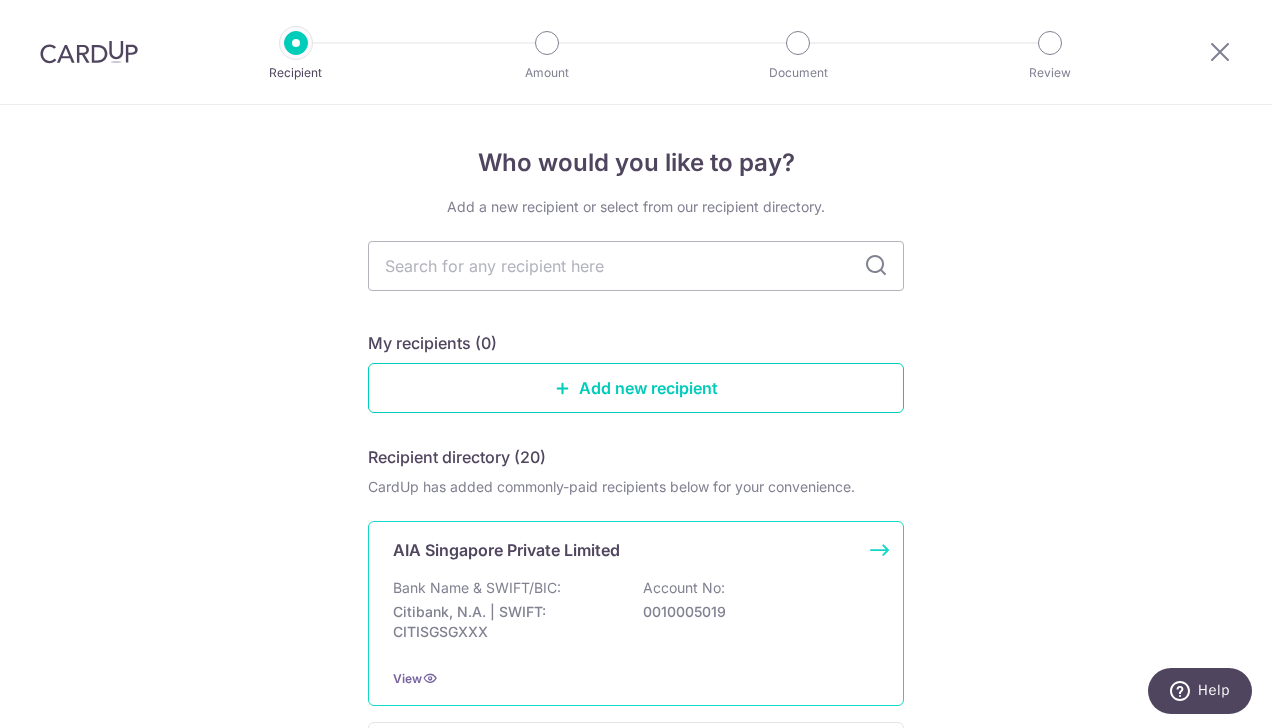 click on "AIA Singapore Private Limited
Bank Name & SWIFT/BIC:
Citibank, N.A. | SWIFT: CITISGSGXXX
Account No:
0010005019
View" at bounding box center [636, 613] 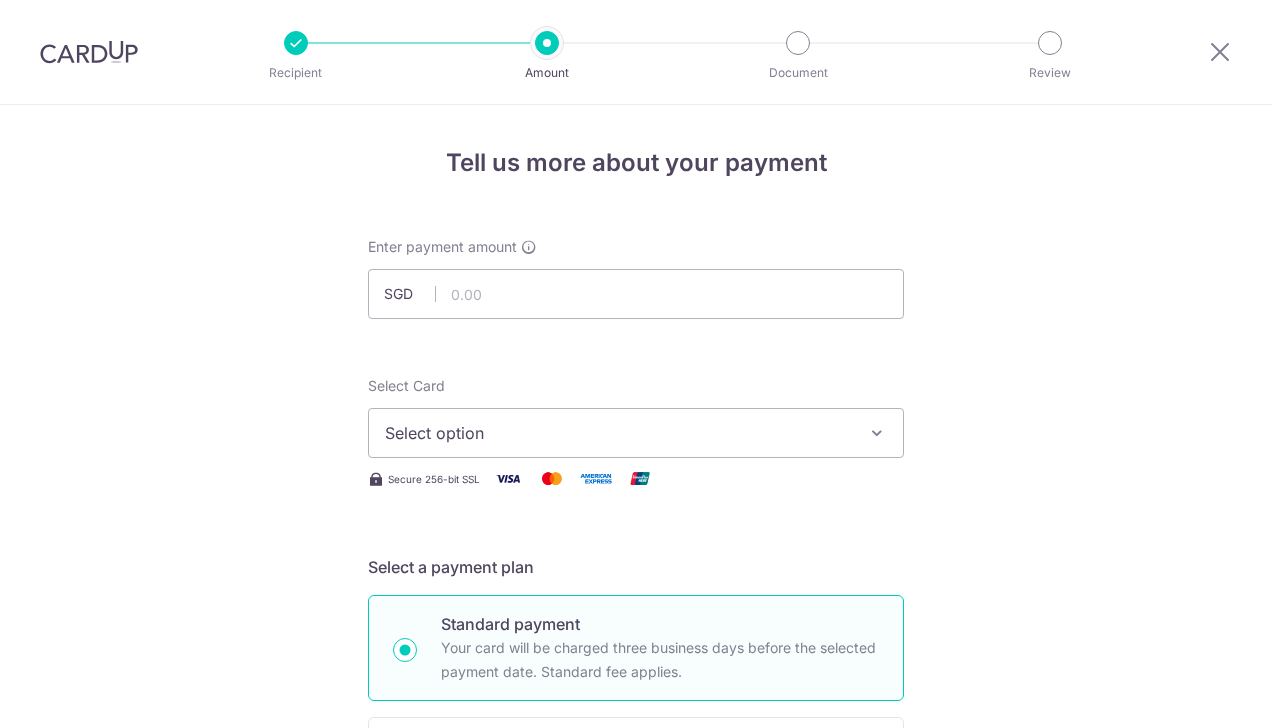 scroll, scrollTop: 0, scrollLeft: 0, axis: both 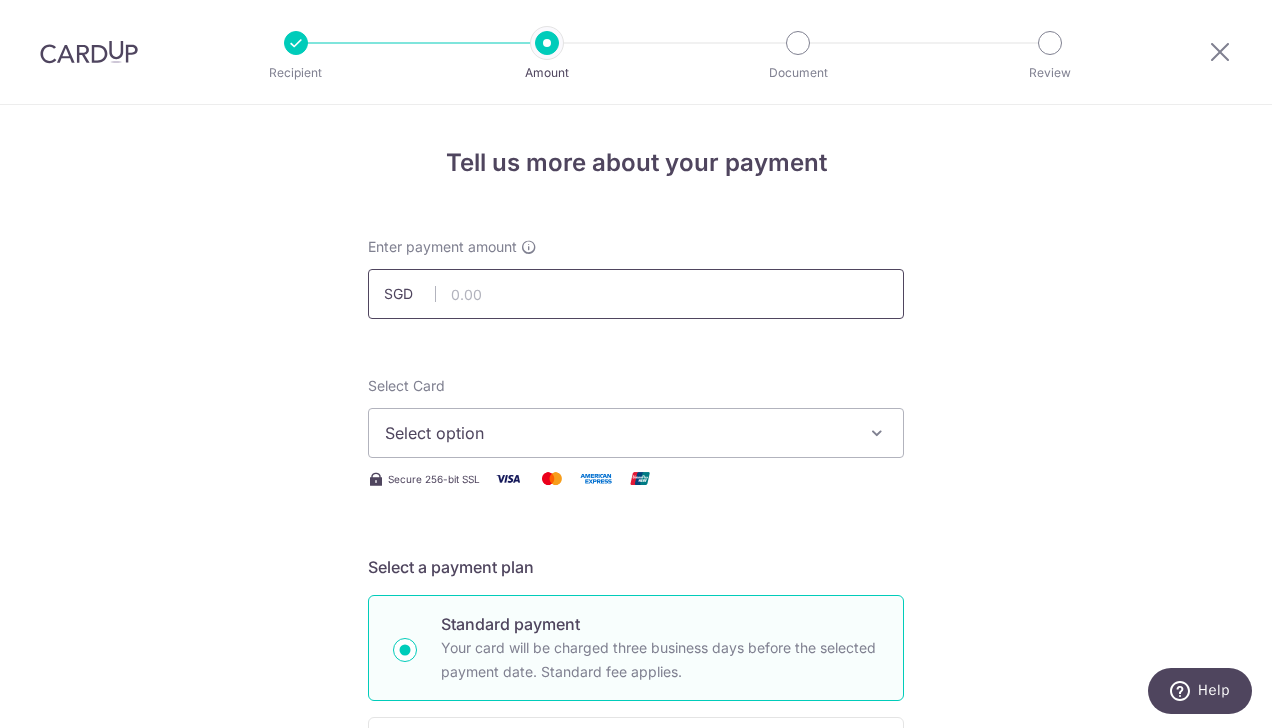 drag, startPoint x: 638, startPoint y: 282, endPoint x: 639, endPoint y: 292, distance: 10.049875 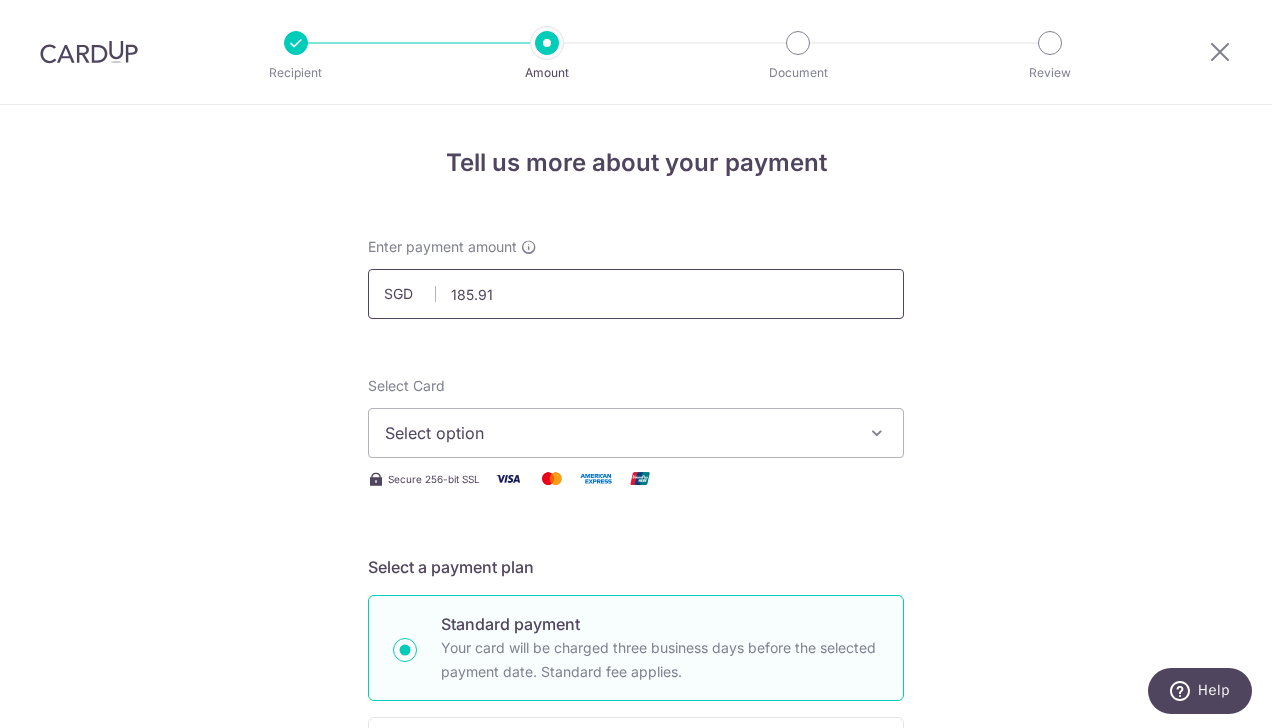type on "185.91" 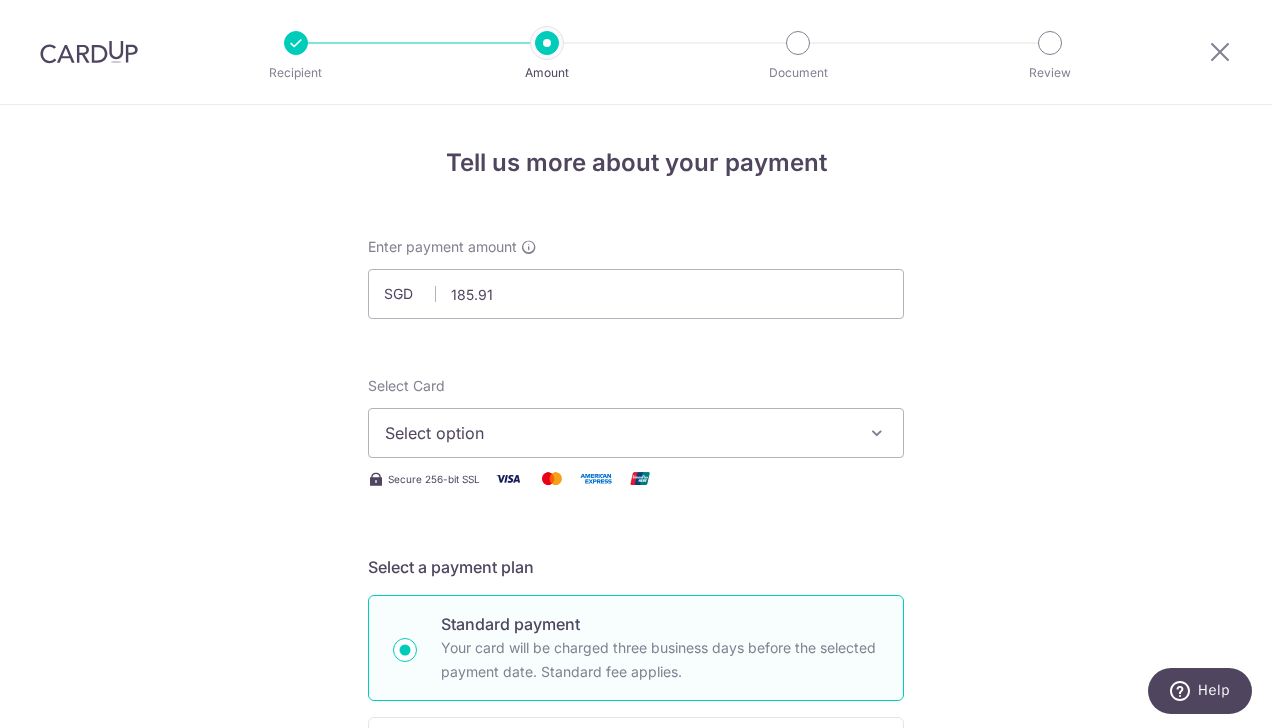 click on "Tell us more about your payment
Enter payment amount
SGD
185.91
185.91
Select Card
Select option
Add credit card
Your Cards
**** 8328
Secure 256-bit SSL
Text
New card details
Card
Secure 256-bit SSL" at bounding box center (636, 1009) 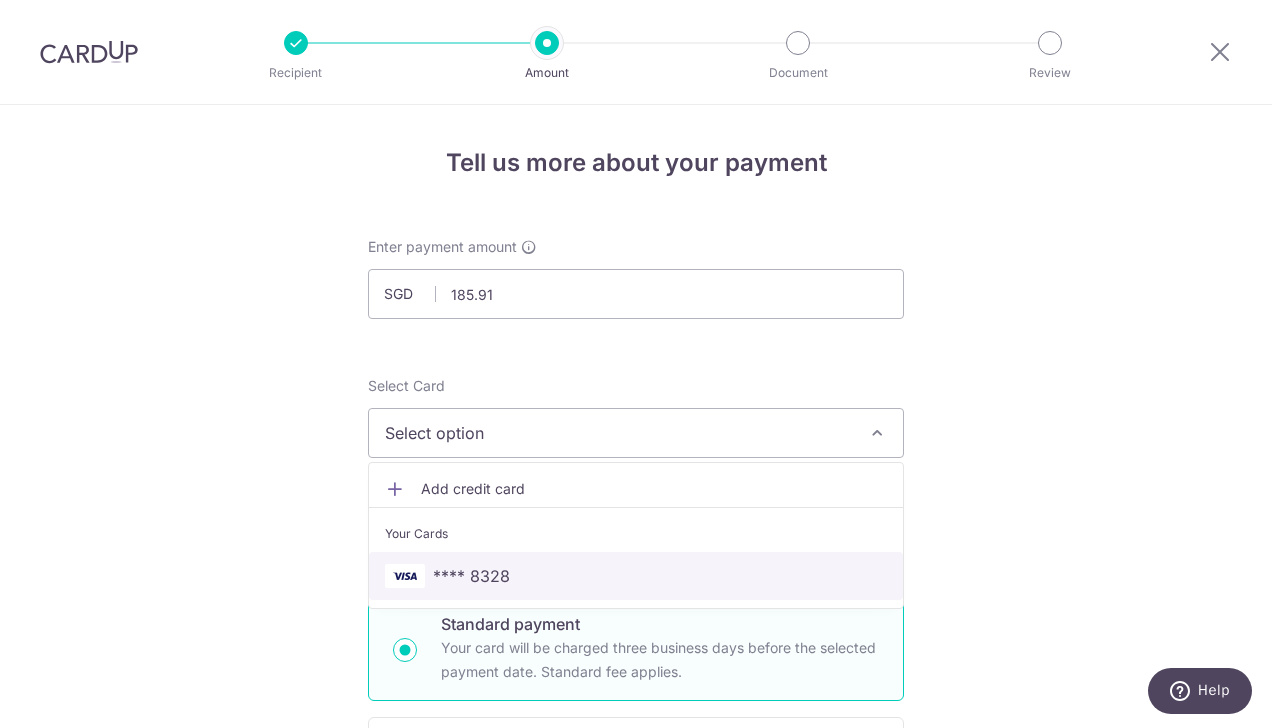 click on "**** 8328" at bounding box center (636, 576) 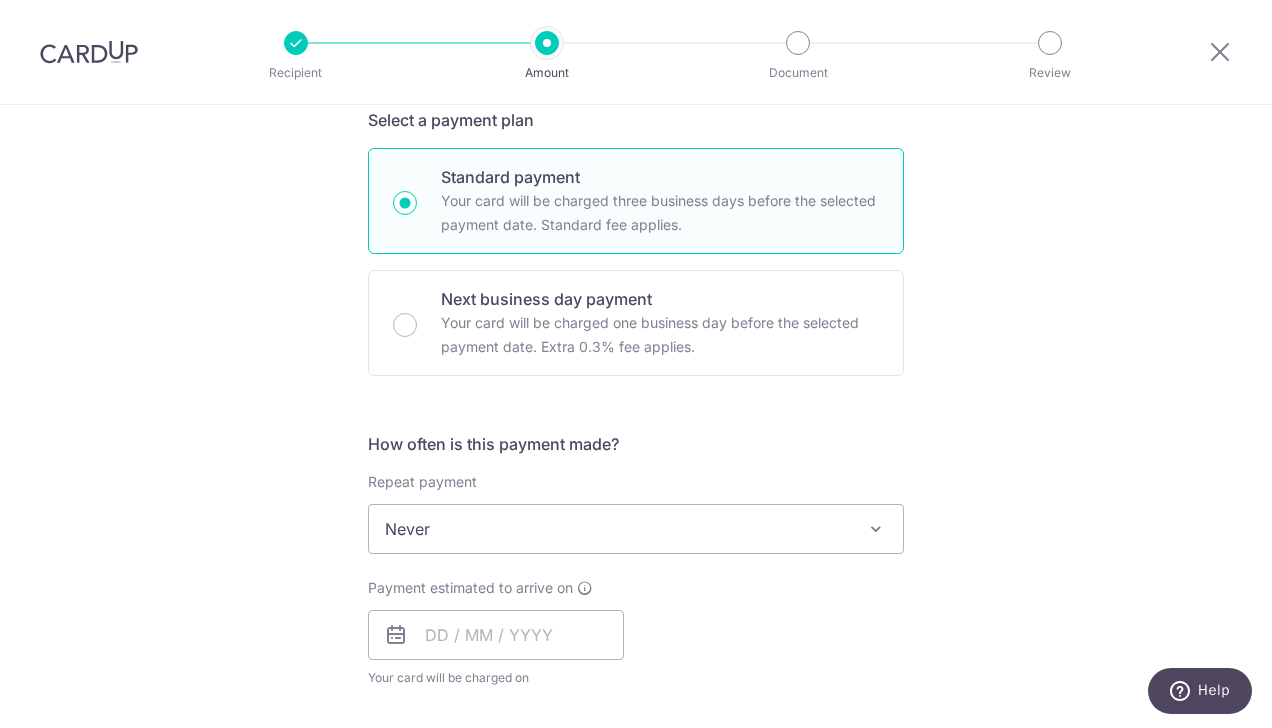 scroll, scrollTop: 501, scrollLeft: 0, axis: vertical 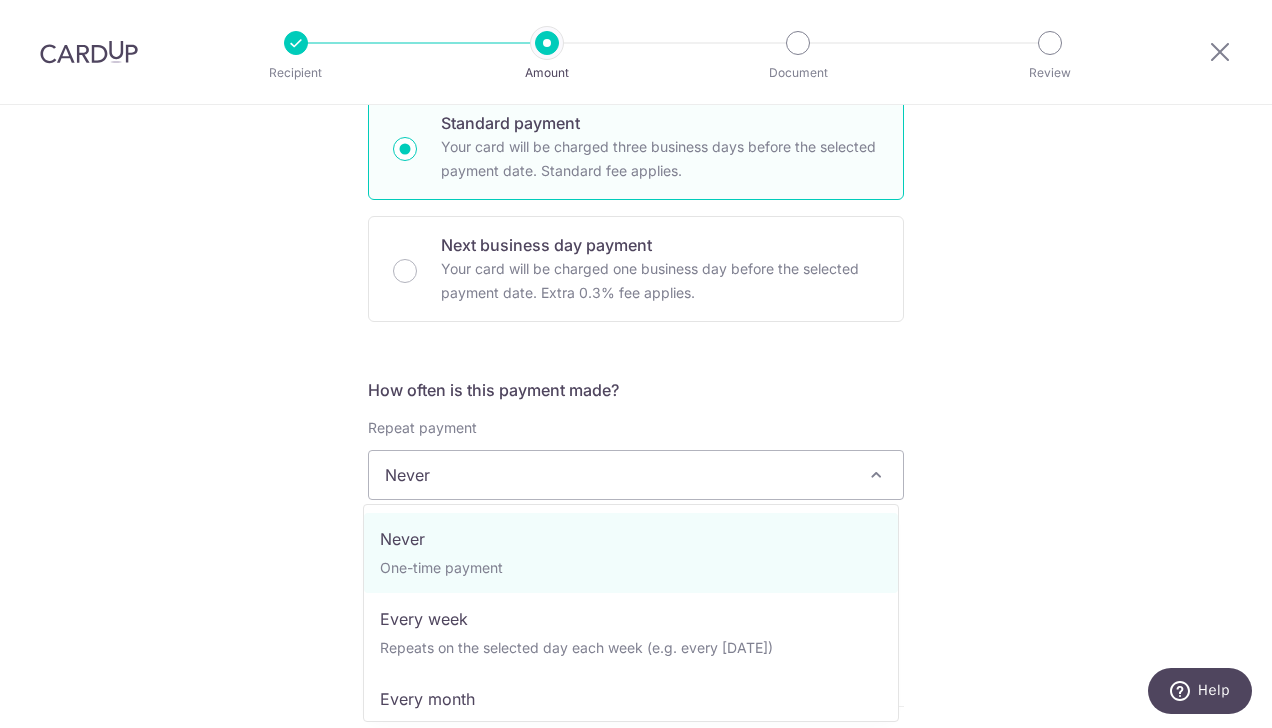 click on "Never" at bounding box center [636, 475] 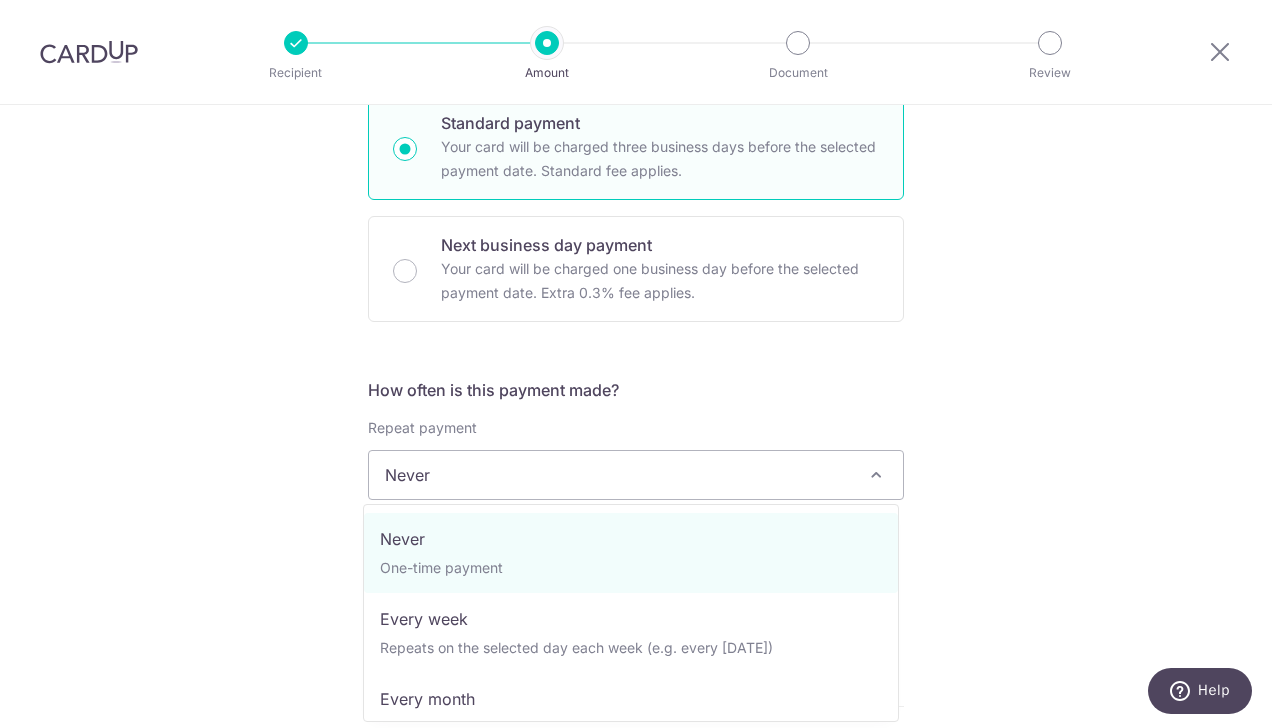 select on "2" 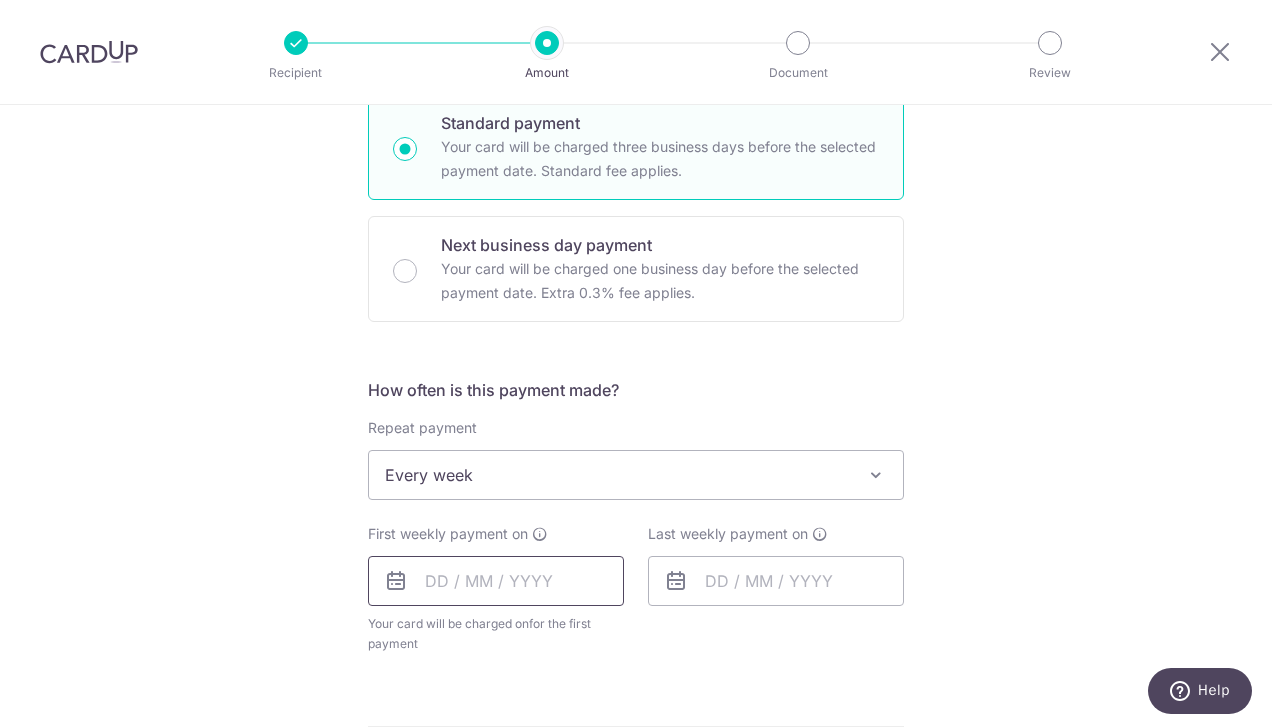 click at bounding box center [496, 581] 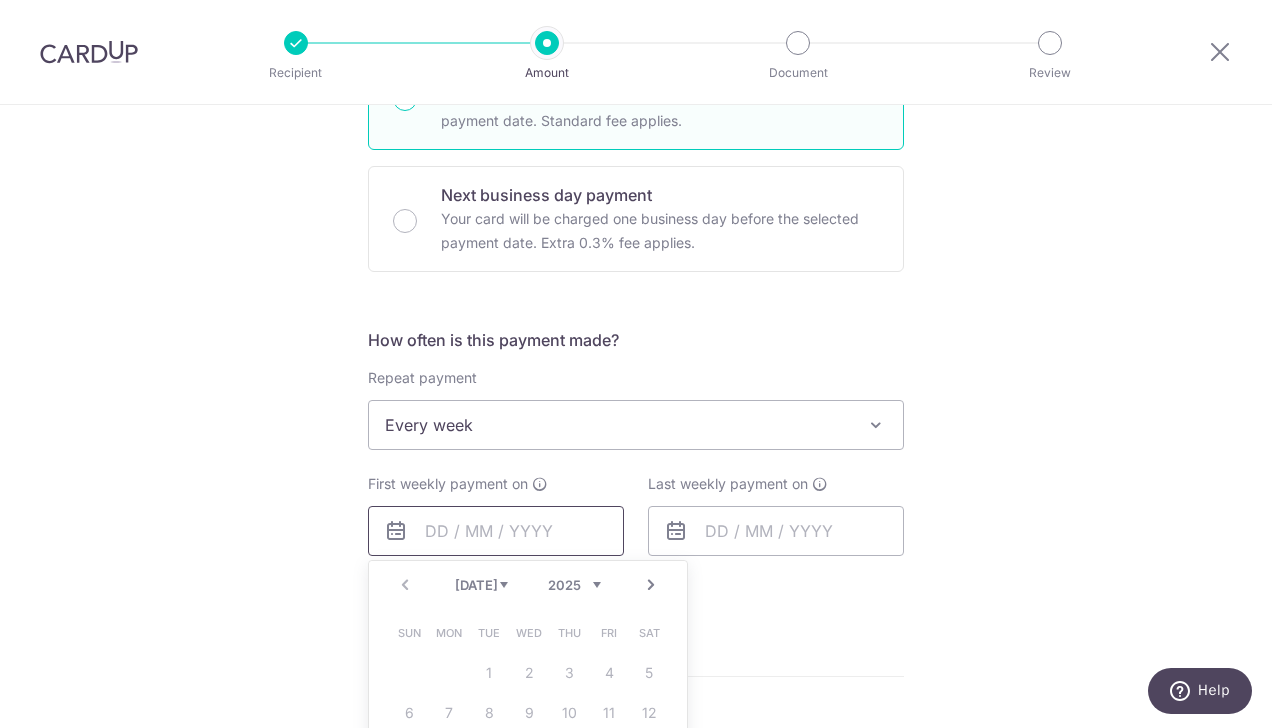 scroll, scrollTop: 601, scrollLeft: 0, axis: vertical 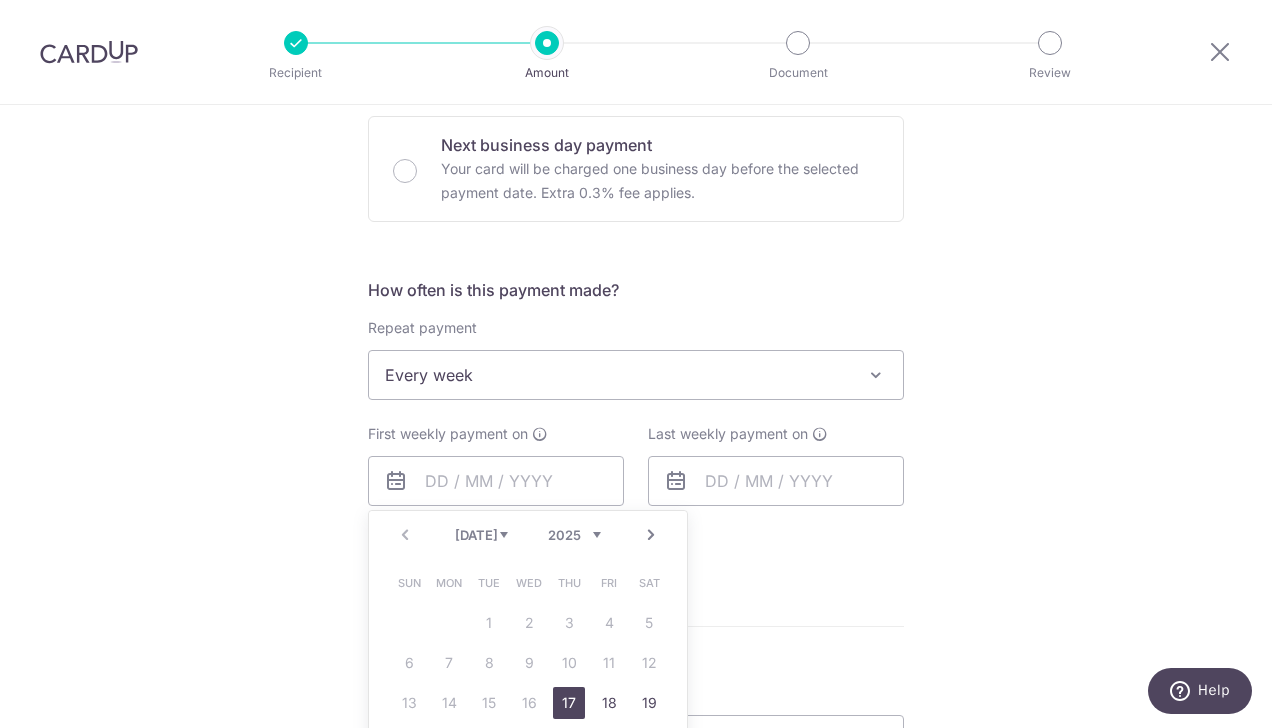 click on "17" at bounding box center (569, 703) 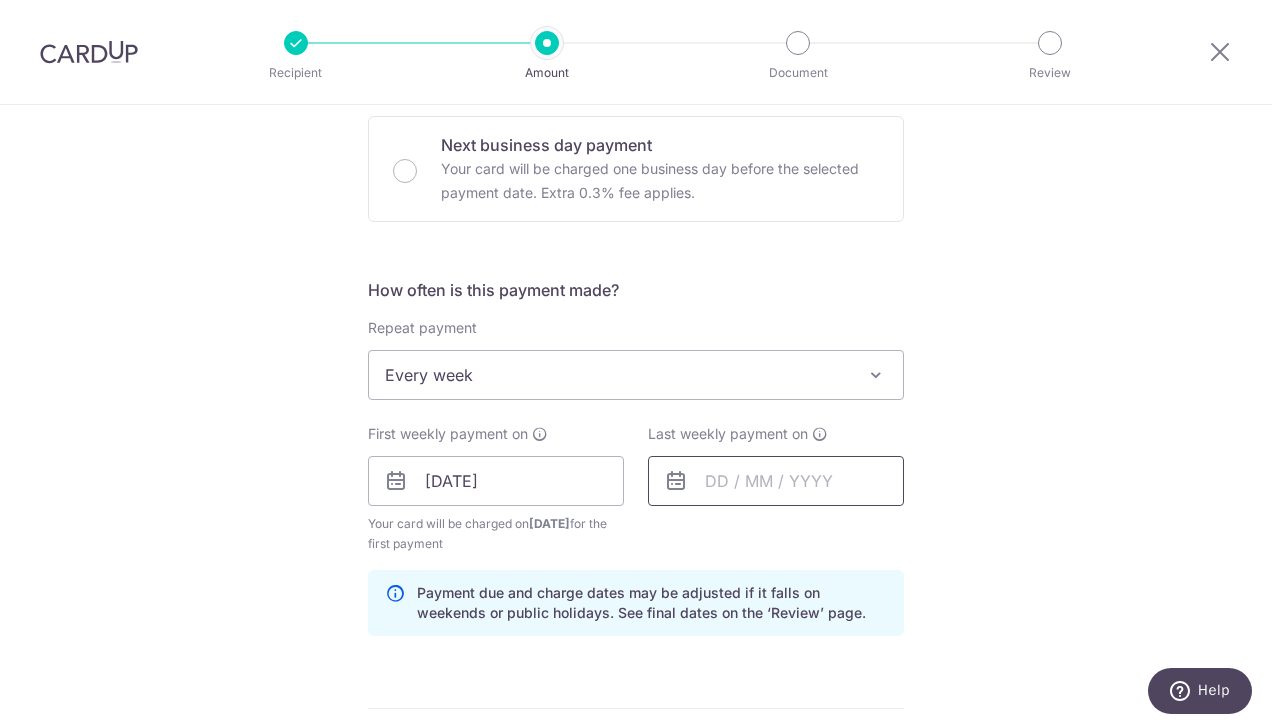 click at bounding box center [776, 481] 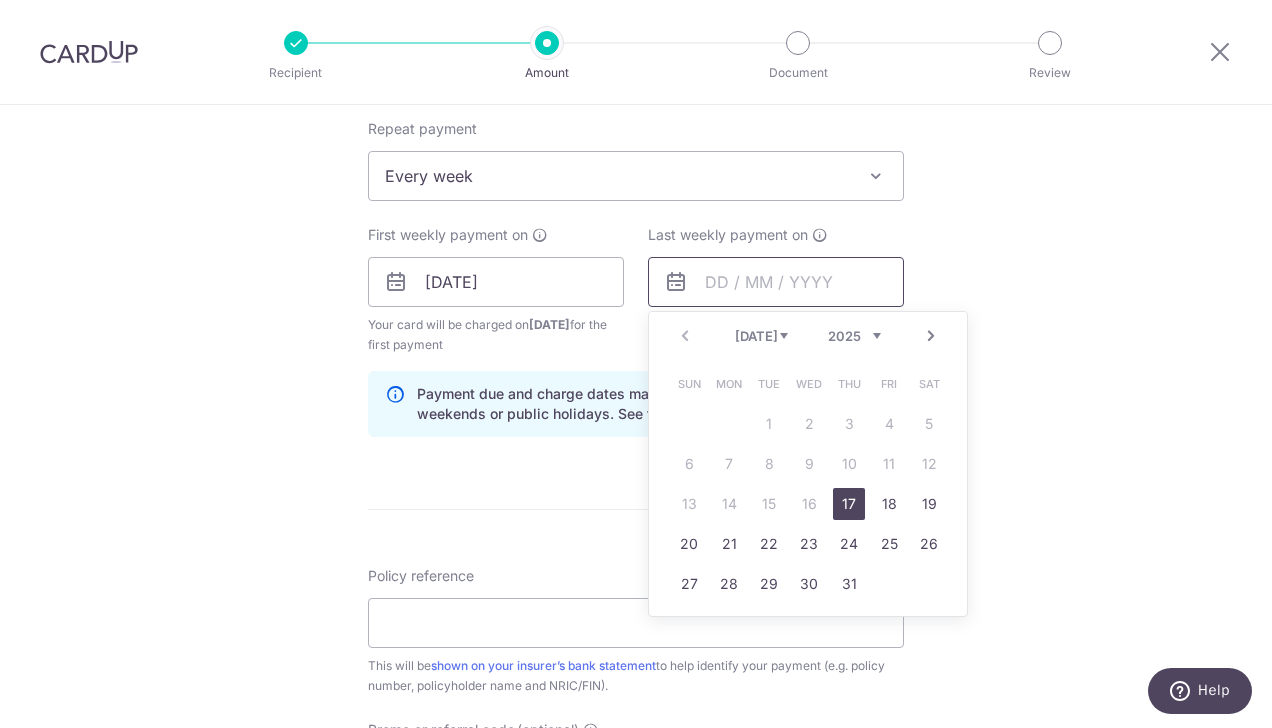 scroll, scrollTop: 802, scrollLeft: 0, axis: vertical 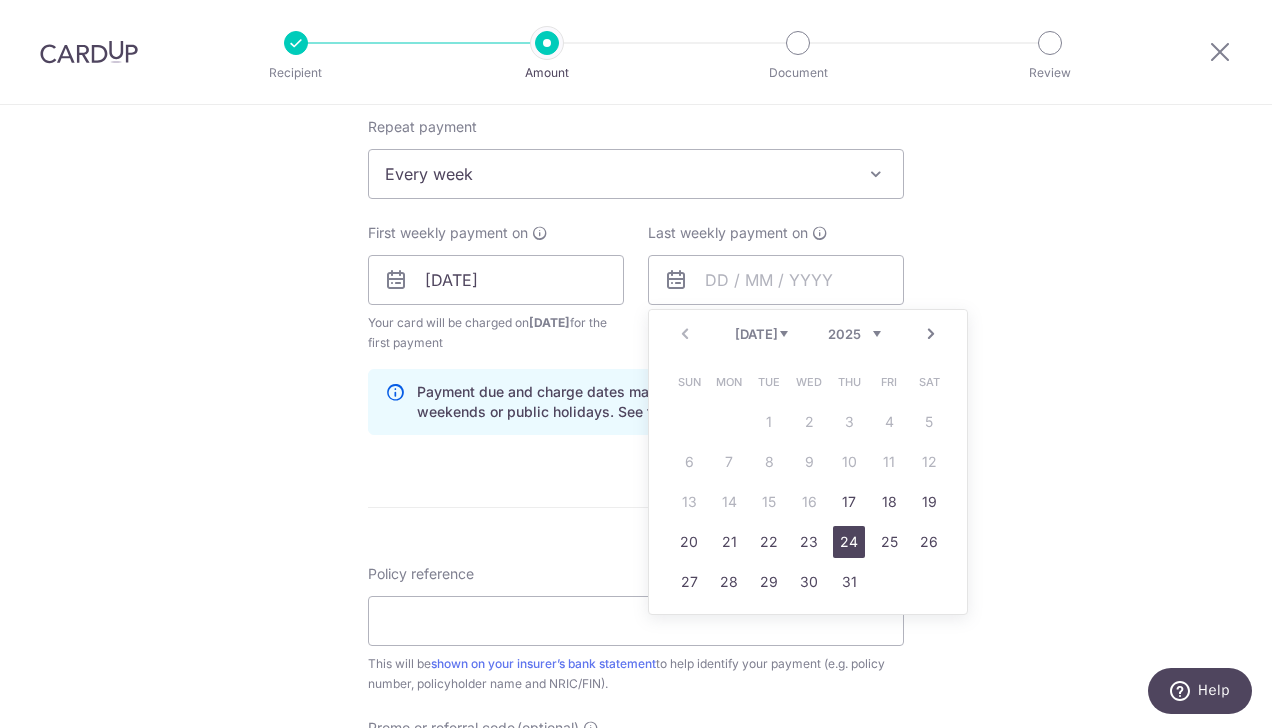 click on "24" at bounding box center (849, 542) 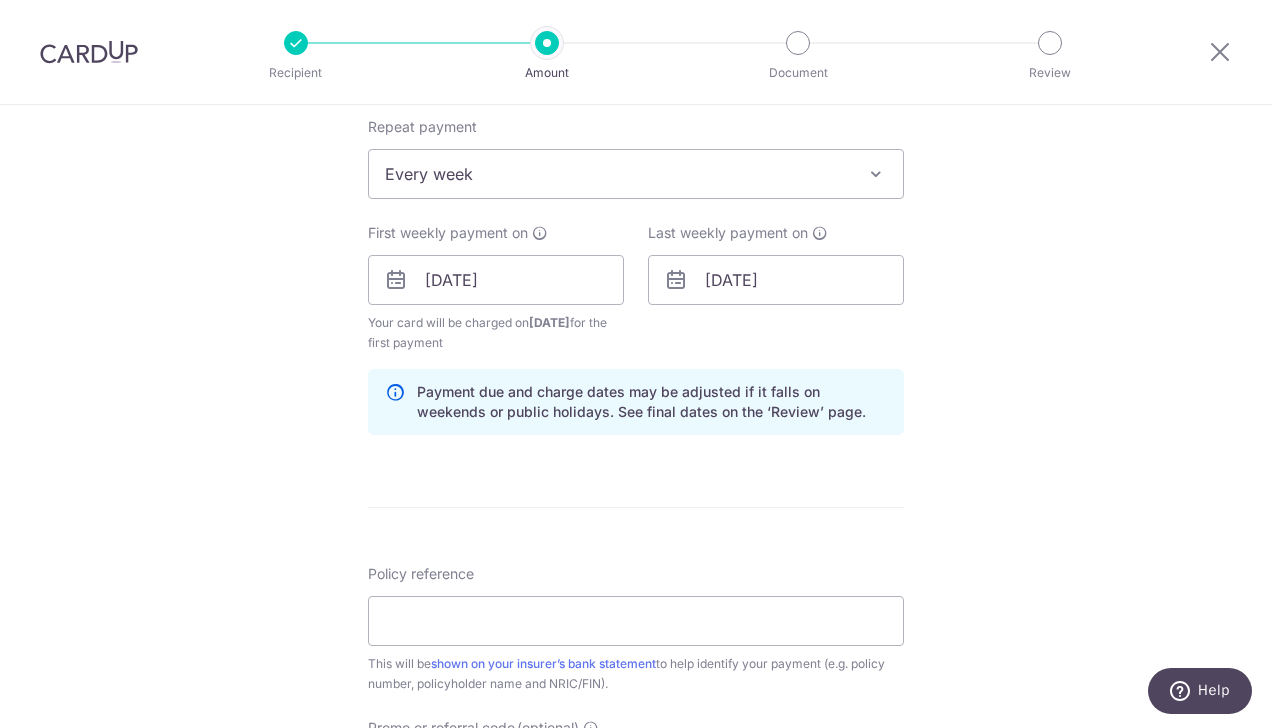 drag, startPoint x: 847, startPoint y: 533, endPoint x: 213, endPoint y: 84, distance: 776.8893 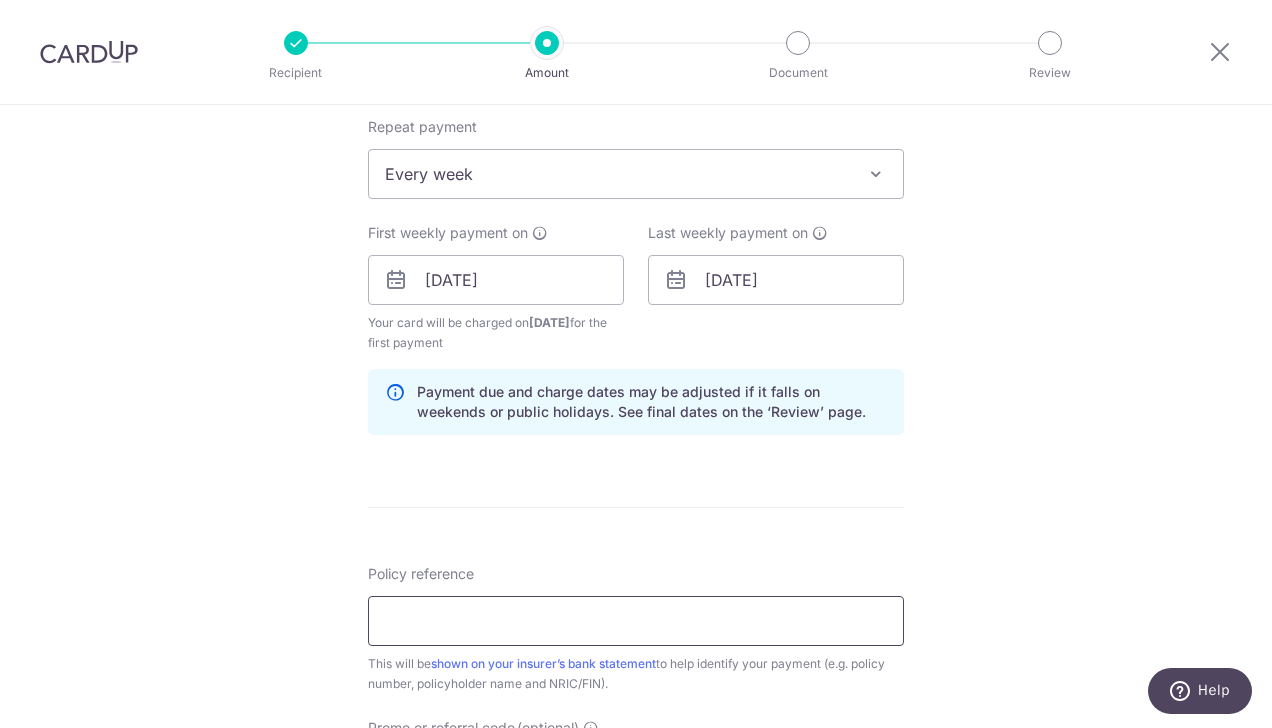 drag, startPoint x: 872, startPoint y: 450, endPoint x: 520, endPoint y: 633, distance: 396.72787 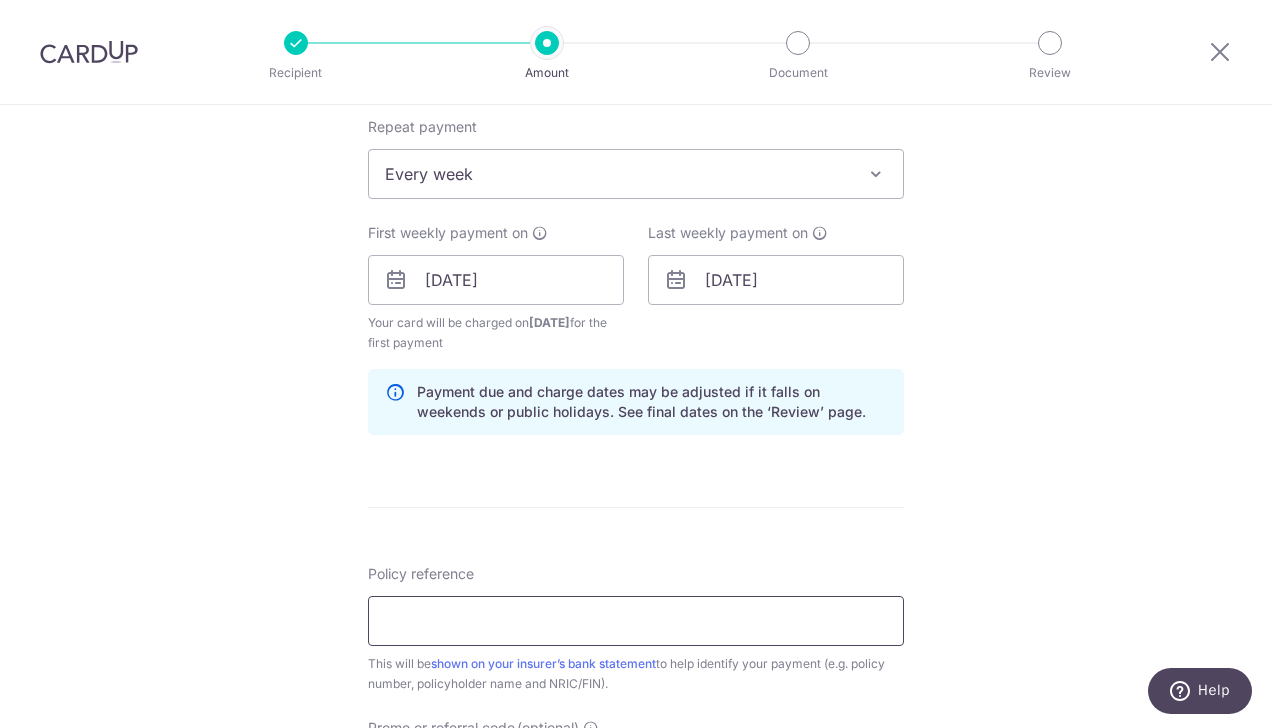 type on "P565263515 OH FENG GUI DESMOND" 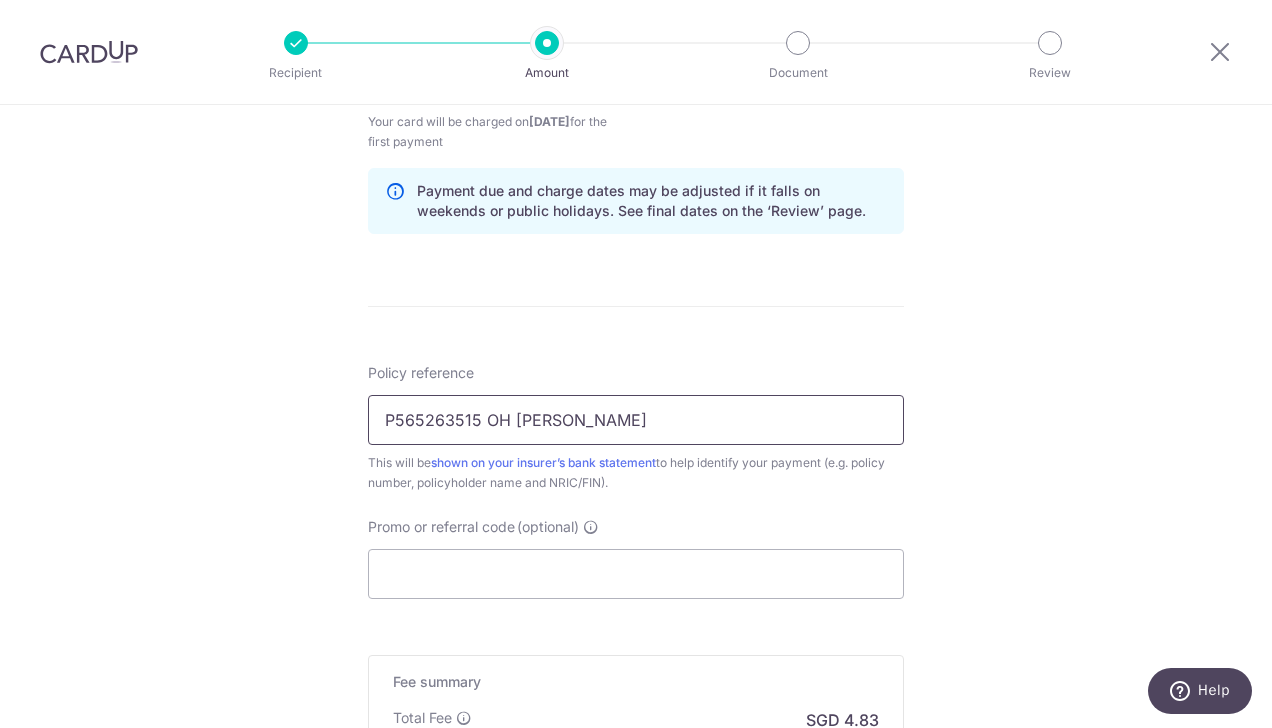 scroll, scrollTop: 1203, scrollLeft: 0, axis: vertical 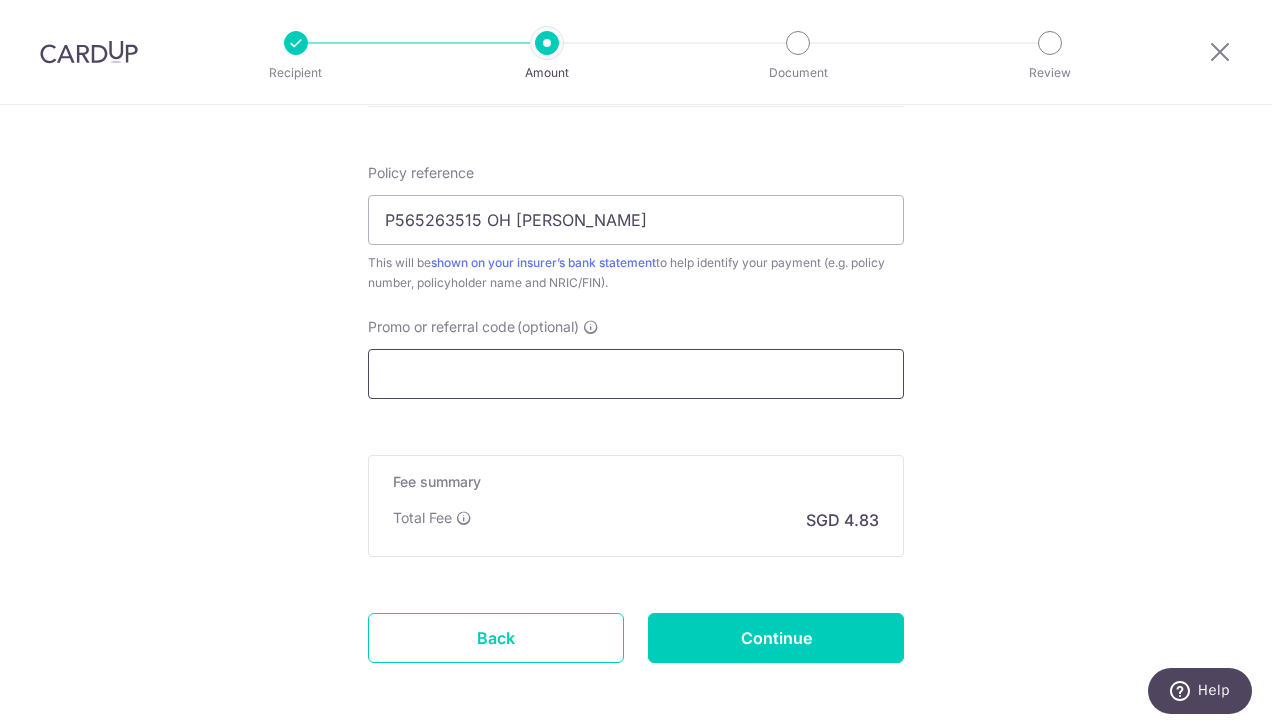 click on "Promo or referral code
(optional)" at bounding box center (636, 374) 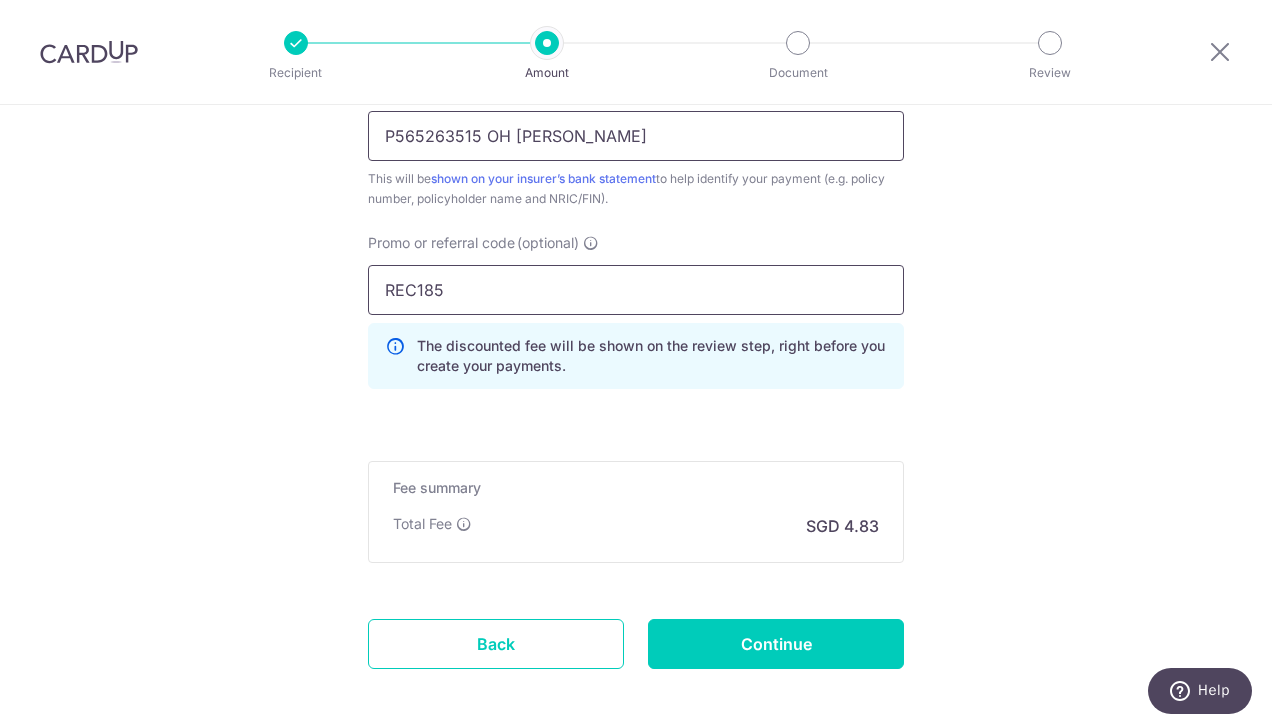 scroll, scrollTop: 1304, scrollLeft: 0, axis: vertical 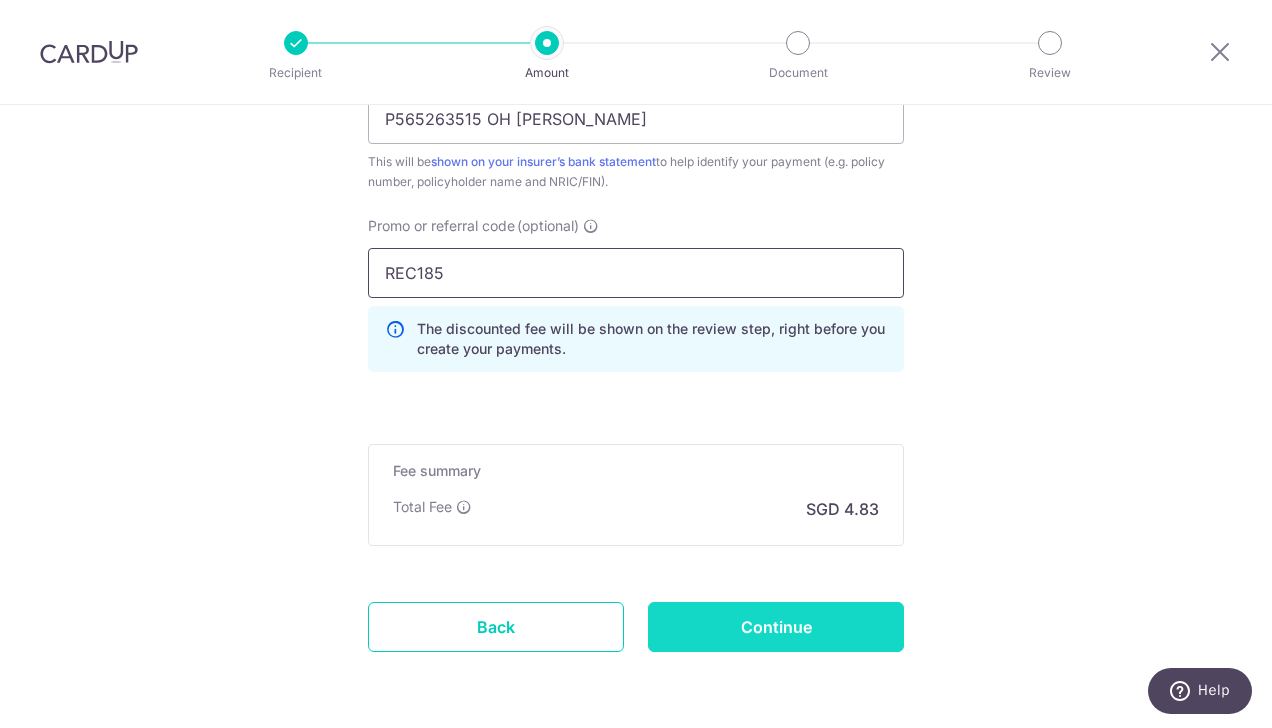 type on "REC185" 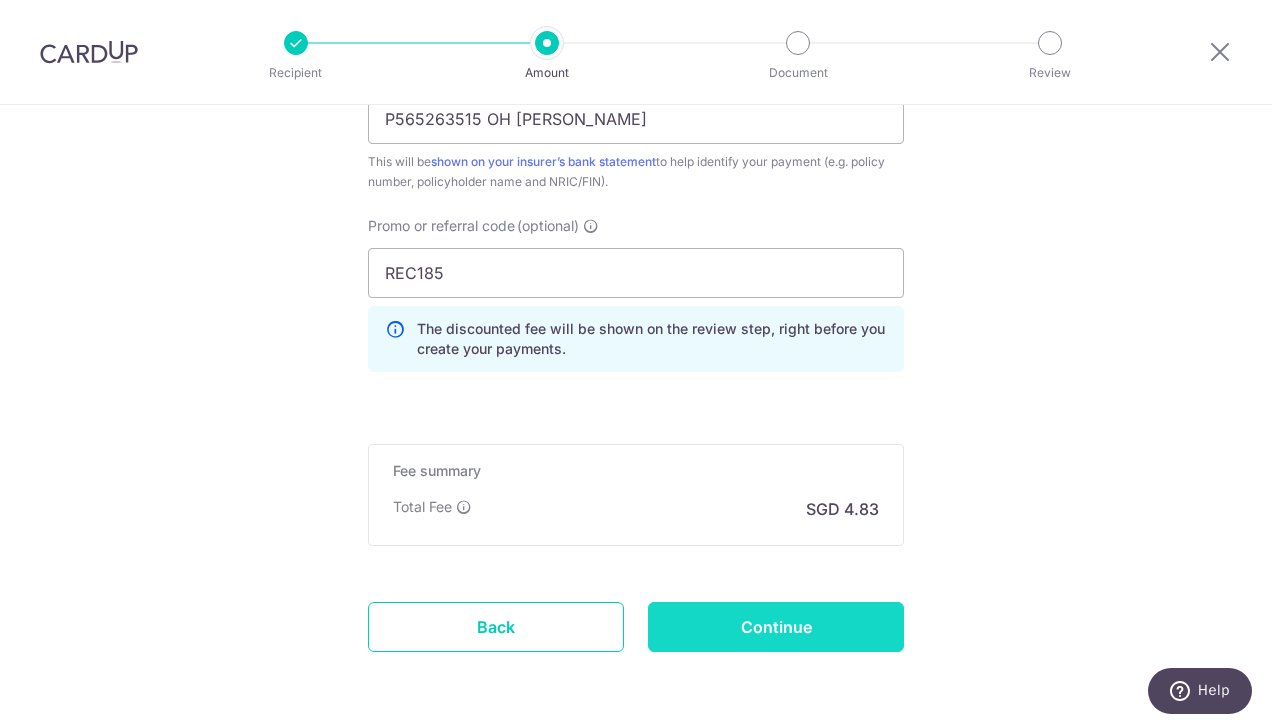 click on "Continue" at bounding box center (776, 627) 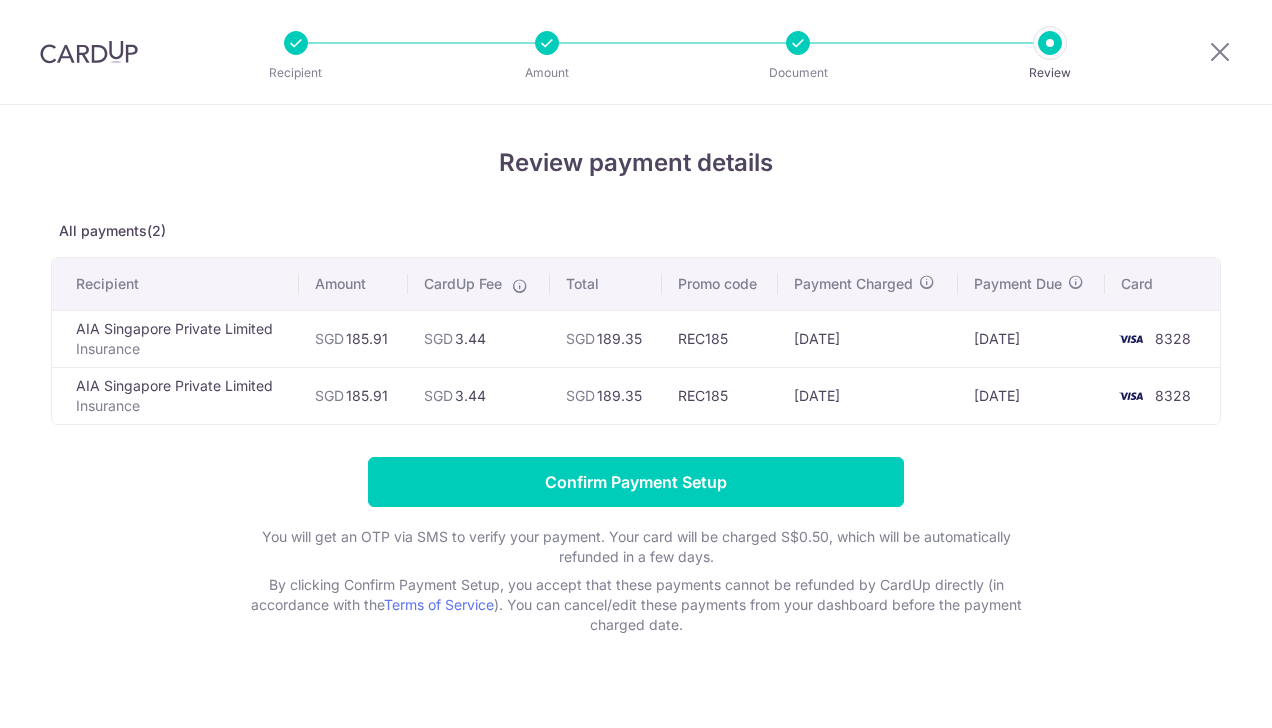scroll, scrollTop: 0, scrollLeft: 0, axis: both 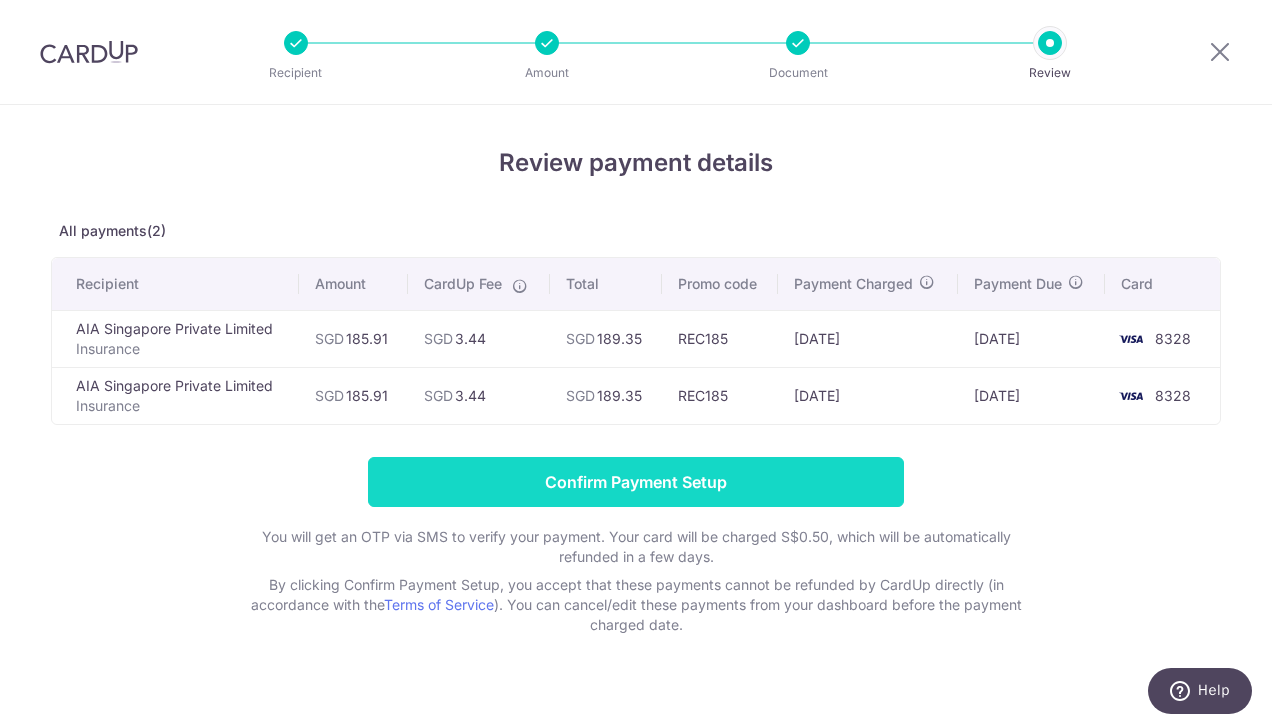 click on "Confirm Payment Setup" at bounding box center [636, 482] 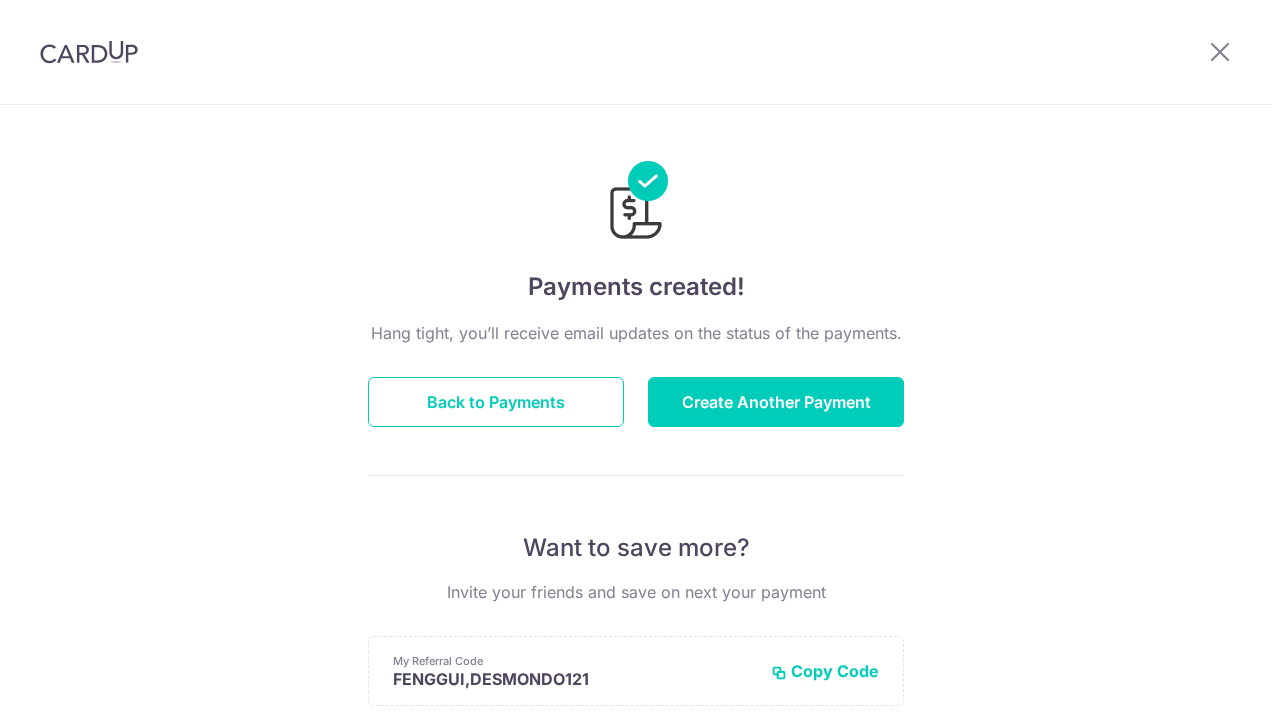 scroll, scrollTop: 0, scrollLeft: 0, axis: both 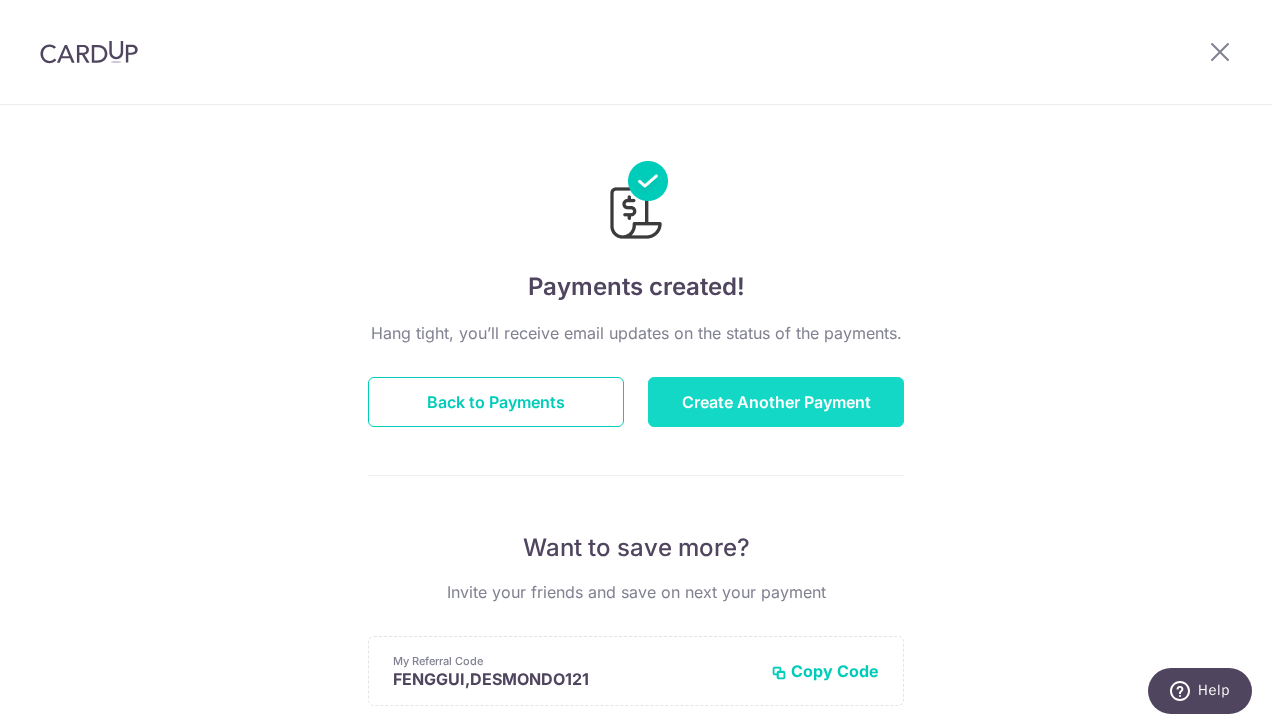 click on "Create Another Payment" at bounding box center [776, 402] 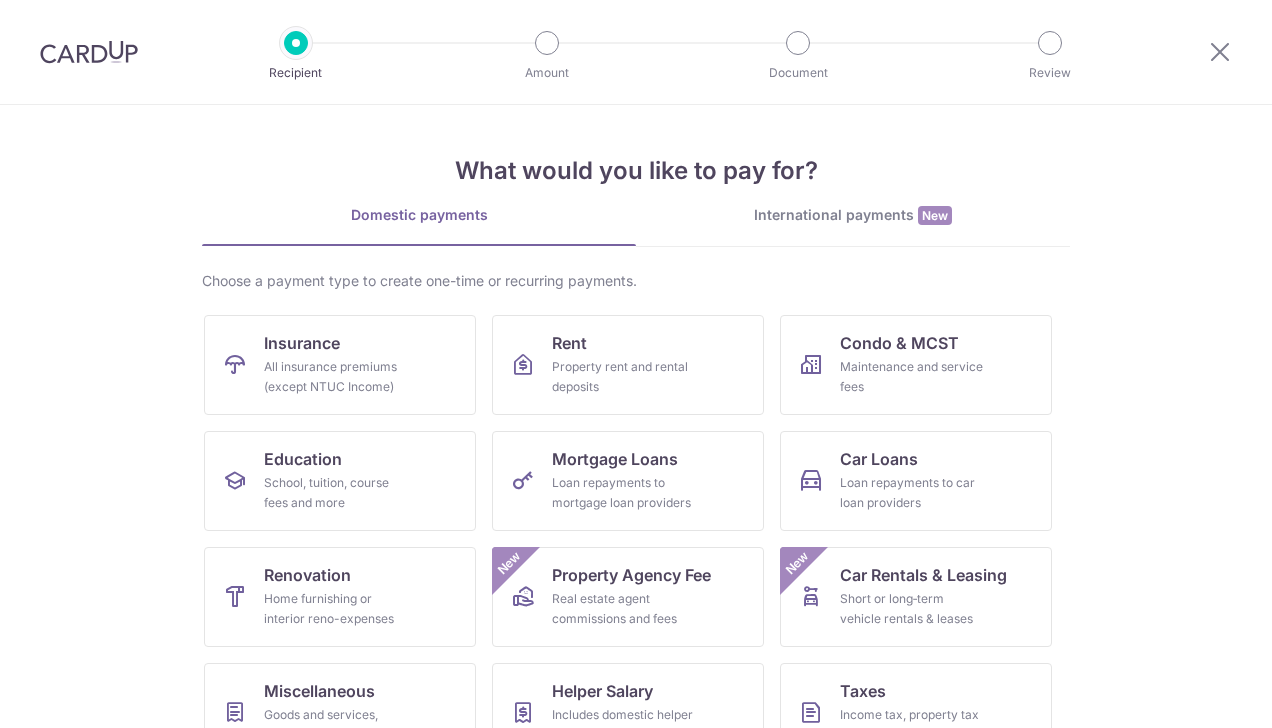 scroll, scrollTop: 0, scrollLeft: 0, axis: both 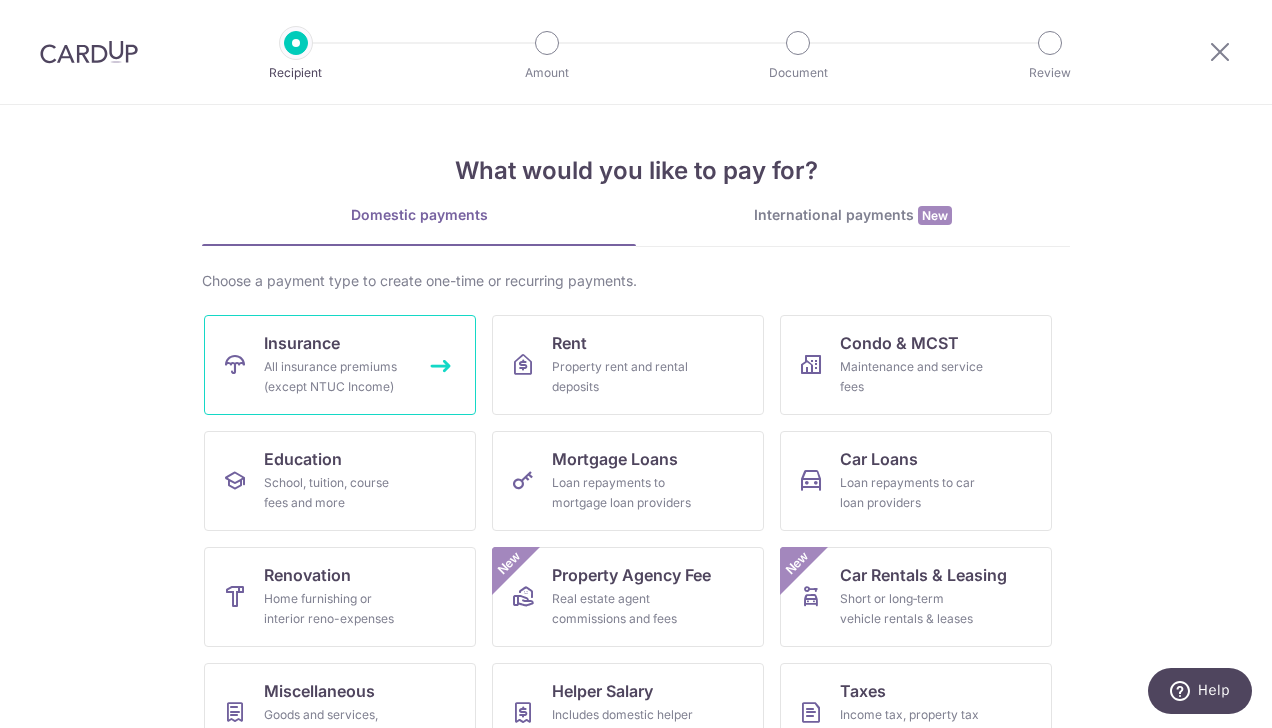 click on "All insurance premiums (except NTUC Income)" at bounding box center [336, 377] 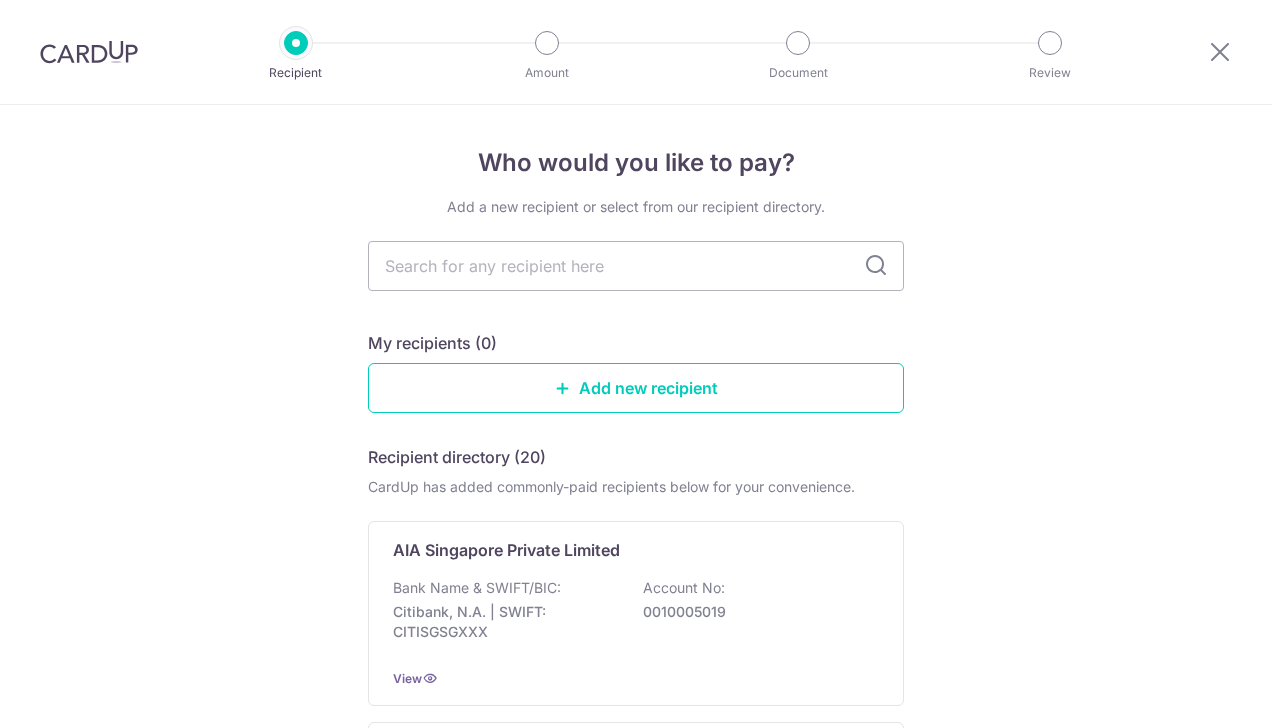 scroll, scrollTop: 0, scrollLeft: 0, axis: both 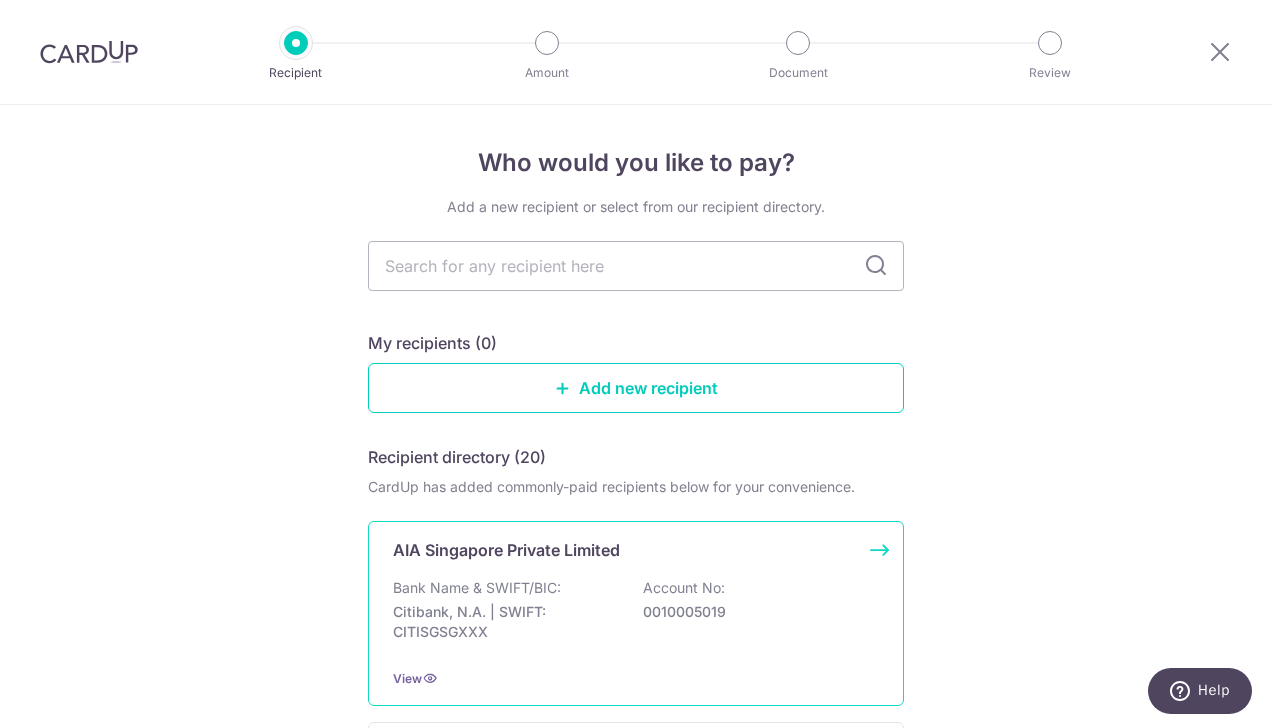 click on "AIA Singapore Private Limited
Bank Name & SWIFT/BIC:
Citibank, N.A. | SWIFT: CITISGSGXXX
Account No:
0010005019
View" at bounding box center [636, 613] 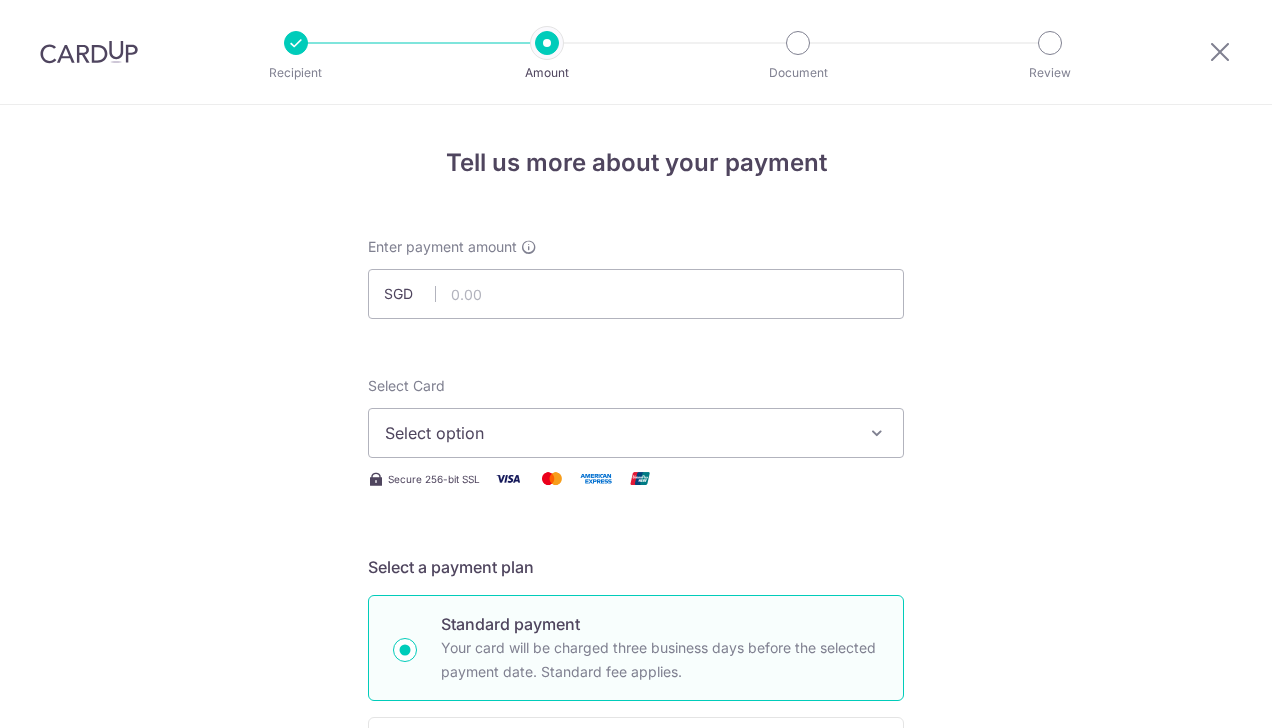 scroll, scrollTop: 0, scrollLeft: 0, axis: both 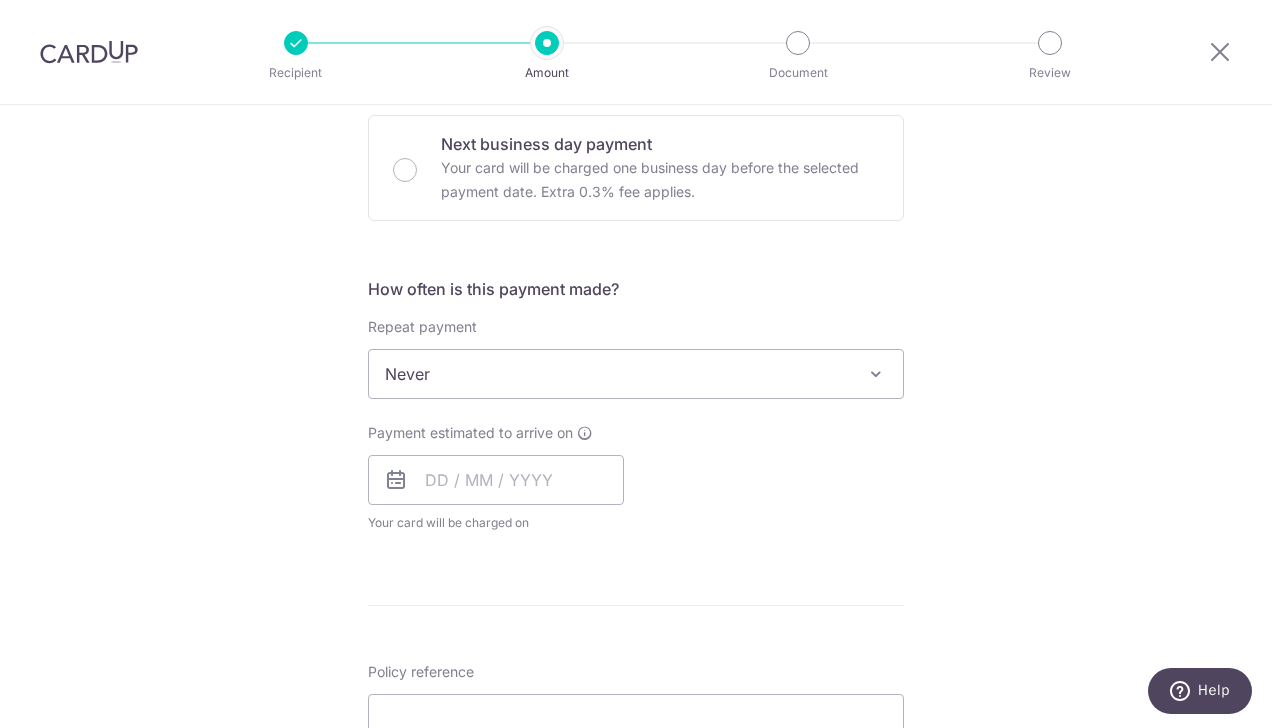 click on "Never" at bounding box center [636, 374] 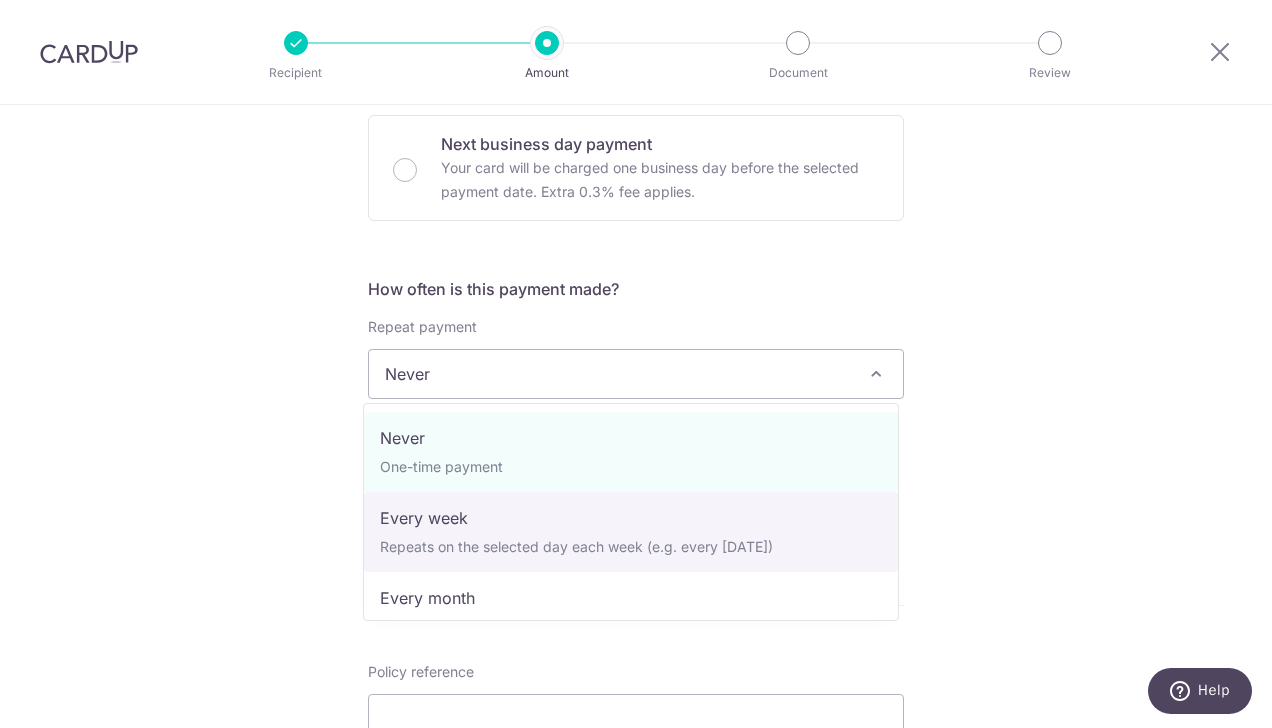 select on "2" 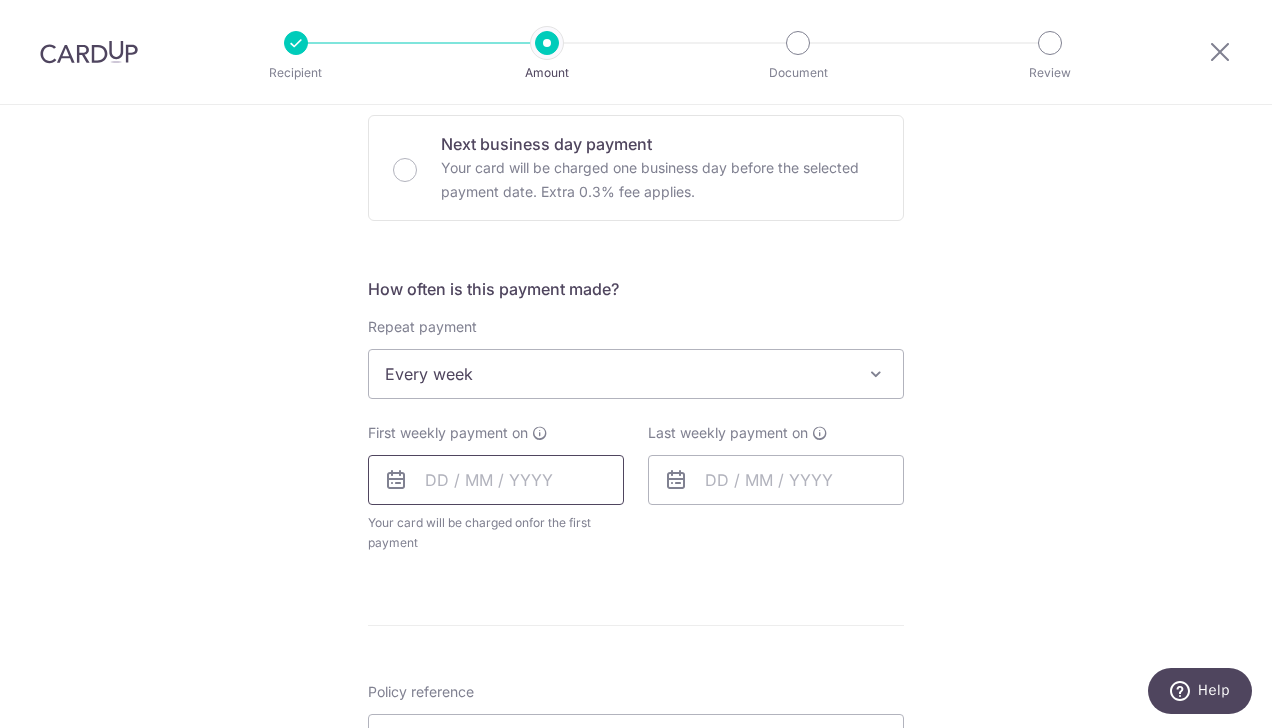 click at bounding box center (496, 480) 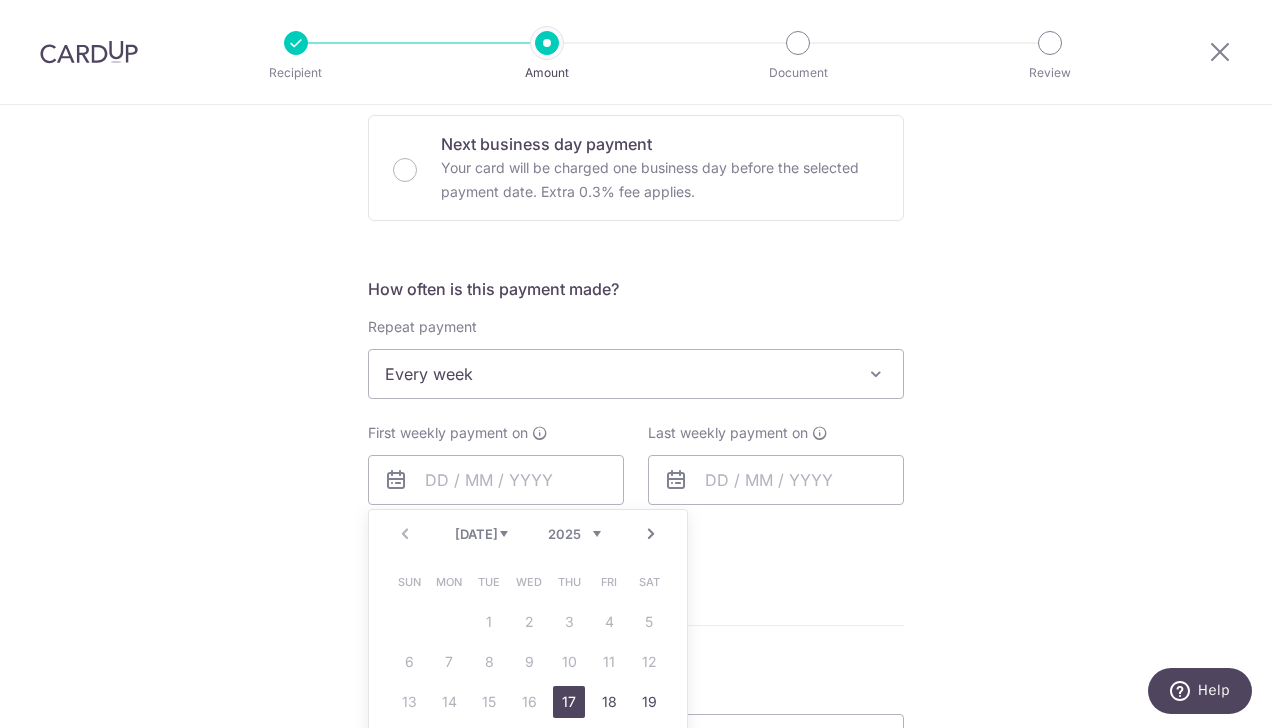 drag, startPoint x: 563, startPoint y: 681, endPoint x: 559, endPoint y: 700, distance: 19.416489 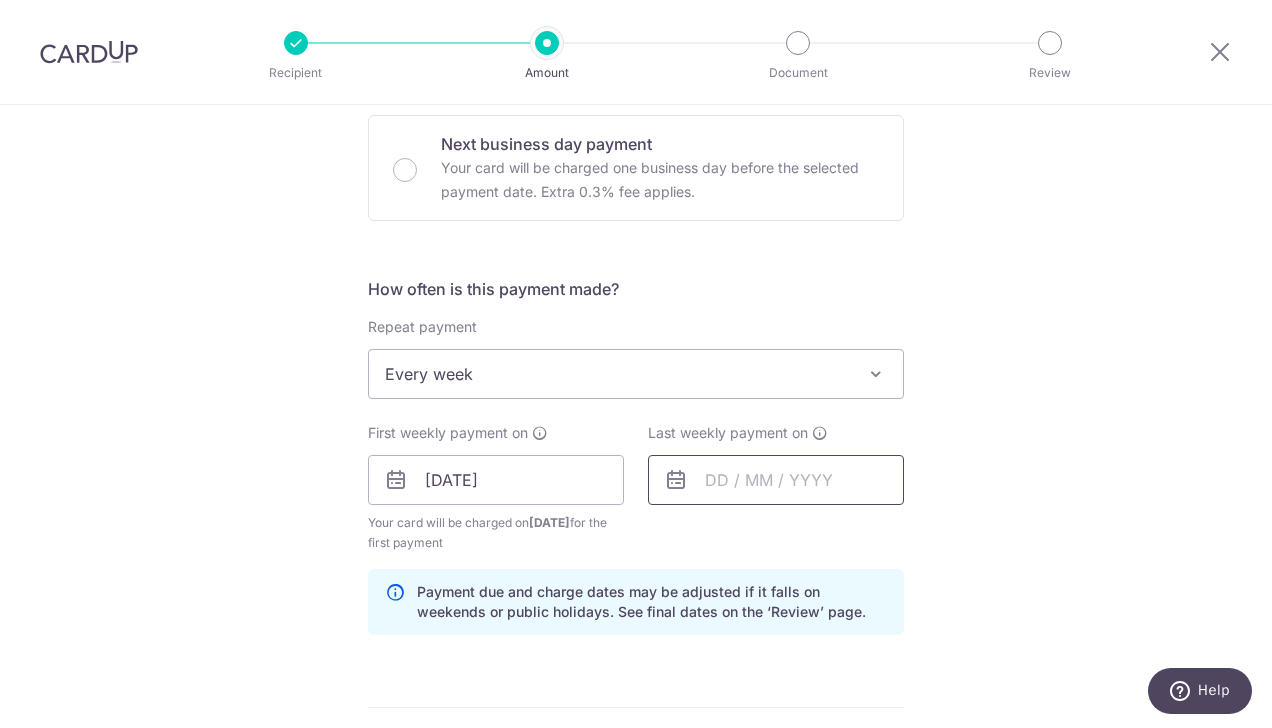 drag, startPoint x: 747, startPoint y: 510, endPoint x: 752, endPoint y: 482, distance: 28.442924 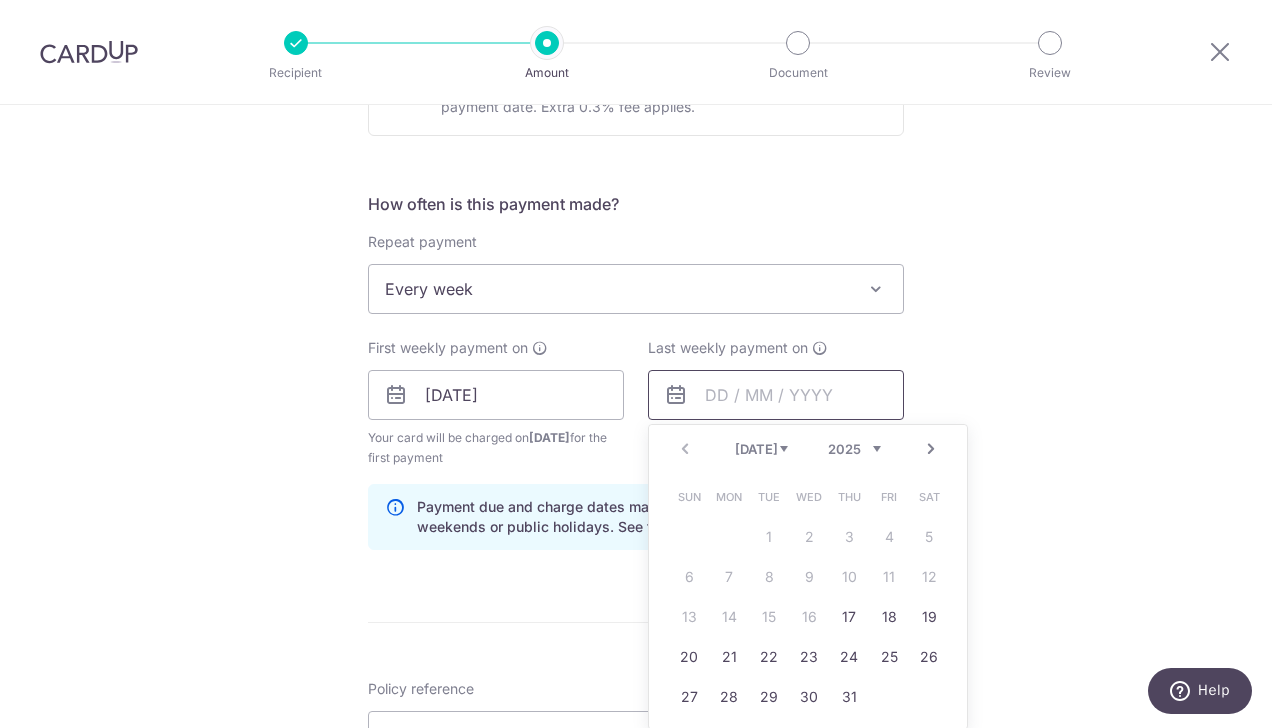 scroll, scrollTop: 702, scrollLeft: 0, axis: vertical 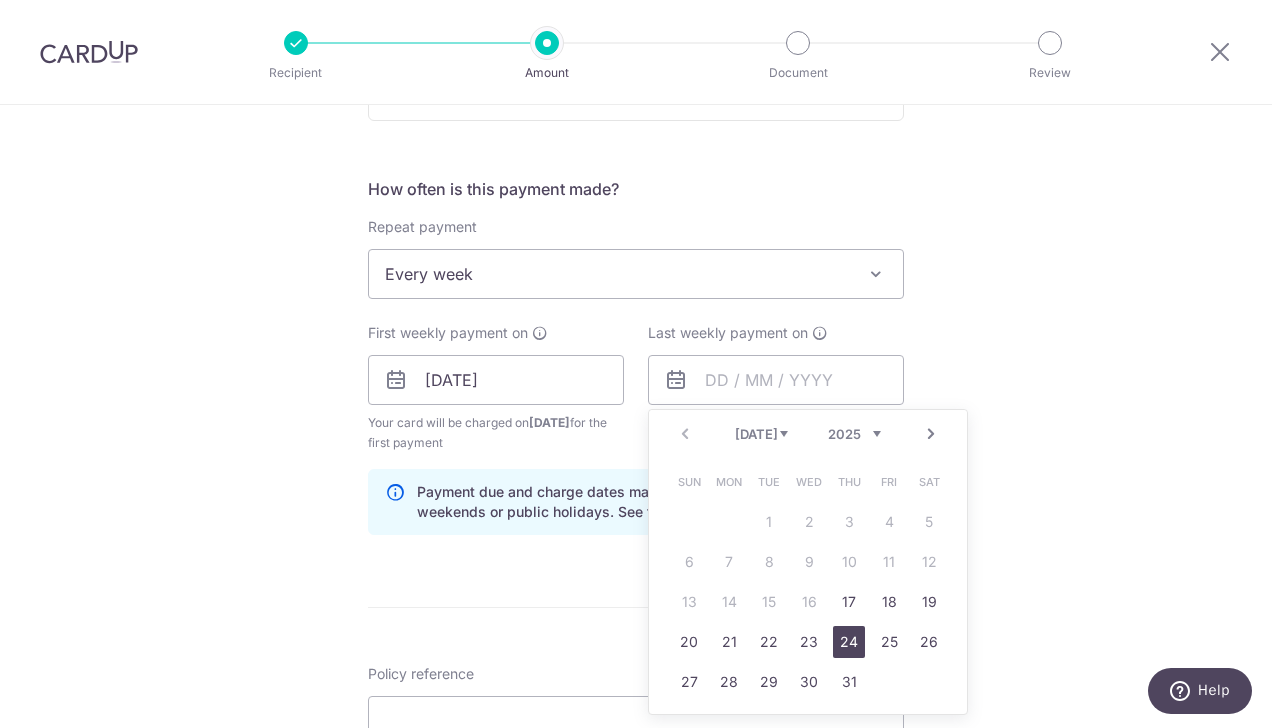 click on "24" at bounding box center [849, 642] 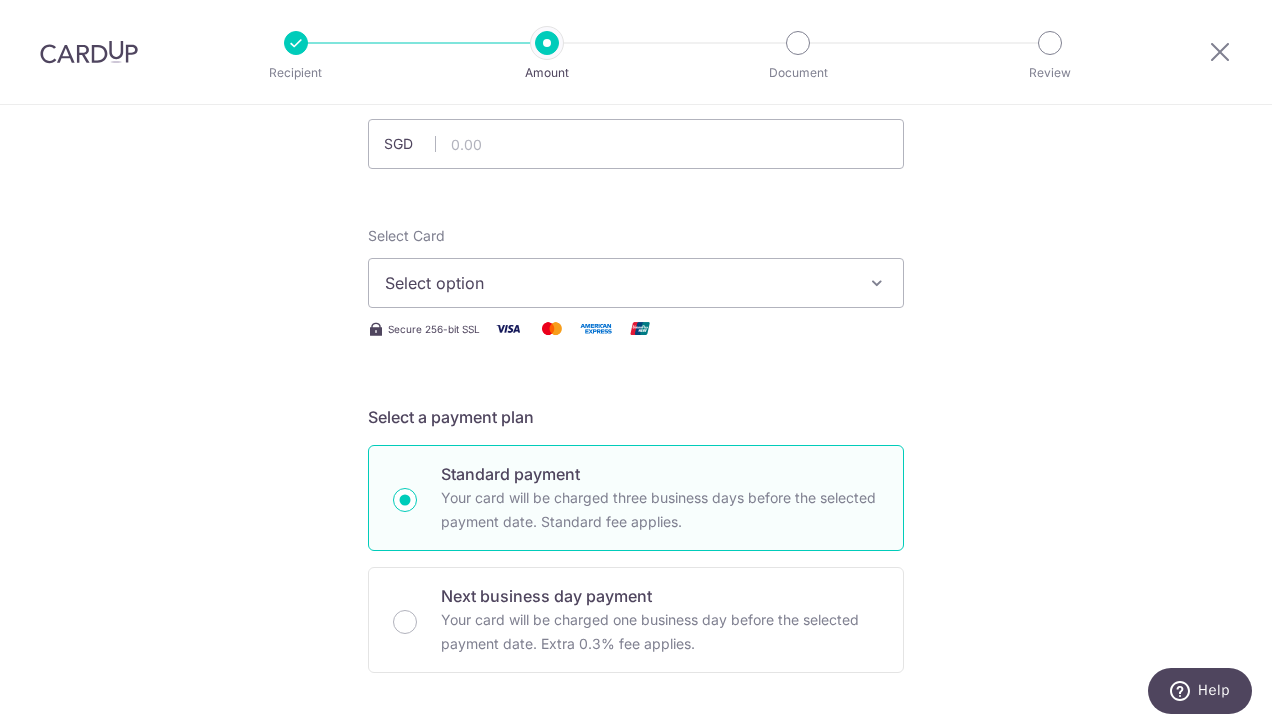 scroll, scrollTop: 100, scrollLeft: 0, axis: vertical 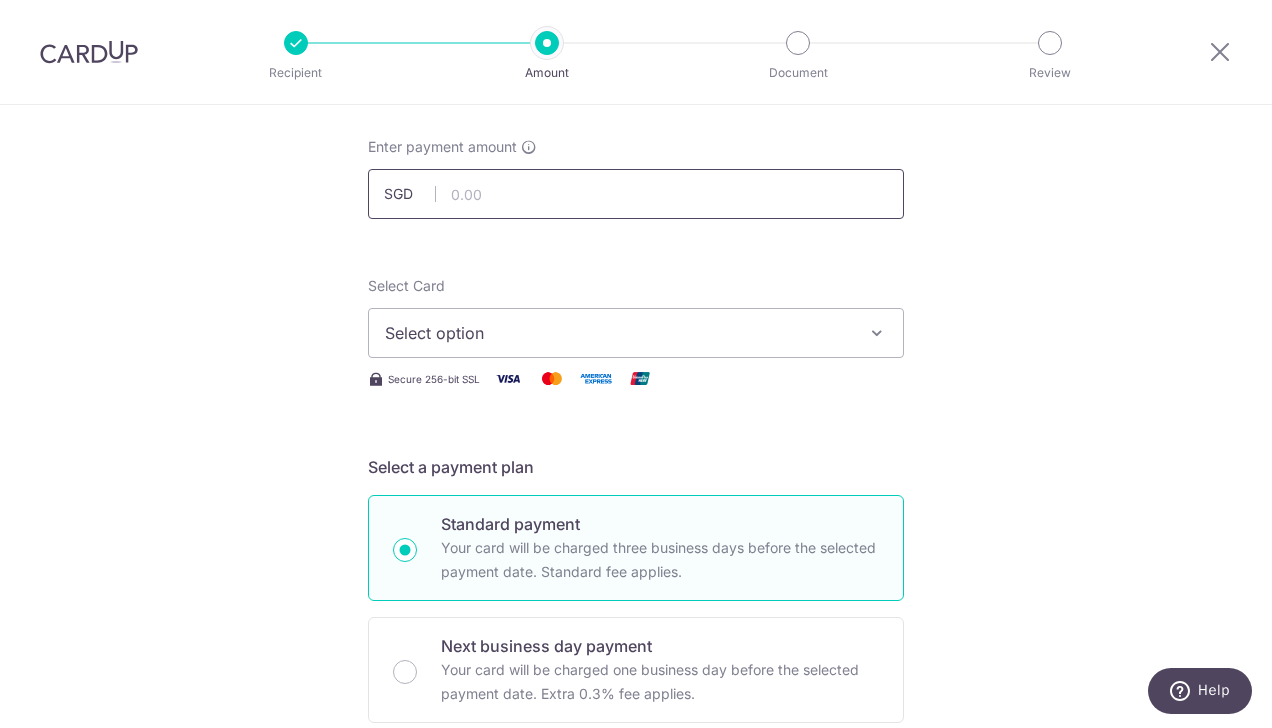 click at bounding box center (636, 194) 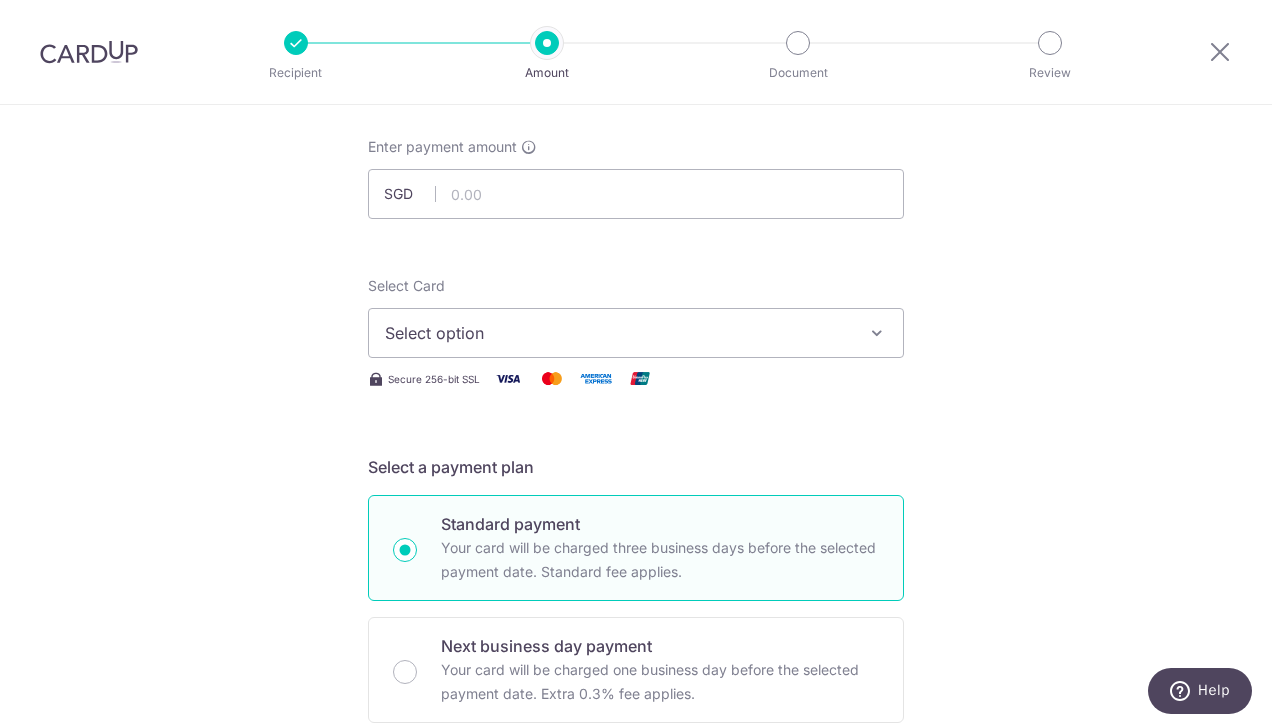 click on "Tell us more about your payment
Enter payment amount
SGD
Select Card
Select option
Add credit card
Your Cards
**** 8328
Secure 256-bit SSL
Text
New card details
Card
Secure 256-bit SSL" at bounding box center [636, 960] 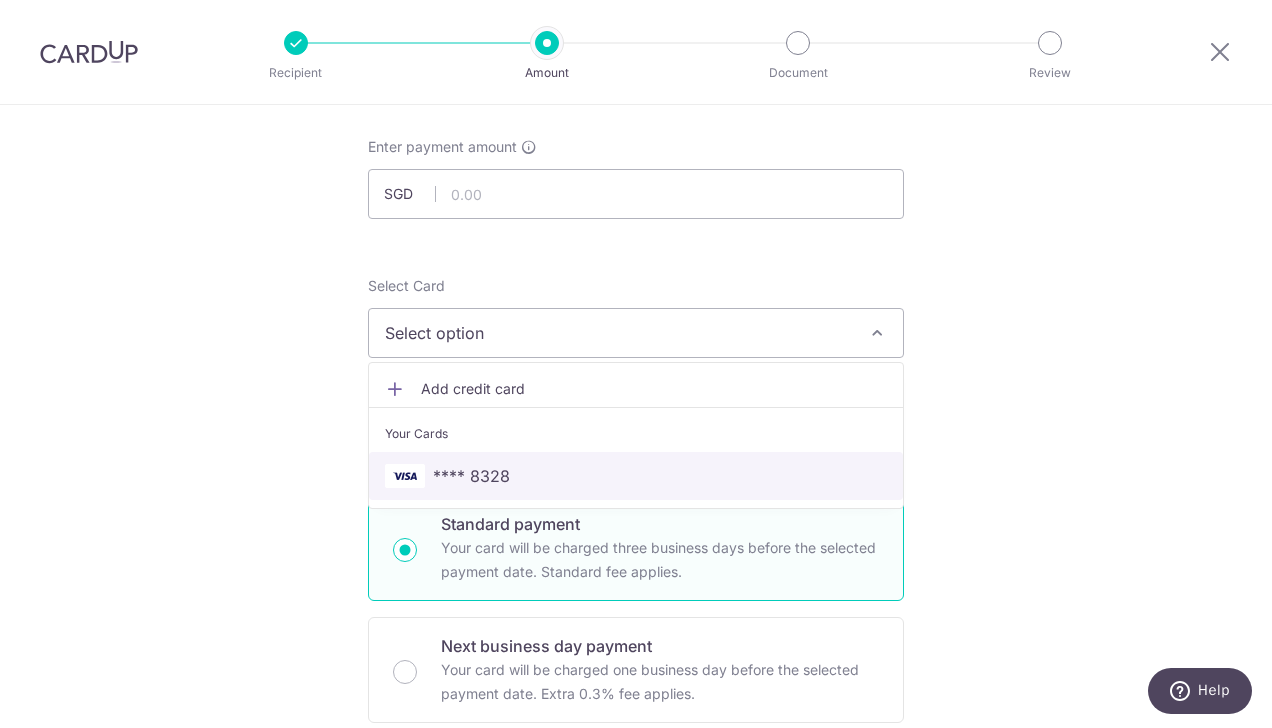 click on "**** 8328" at bounding box center [636, 476] 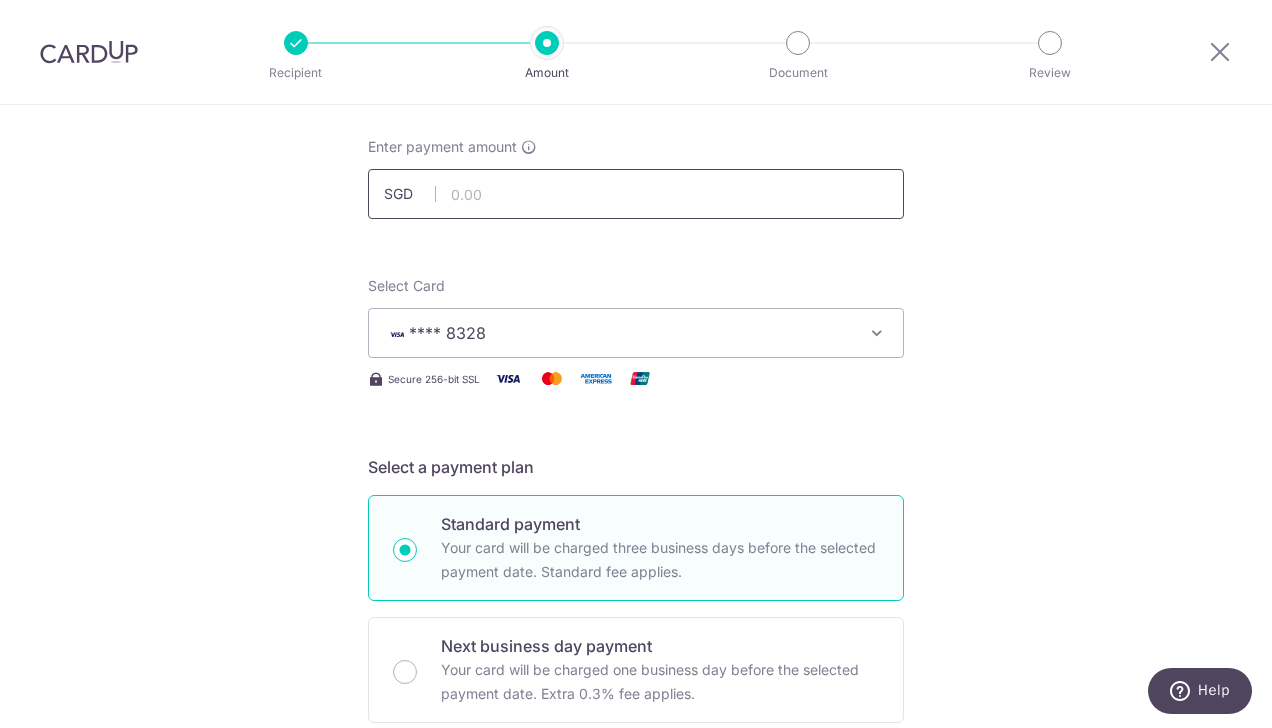 click at bounding box center [636, 194] 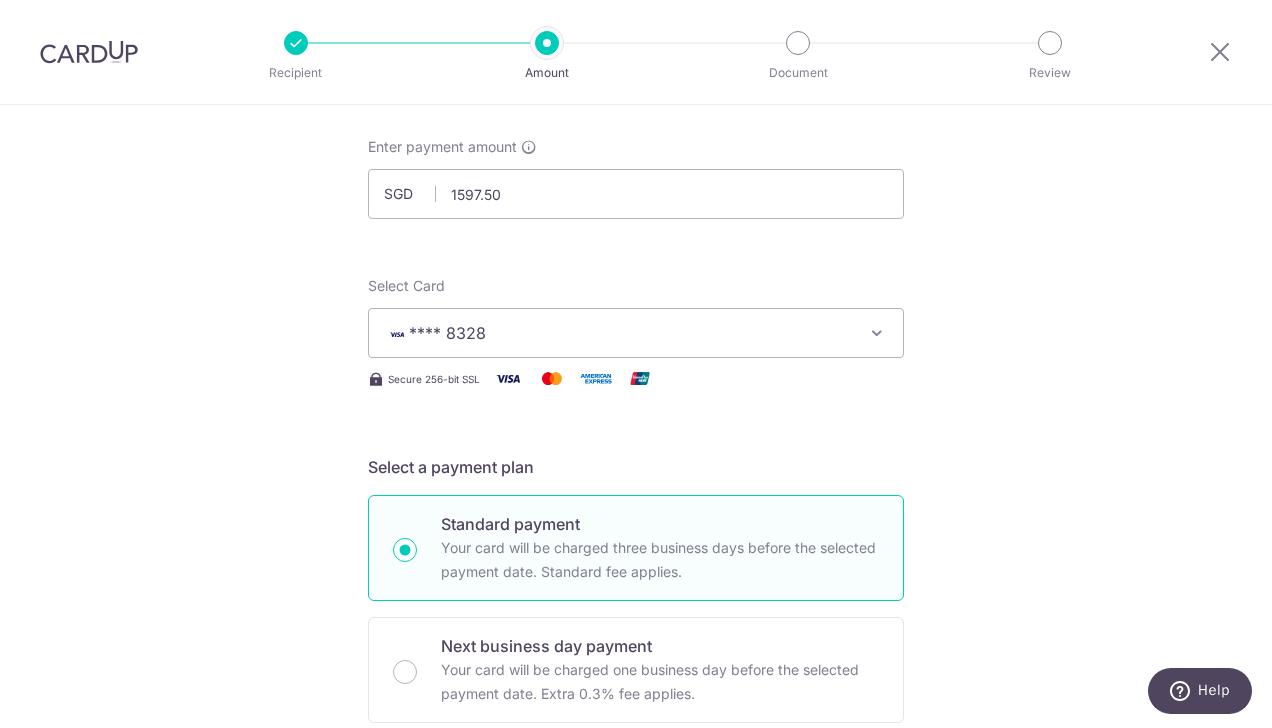 click on "Recipient Amount Document Review
Tell us more about your payment
Enter payment amount
SGD
1597.50
Select Card
**** 8328
Add credit card
Your Cards
**** 8328
Secure 256-bit SSL" at bounding box center [636, 364] 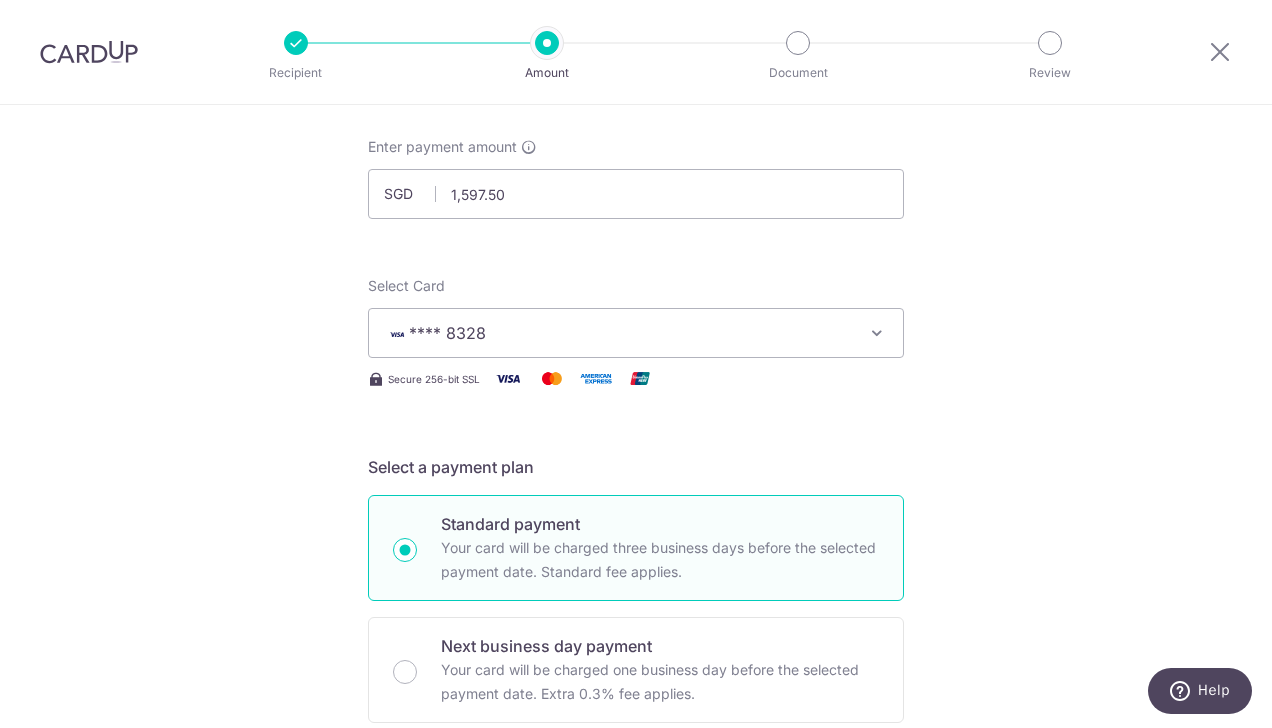 scroll, scrollTop: 137, scrollLeft: 0, axis: vertical 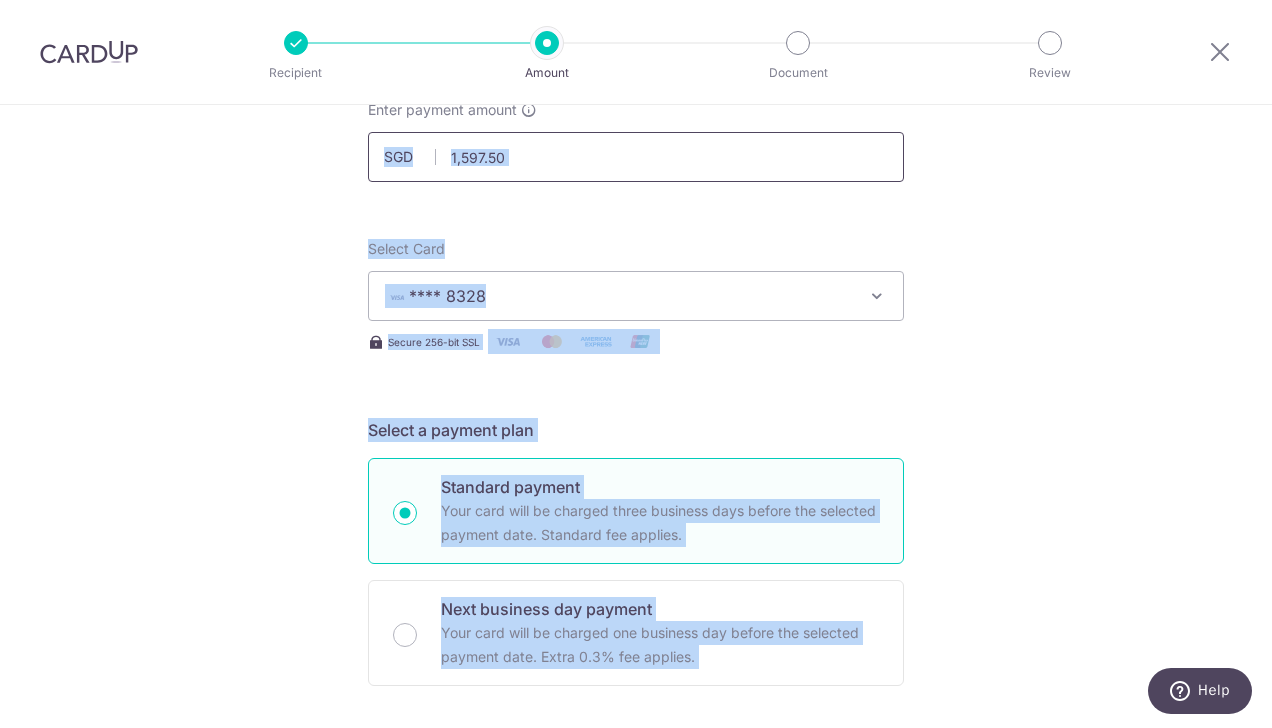 drag, startPoint x: 690, startPoint y: 152, endPoint x: 583, endPoint y: 161, distance: 107.37784 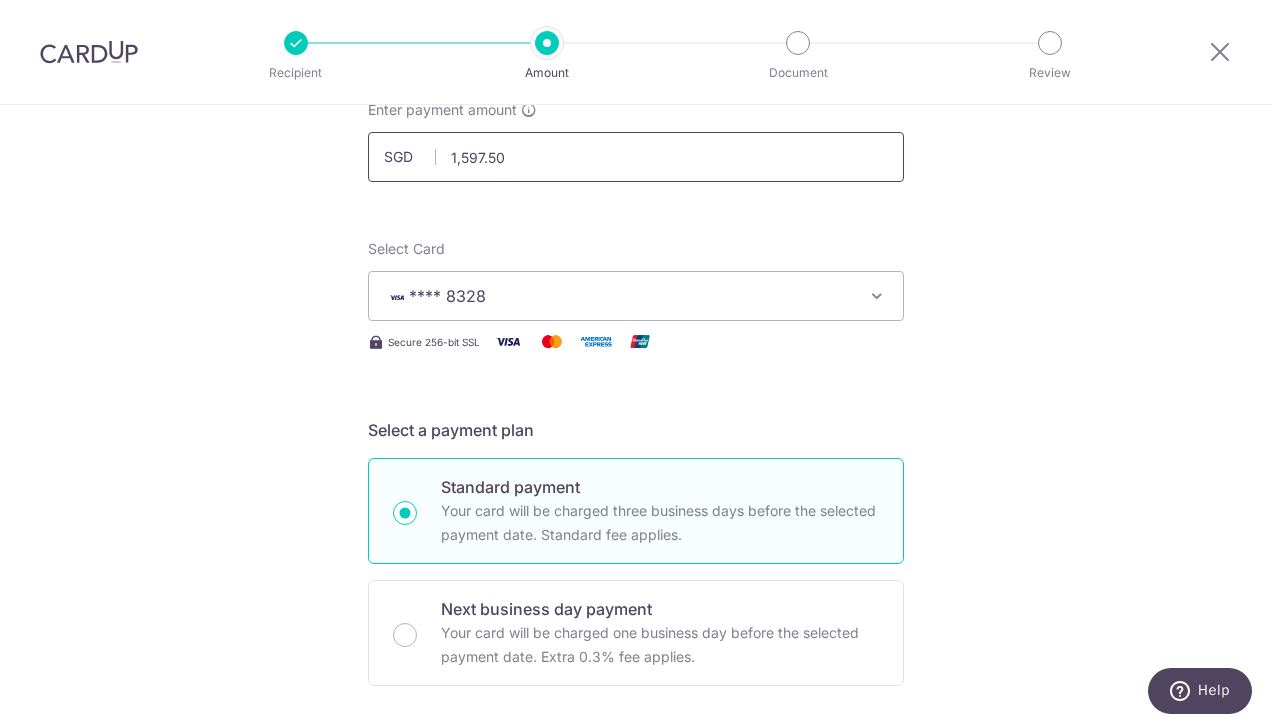 click on "1,597.50" at bounding box center (636, 157) 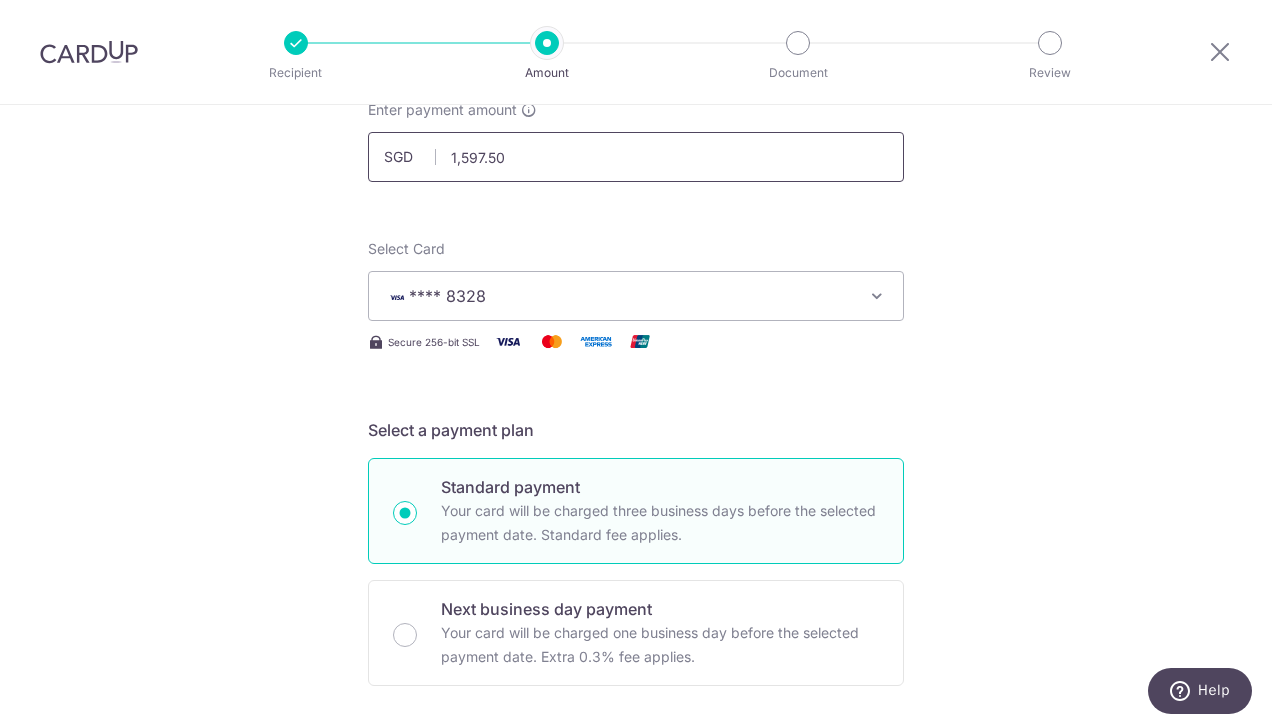 click on "1,597.50" at bounding box center (636, 157) 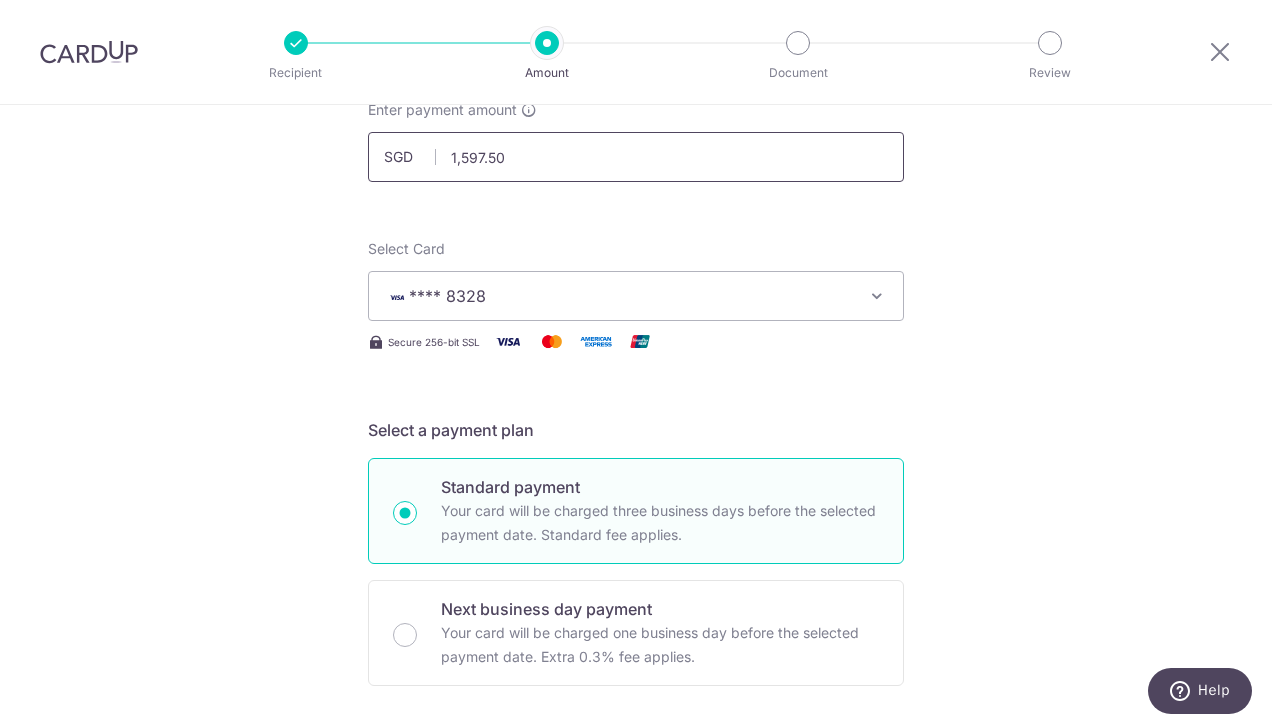 drag, startPoint x: 517, startPoint y: 153, endPoint x: 298, endPoint y: 148, distance: 219.05707 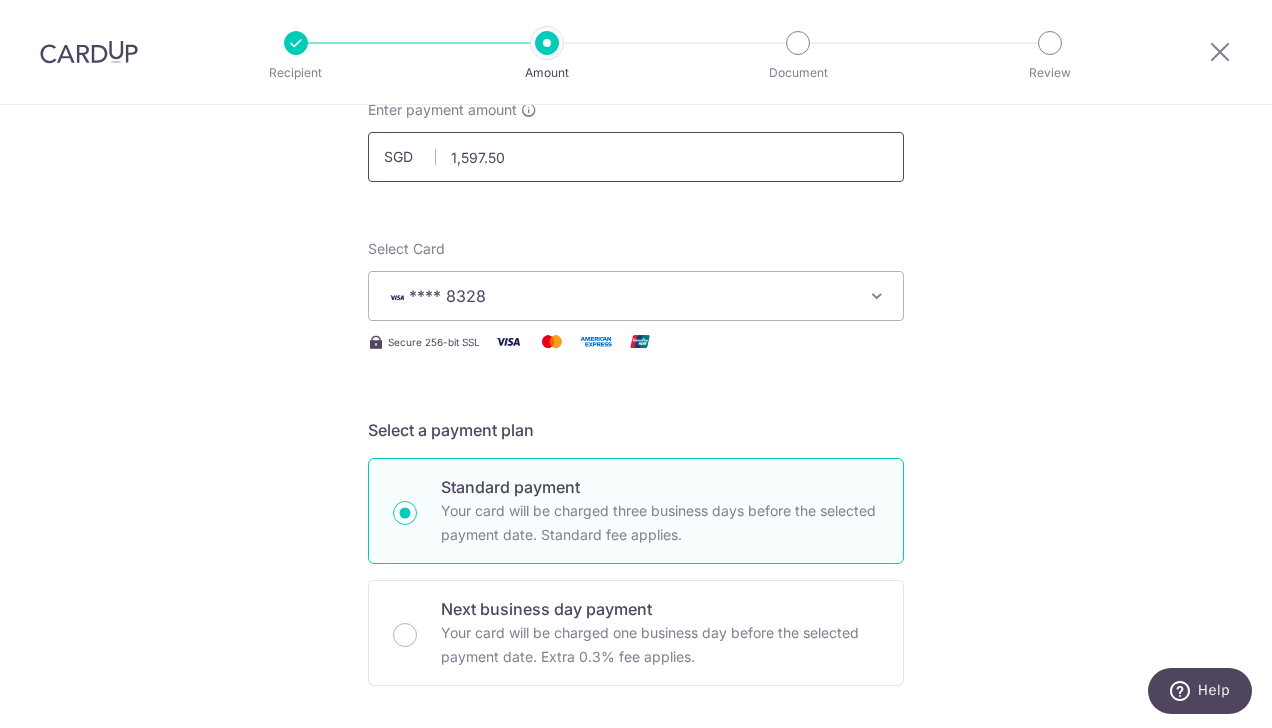 click on "1,597.50" at bounding box center (636, 157) 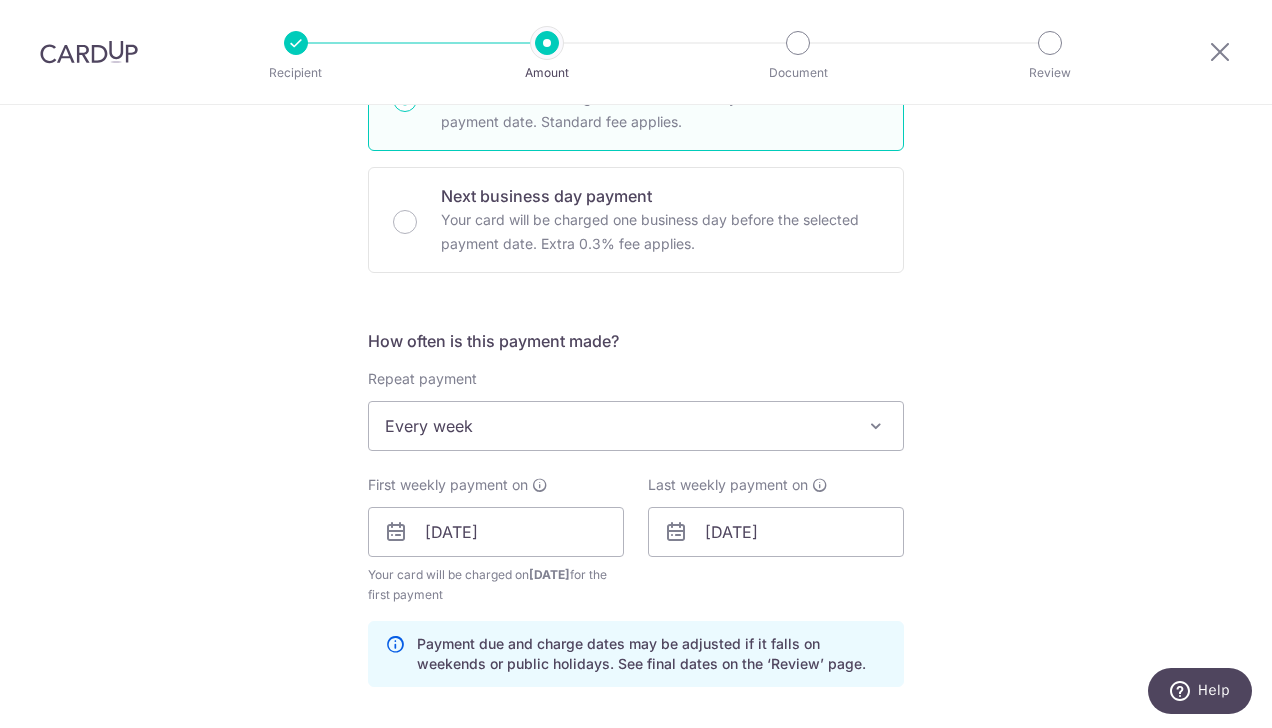scroll, scrollTop: 839, scrollLeft: 0, axis: vertical 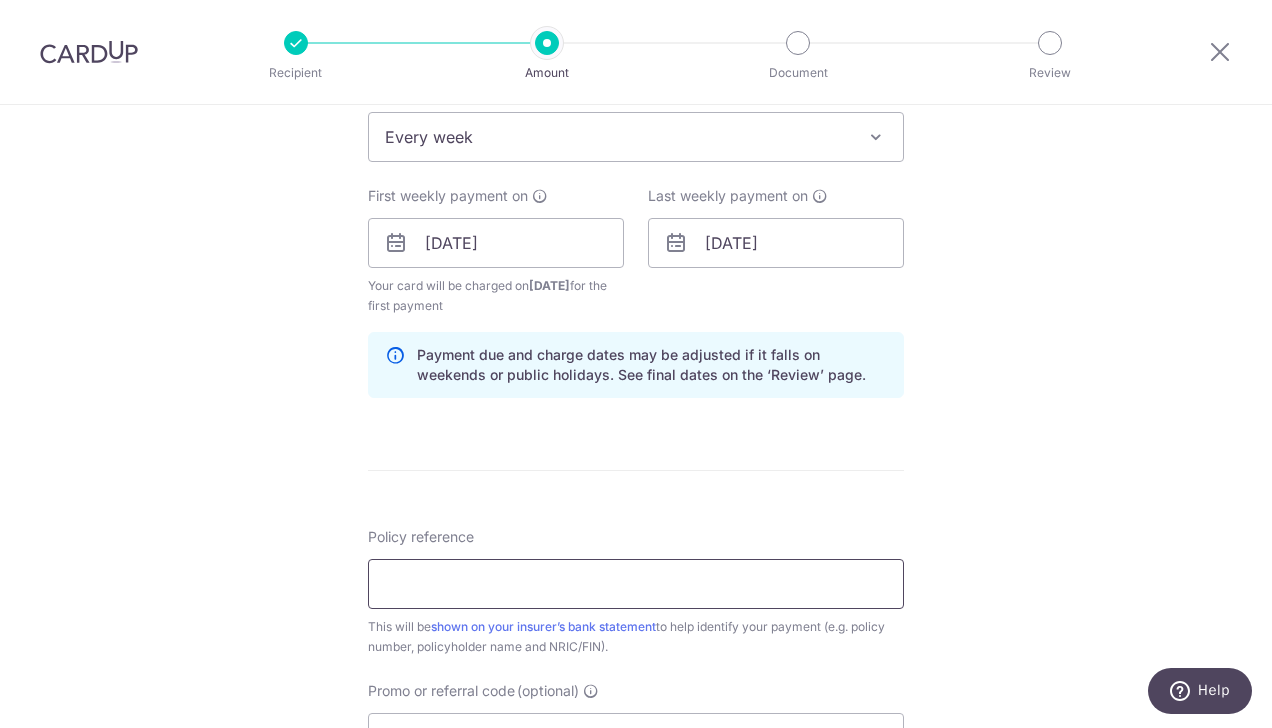 type on "798.75" 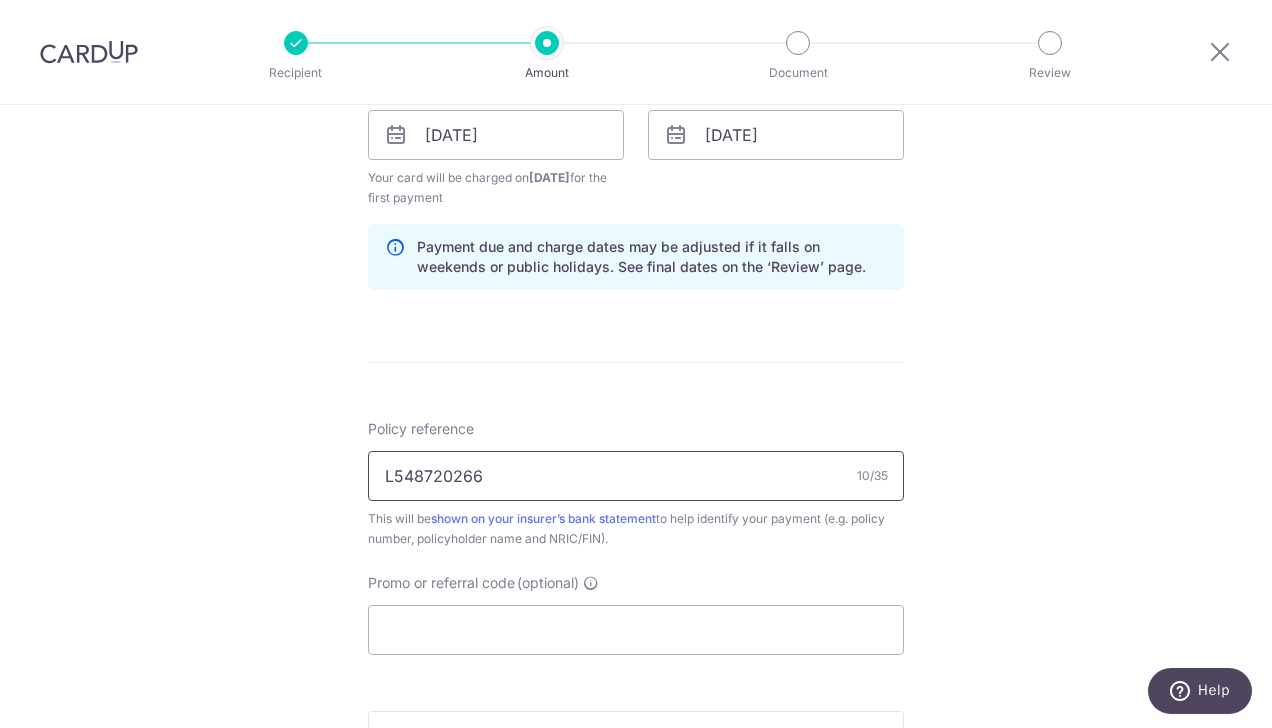 scroll, scrollTop: 1140, scrollLeft: 0, axis: vertical 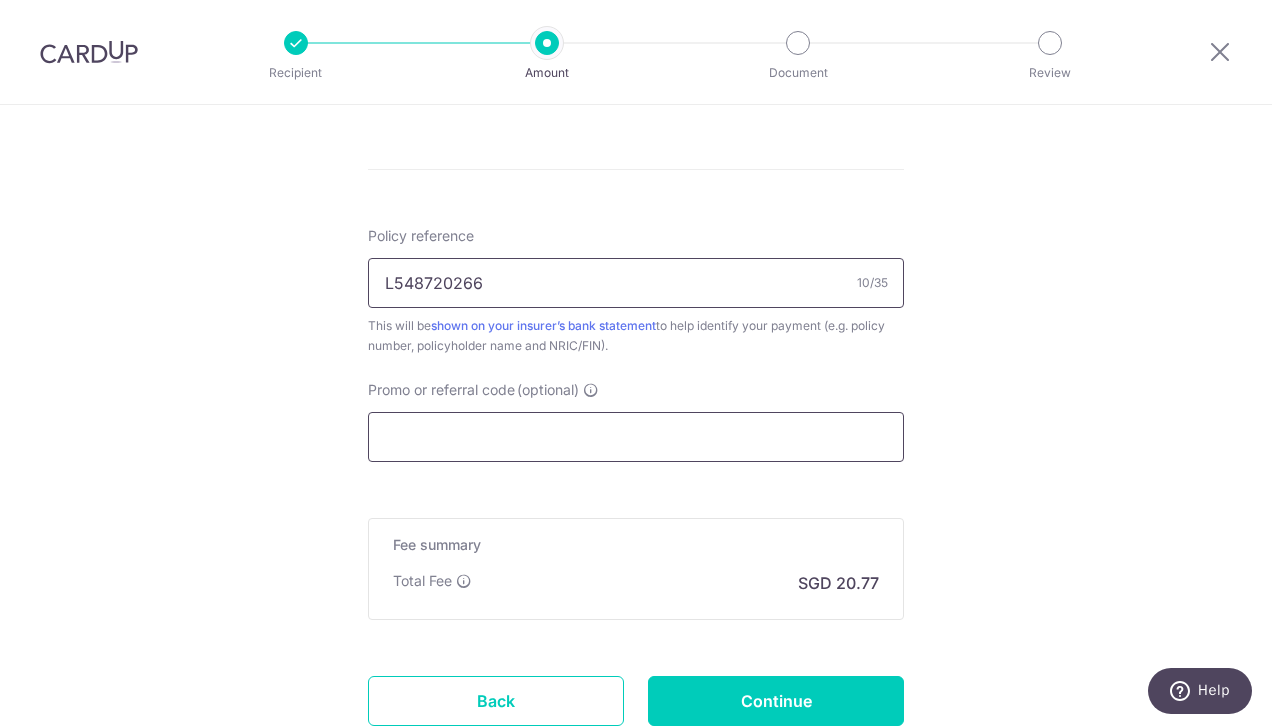 type on "L548720266" 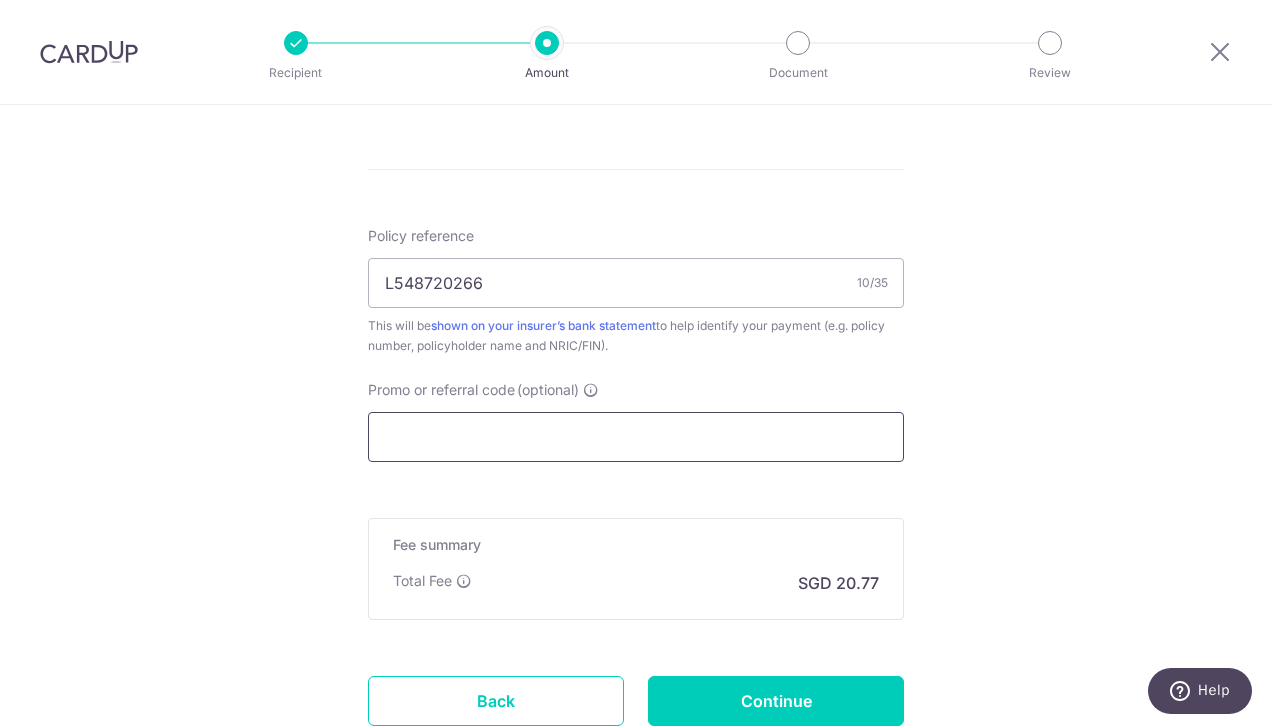 click on "Promo or referral code
(optional)" at bounding box center [636, 437] 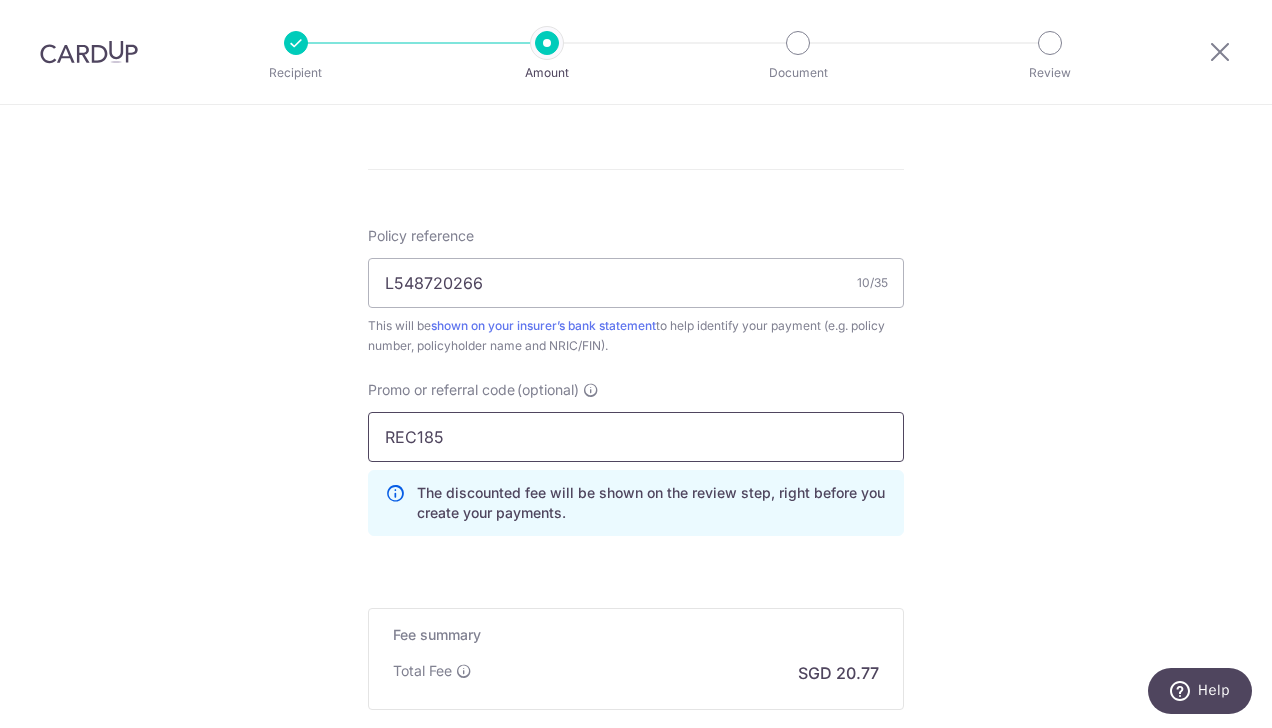type on "REC185" 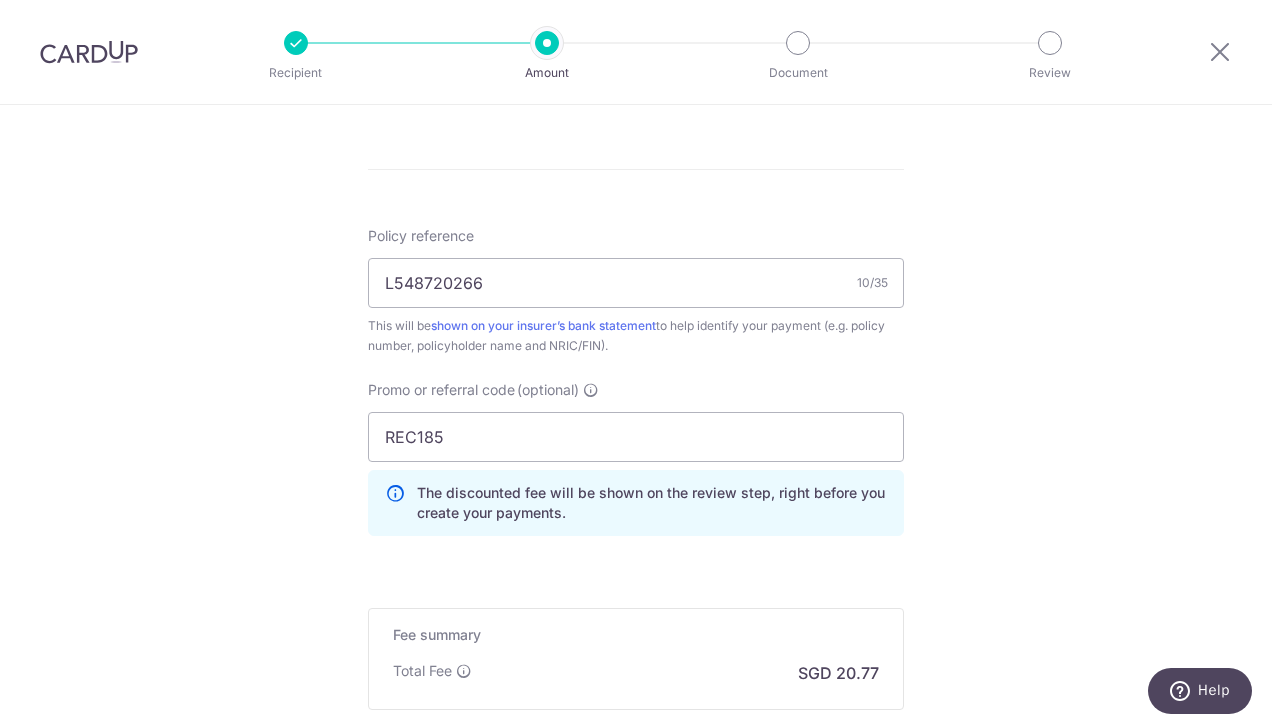 drag, startPoint x: 981, startPoint y: 350, endPoint x: 1028, endPoint y: 333, distance: 49.979996 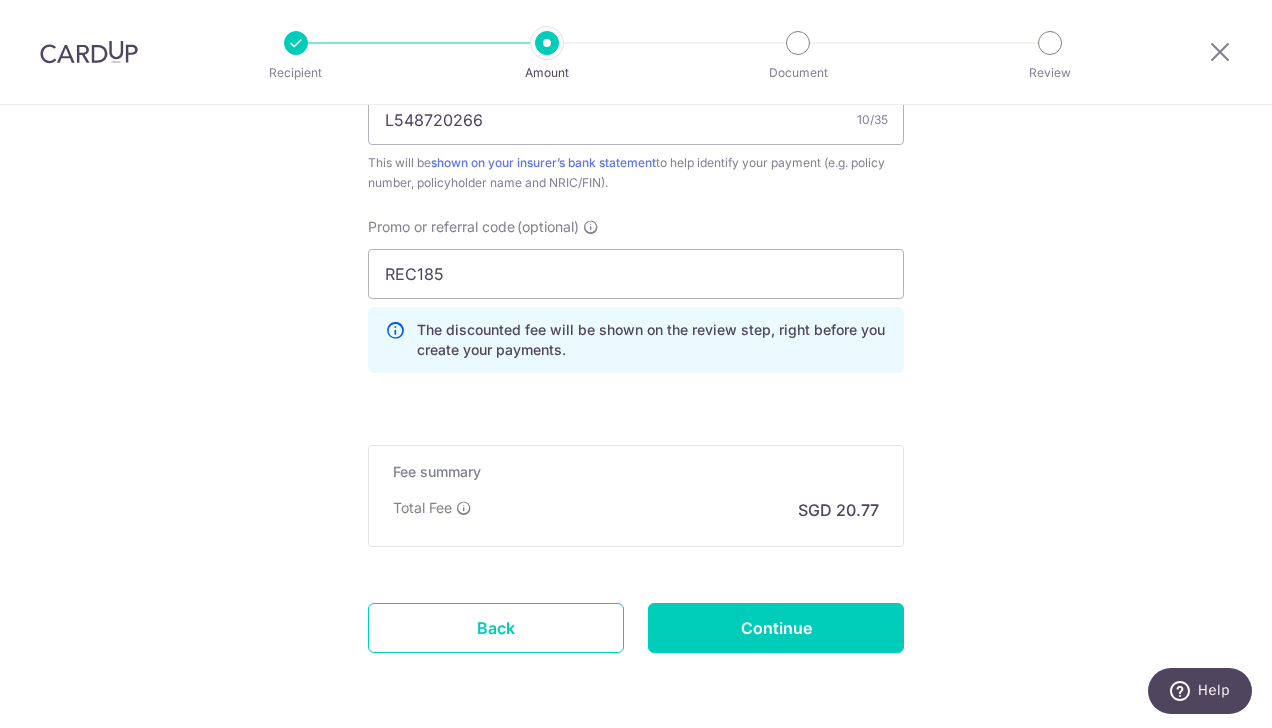 scroll, scrollTop: 1377, scrollLeft: 0, axis: vertical 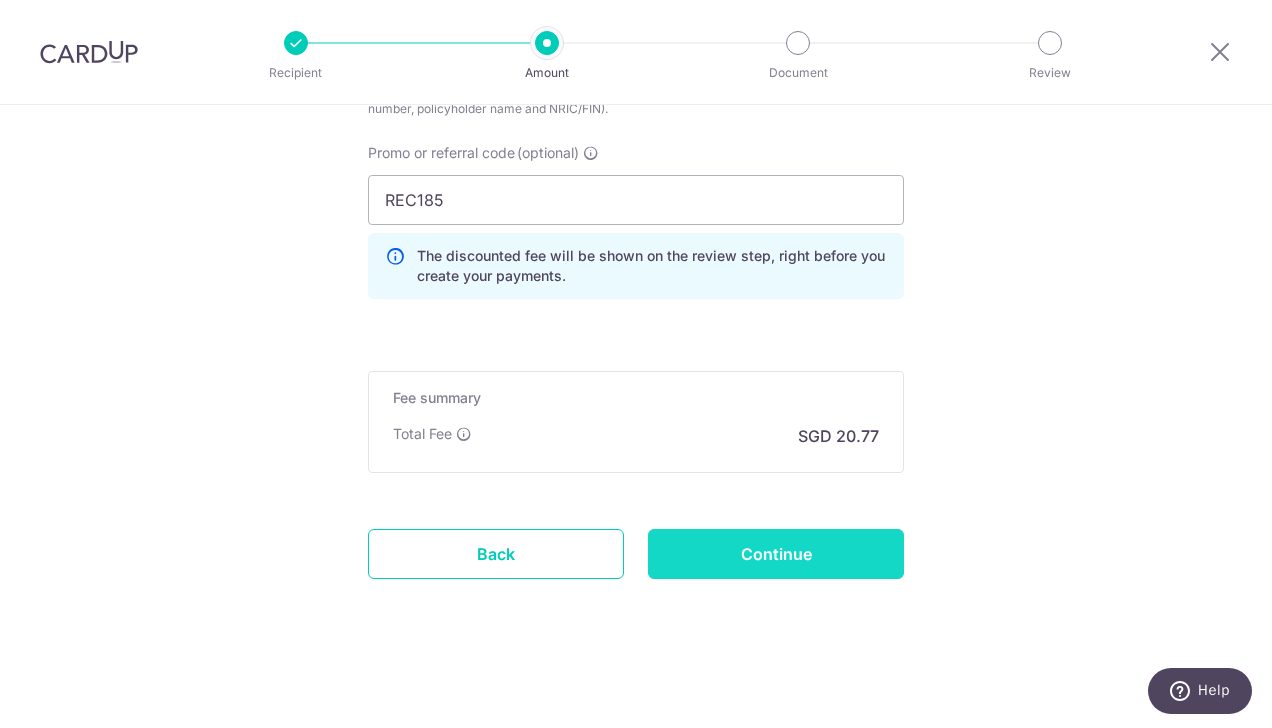 click on "Continue" at bounding box center (776, 554) 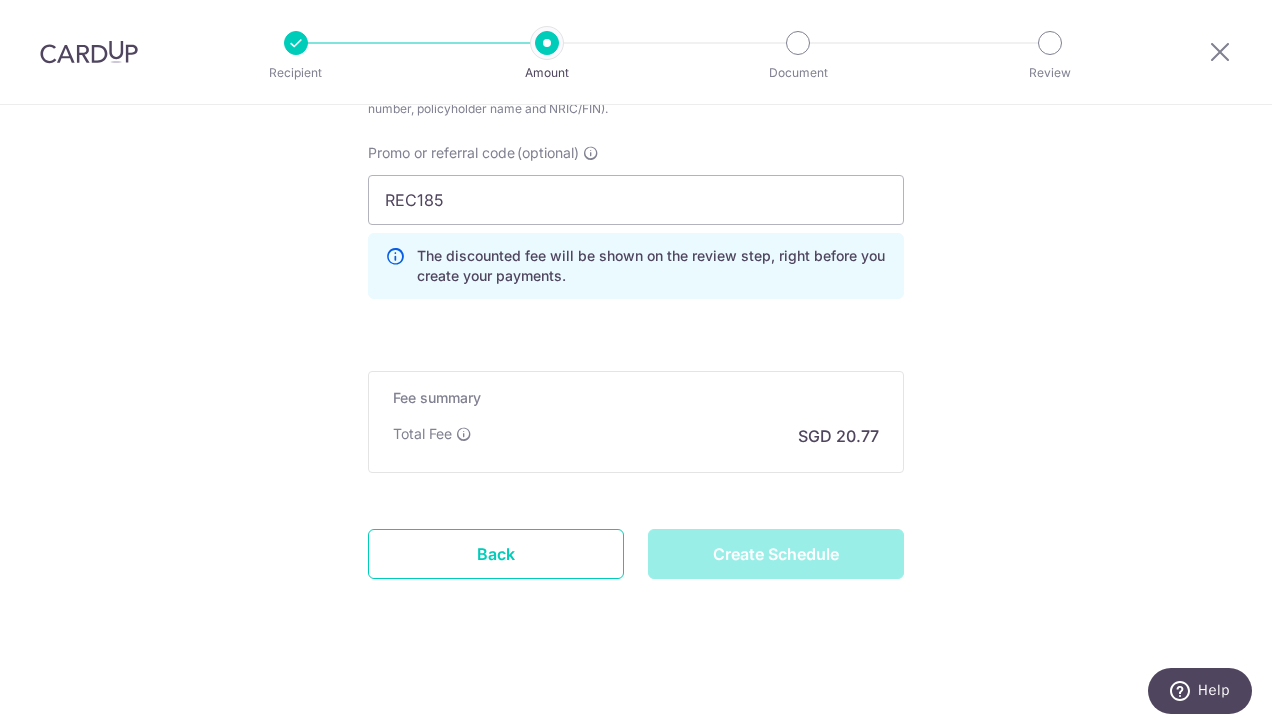 type on "Create Schedule" 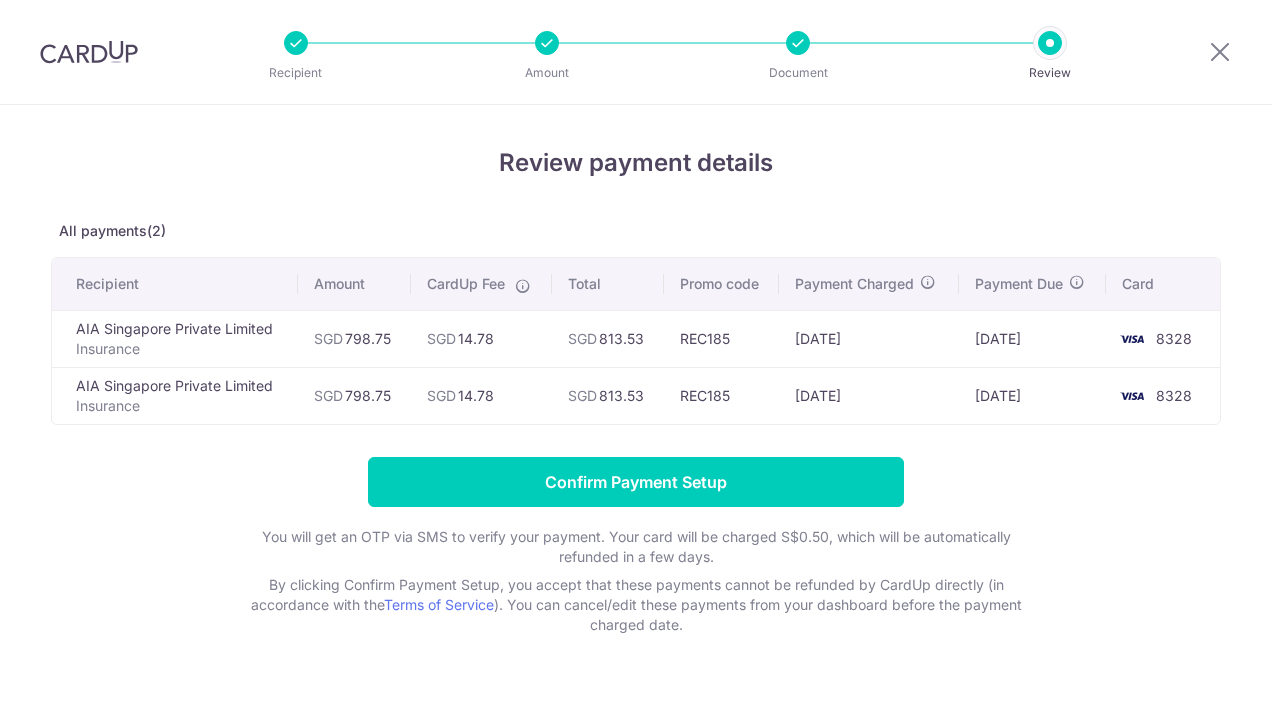 scroll, scrollTop: 0, scrollLeft: 0, axis: both 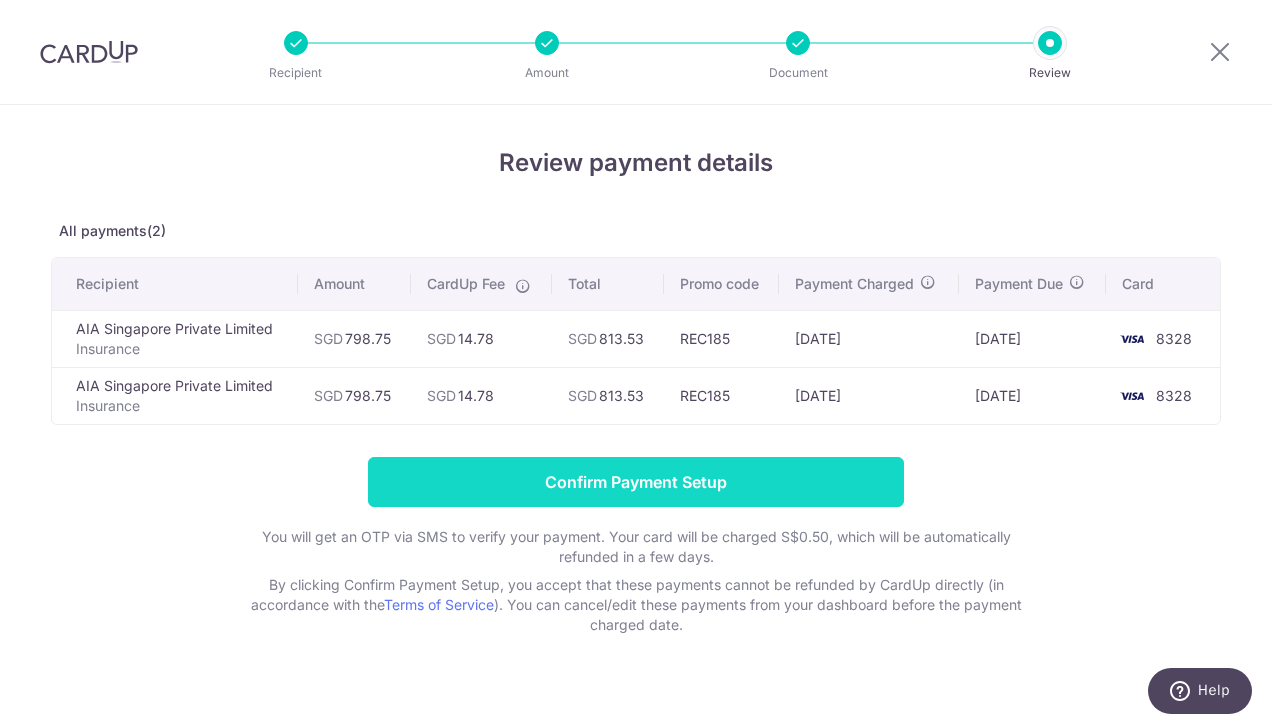 click on "Confirm Payment Setup" at bounding box center (636, 482) 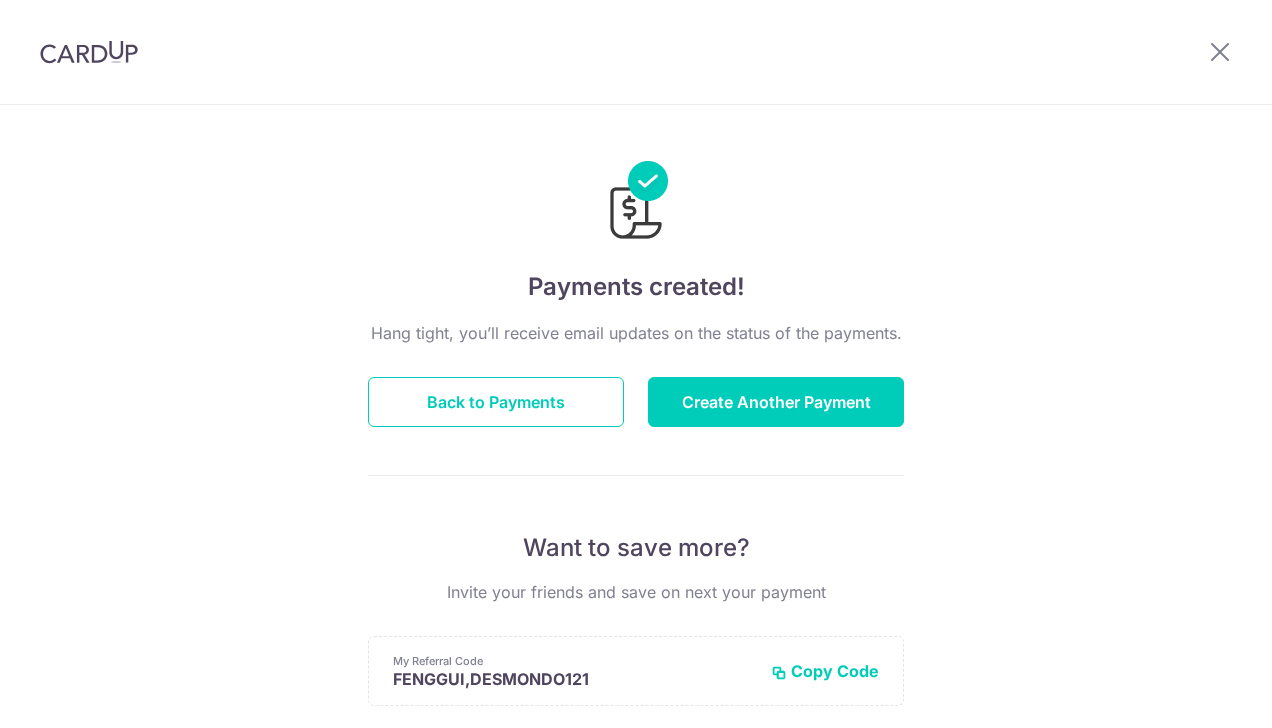 scroll, scrollTop: 0, scrollLeft: 0, axis: both 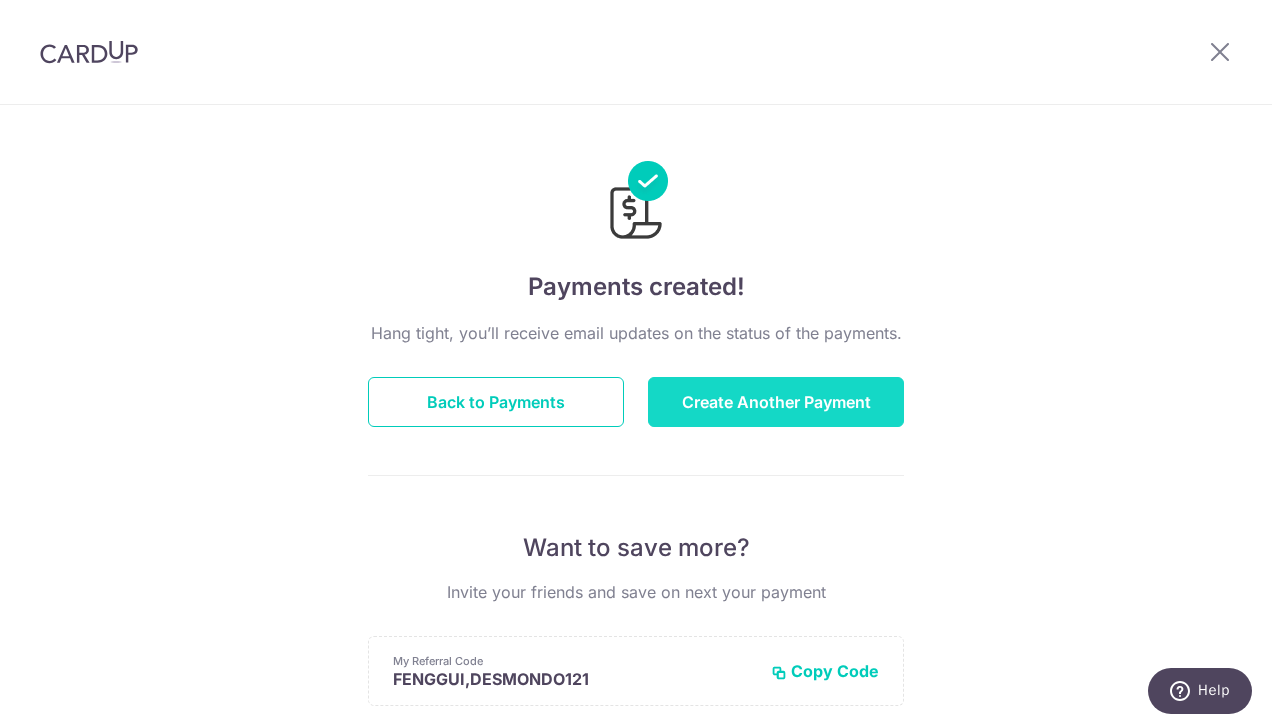click on "Create Another Payment" at bounding box center (776, 402) 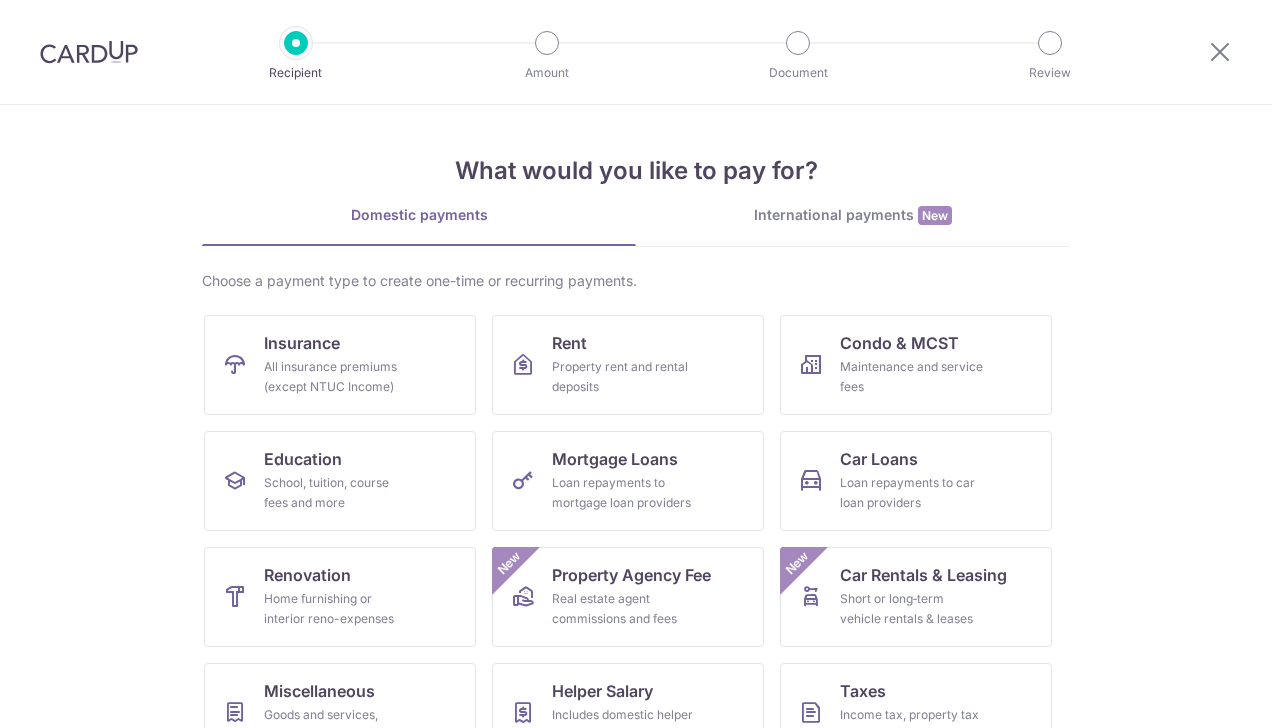 scroll, scrollTop: 0, scrollLeft: 0, axis: both 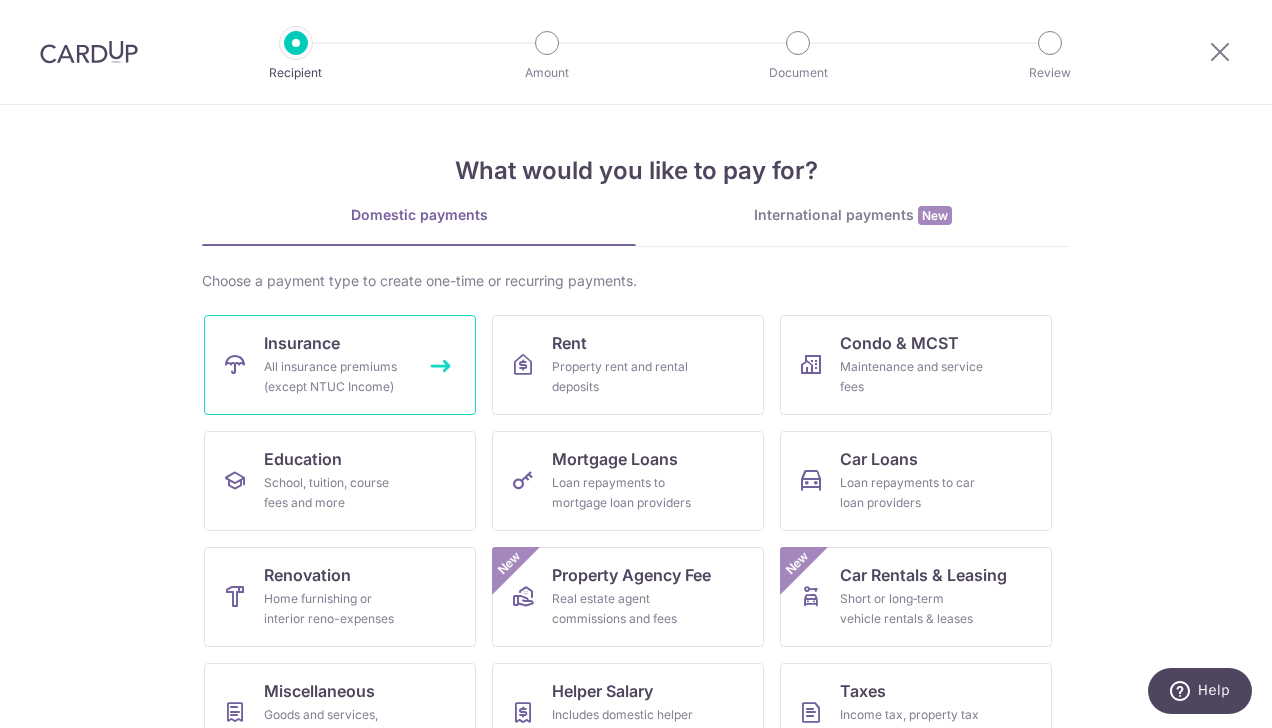 click on "Insurance" at bounding box center [302, 343] 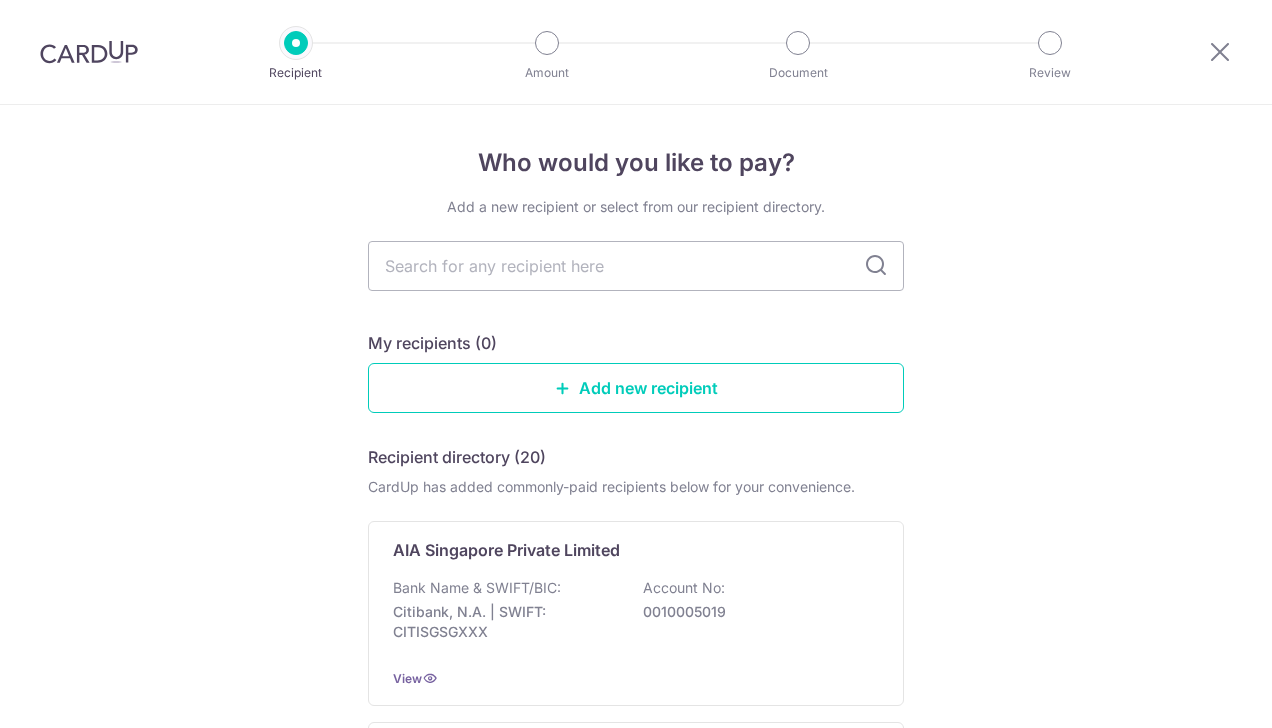 scroll, scrollTop: 0, scrollLeft: 0, axis: both 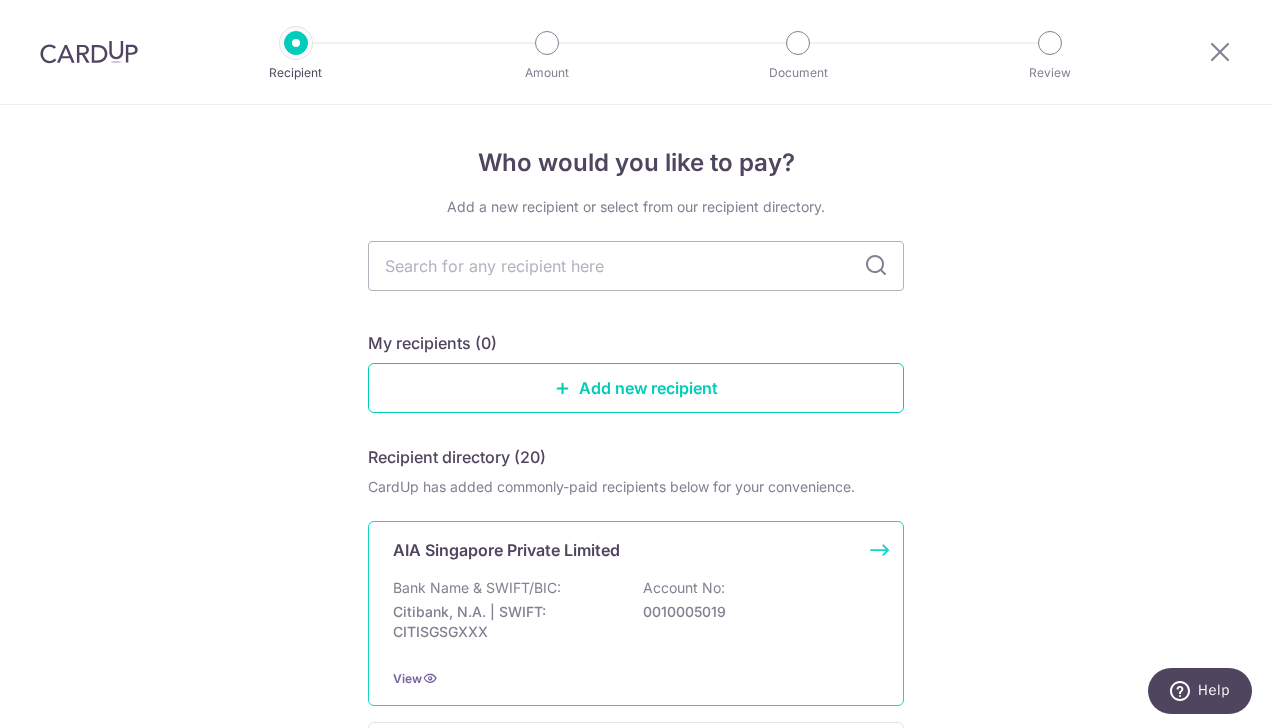 click on "Account No:" at bounding box center [684, 588] 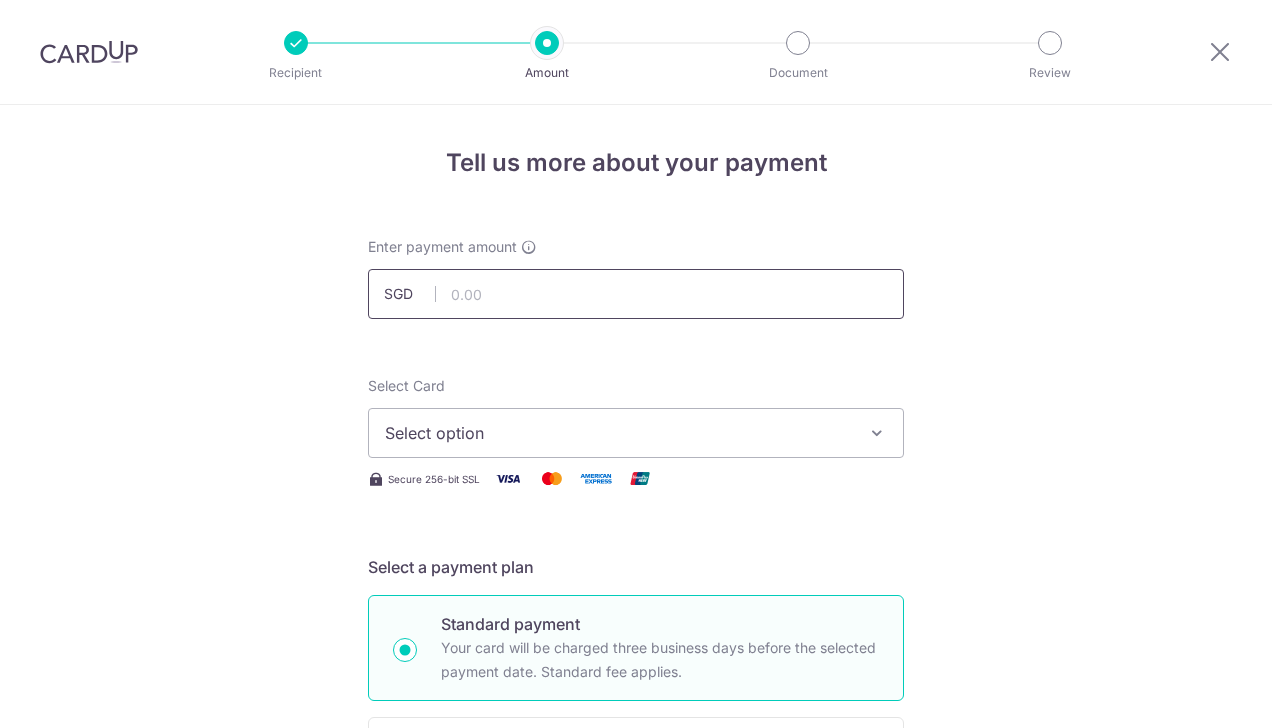 scroll, scrollTop: 0, scrollLeft: 0, axis: both 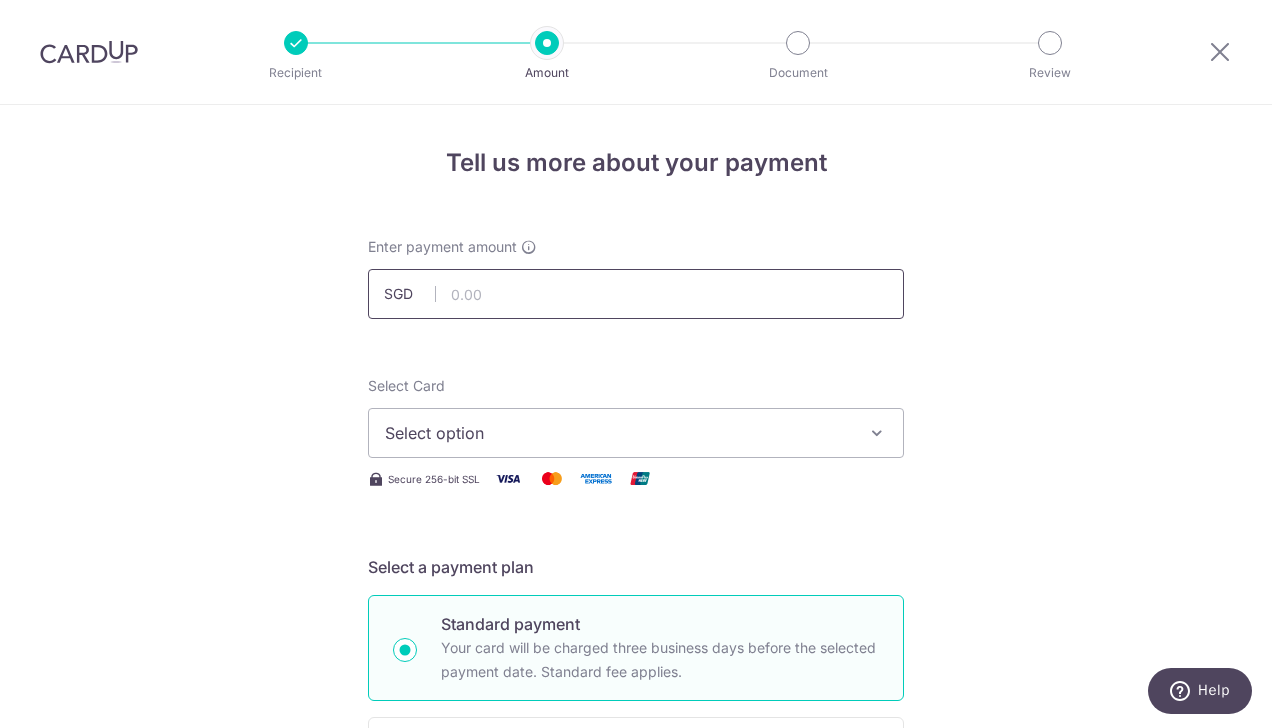 click at bounding box center [636, 294] 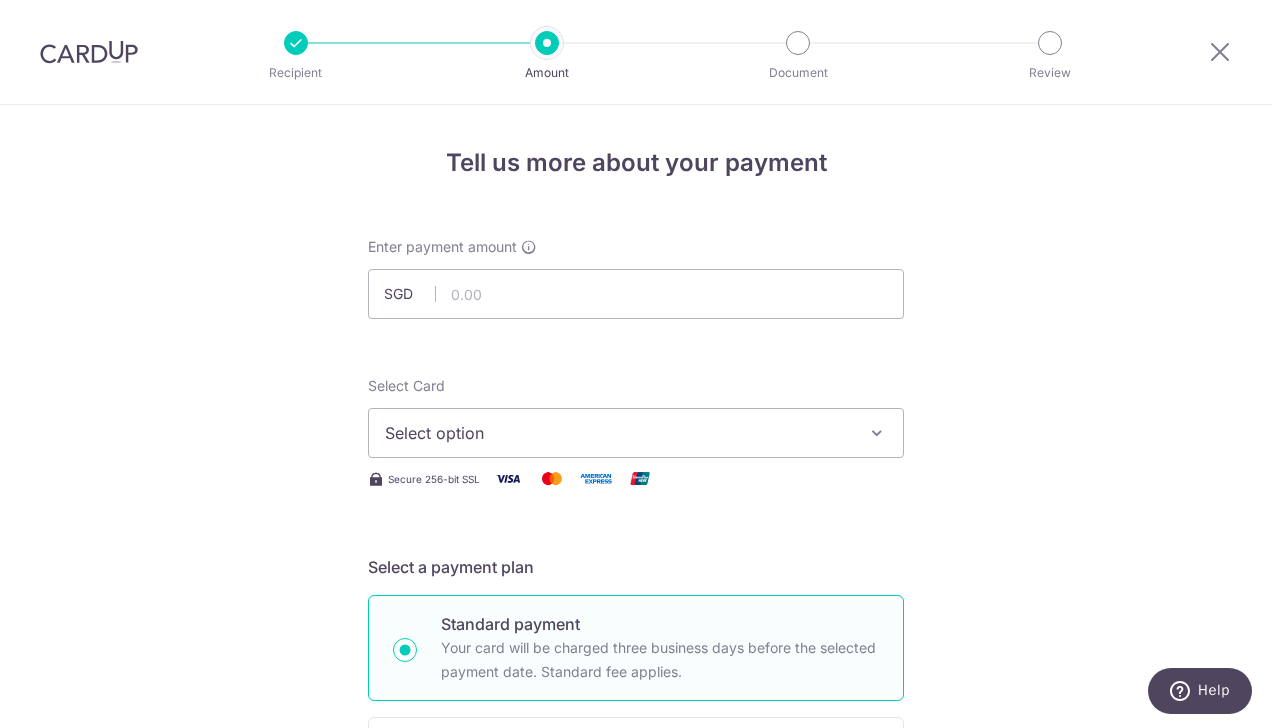 click on "Tell us more about your payment
Enter payment amount
SGD
Select Card
Select option
Add credit card
Your Cards
**** 8328
Secure 256-bit SSL
Text
New card details
Card
Secure 256-bit SSL" at bounding box center [636, 1009] 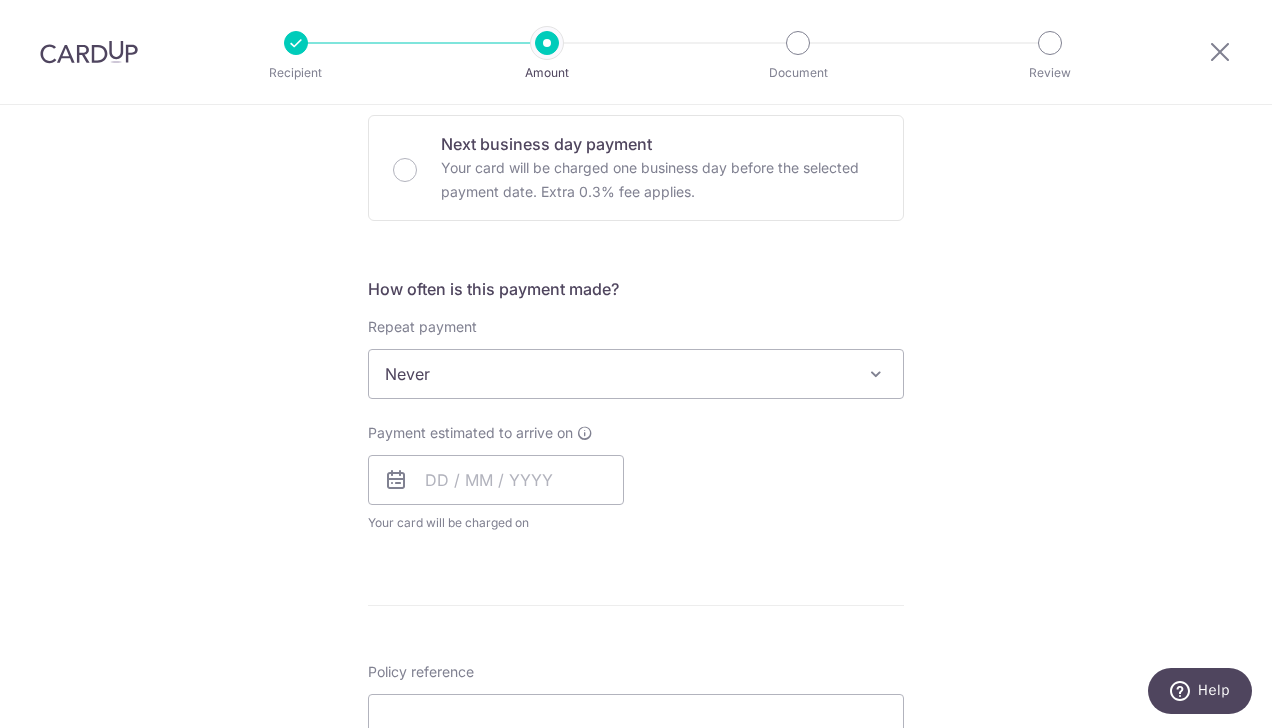 scroll, scrollTop: 200, scrollLeft: 0, axis: vertical 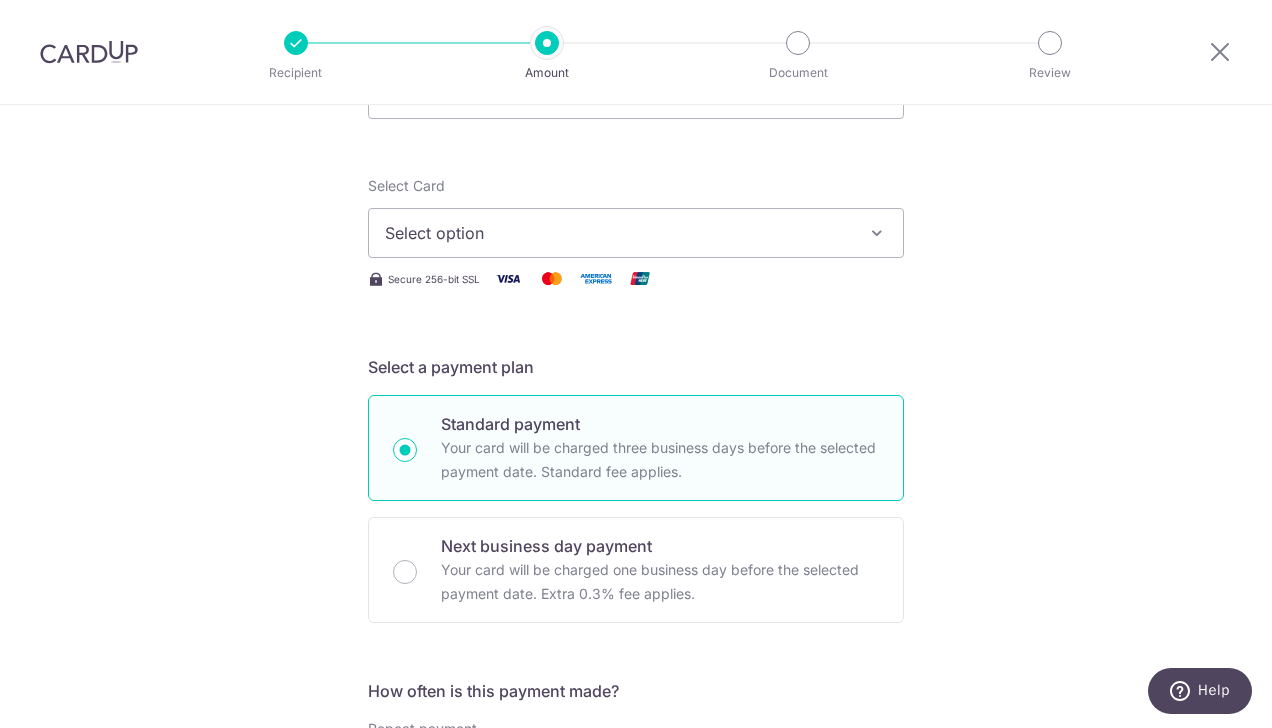 drag, startPoint x: 868, startPoint y: 268, endPoint x: 868, endPoint y: 236, distance: 32 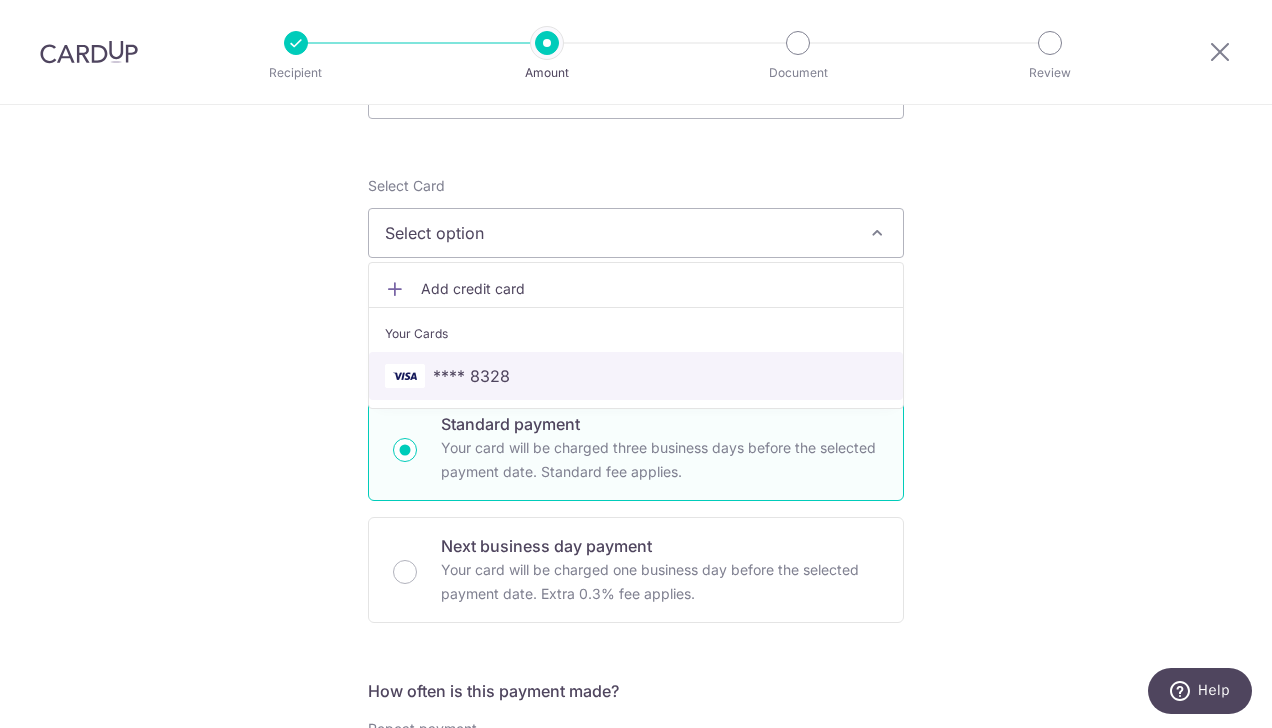 click on "**** 8328" at bounding box center [636, 376] 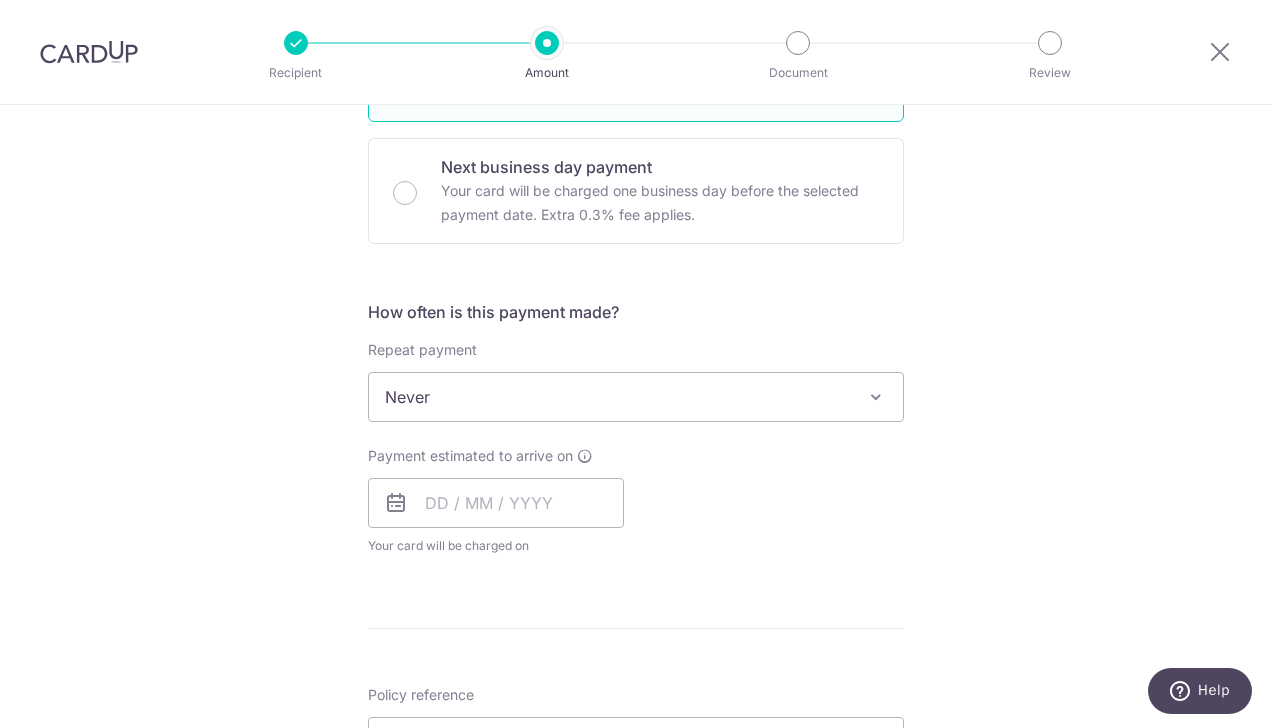 scroll, scrollTop: 602, scrollLeft: 0, axis: vertical 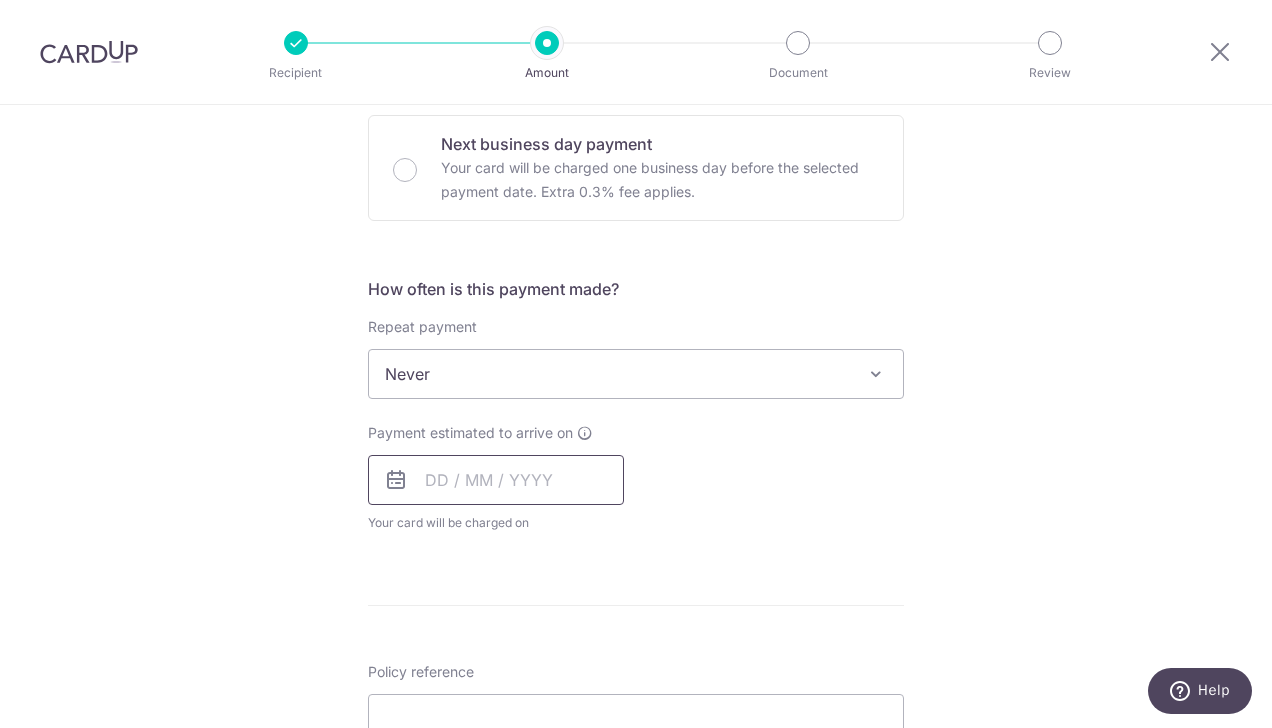 click at bounding box center [496, 480] 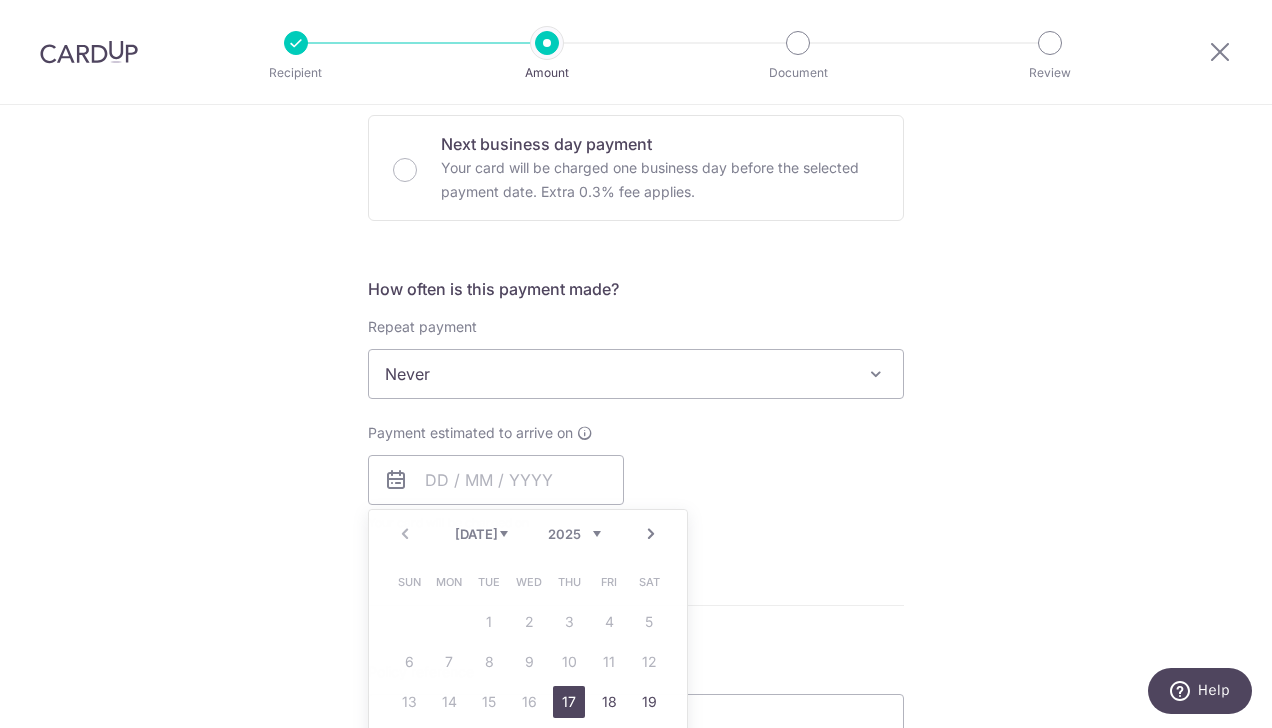 click on "Tell us more about your payment
Enter payment amount
SGD
Select Card
**** 8328
Add credit card
Your Cards
**** 8328
Secure 256-bit SSL
Text
New card details
Card
Secure 256-bit SSL" at bounding box center [636, 407] 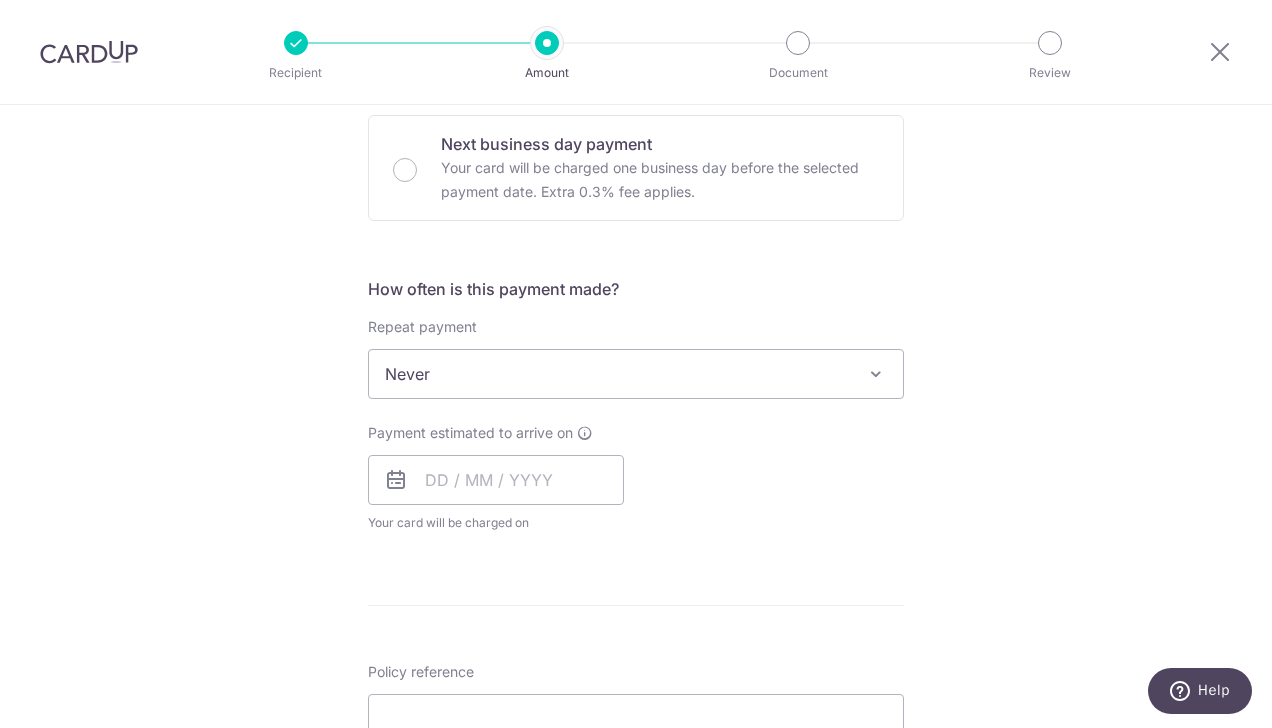 click on "Never" at bounding box center [636, 374] 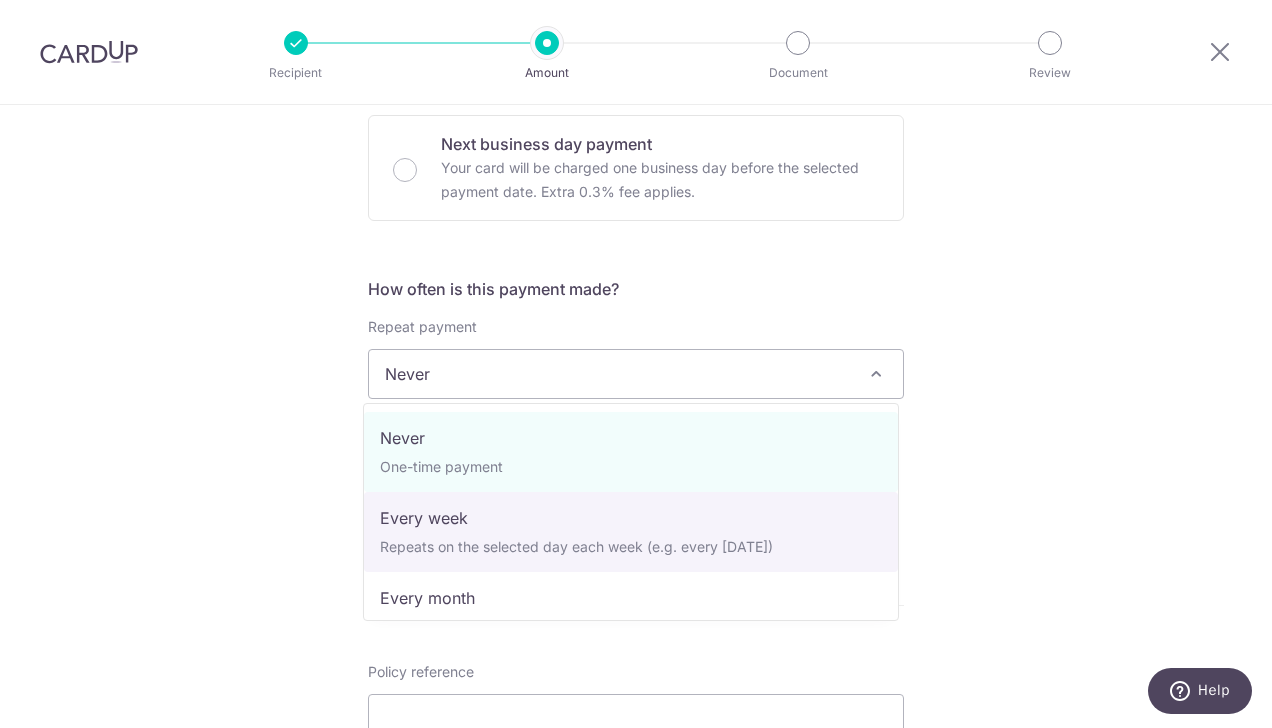 select on "2" 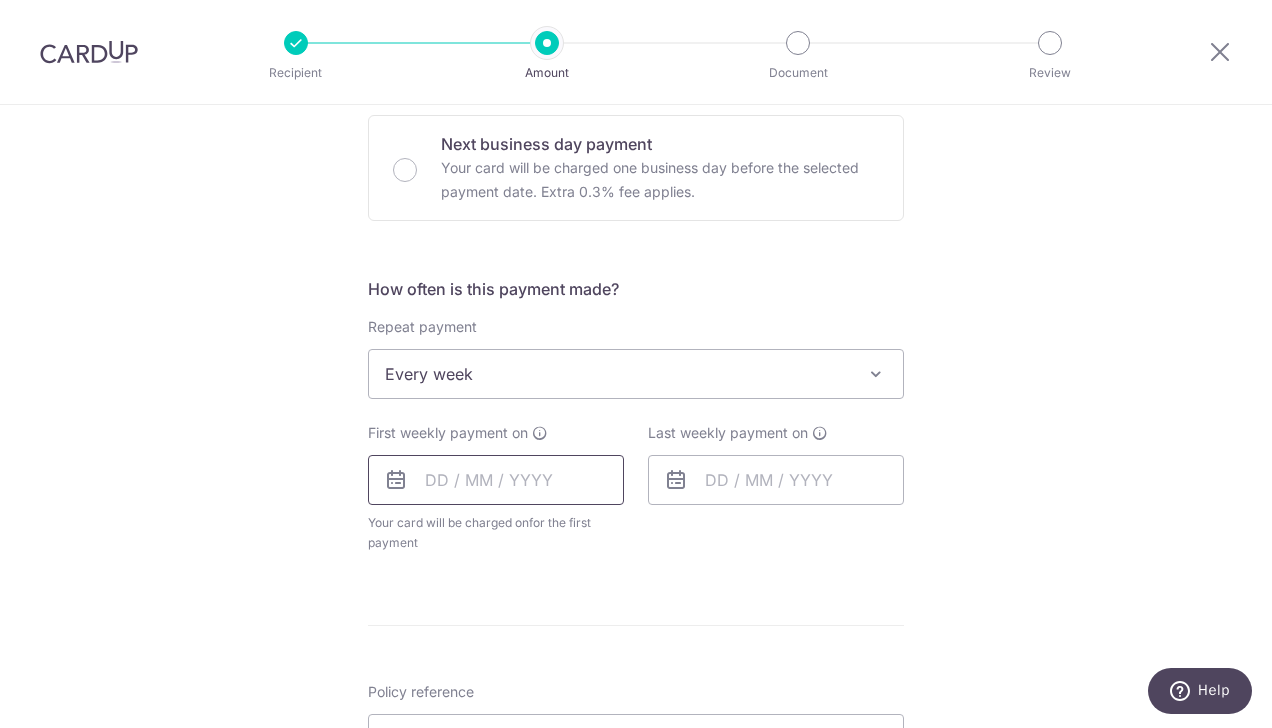 click at bounding box center [496, 480] 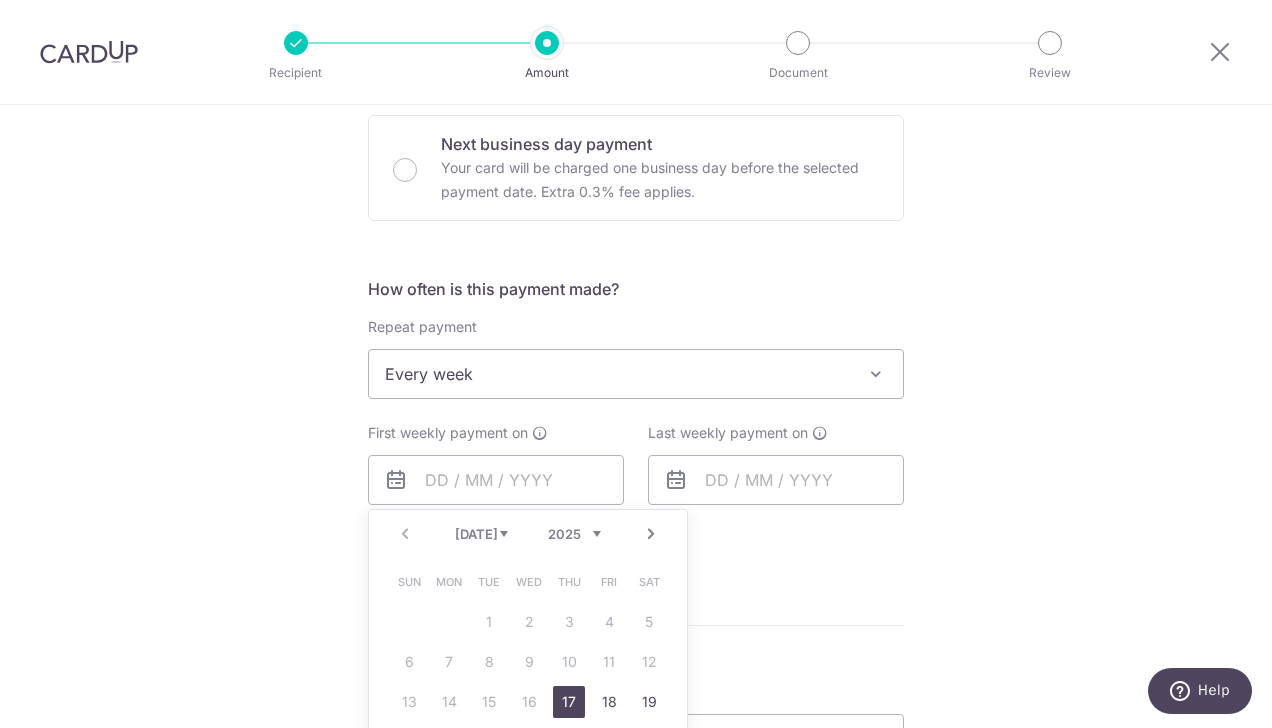 click on "17" at bounding box center [569, 702] 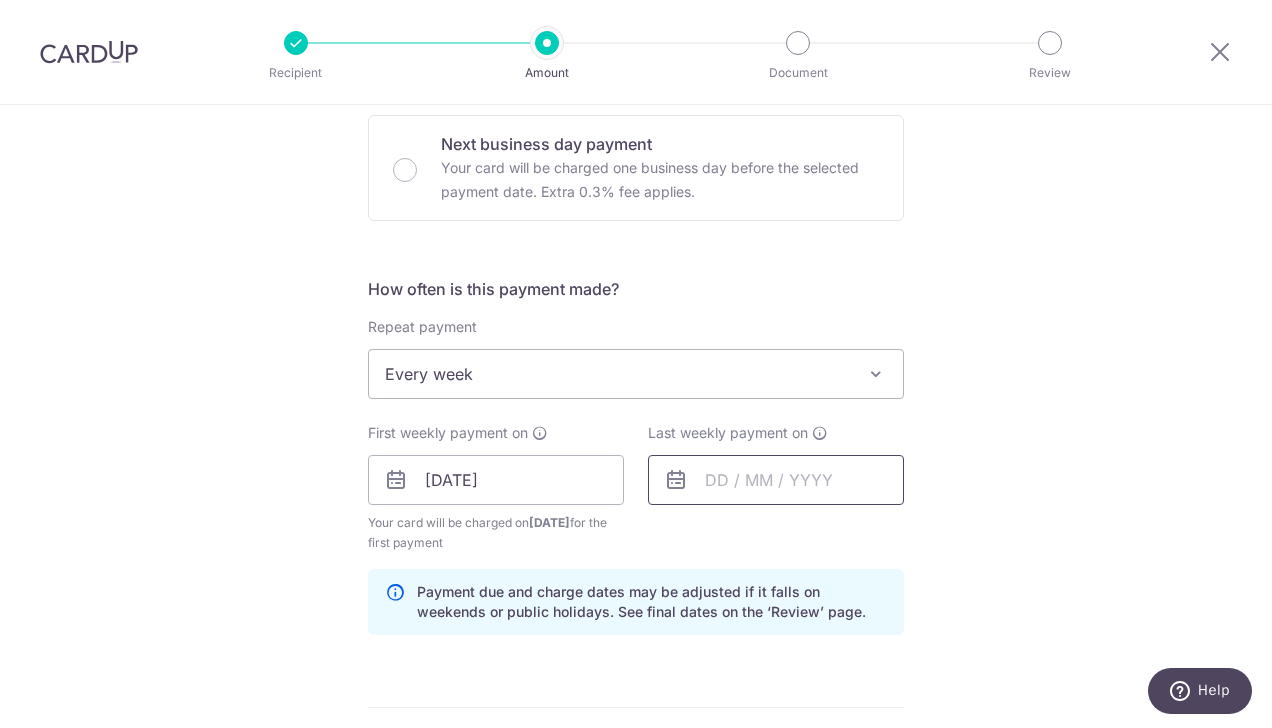 click at bounding box center [776, 480] 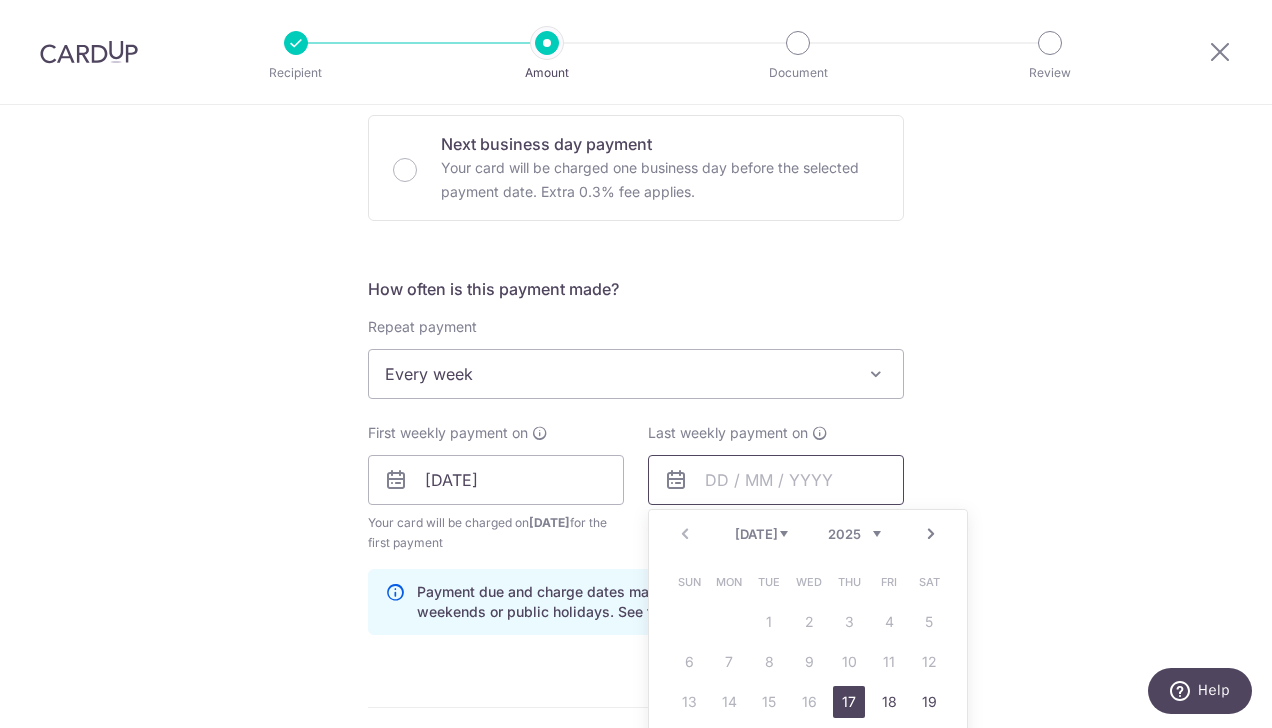 scroll, scrollTop: 702, scrollLeft: 0, axis: vertical 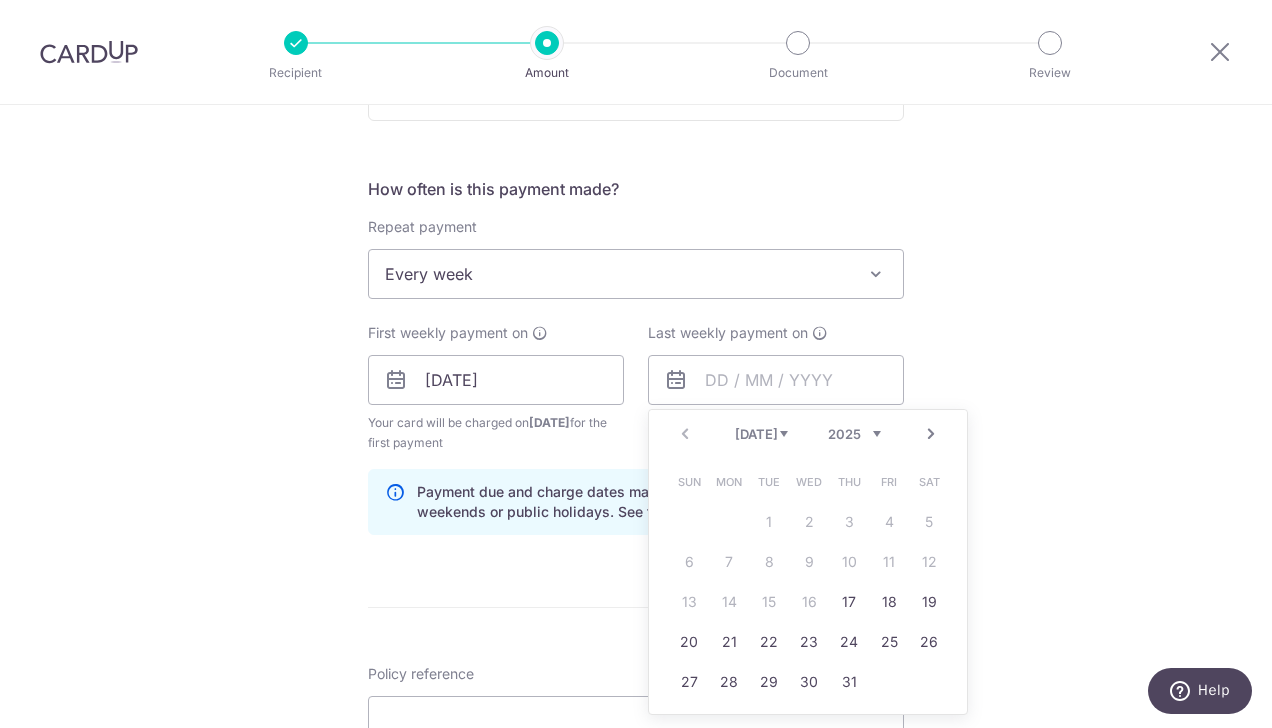 click on "24" at bounding box center [849, 642] 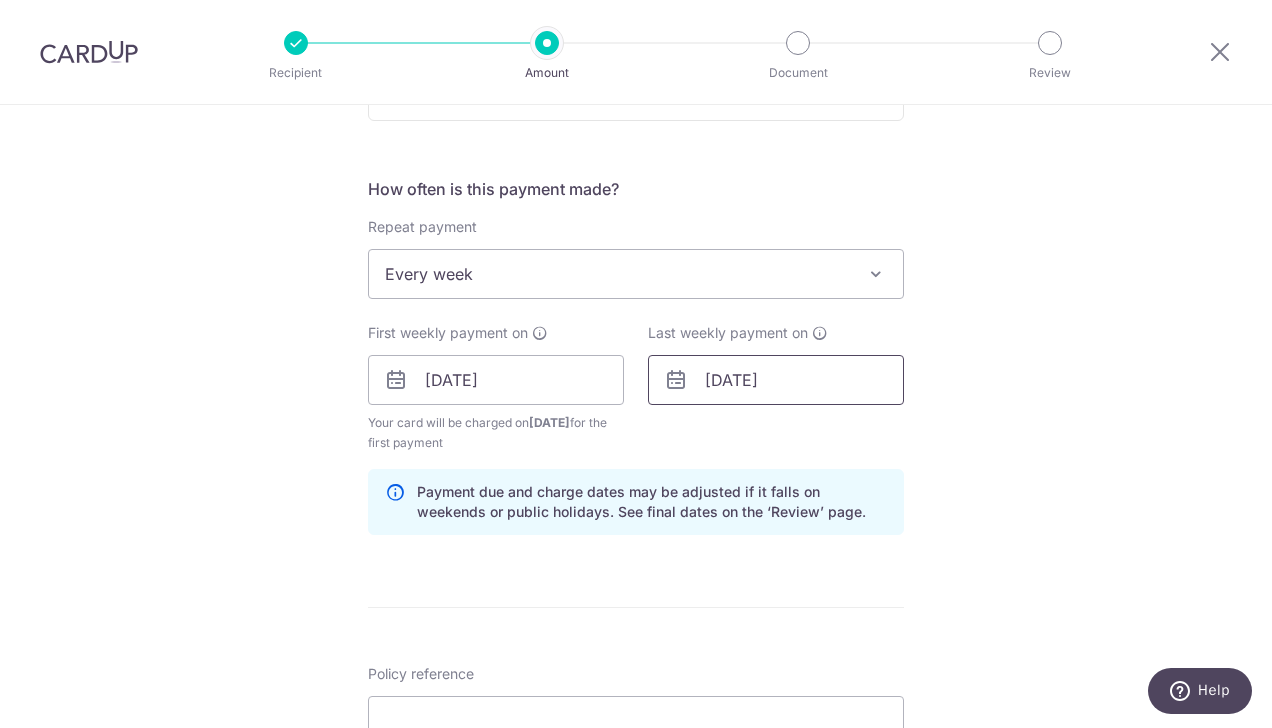 click on "24/07/2025" at bounding box center [776, 380] 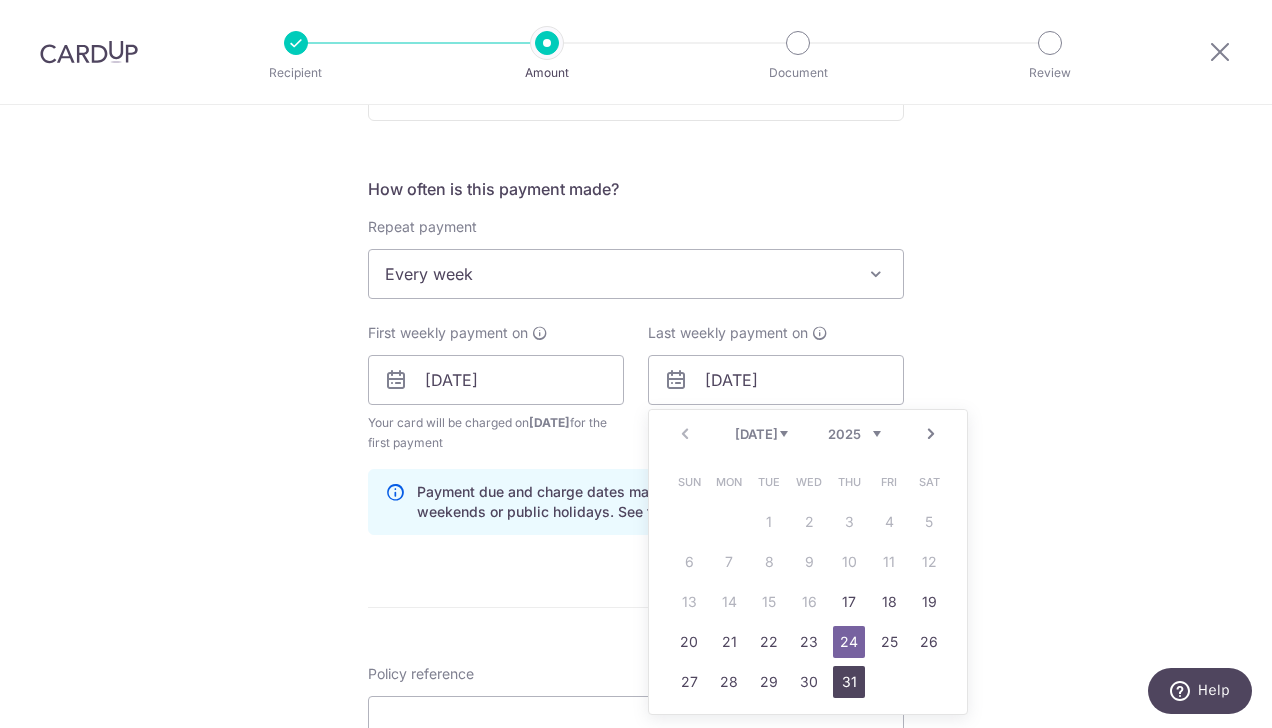 click on "31" at bounding box center (849, 682) 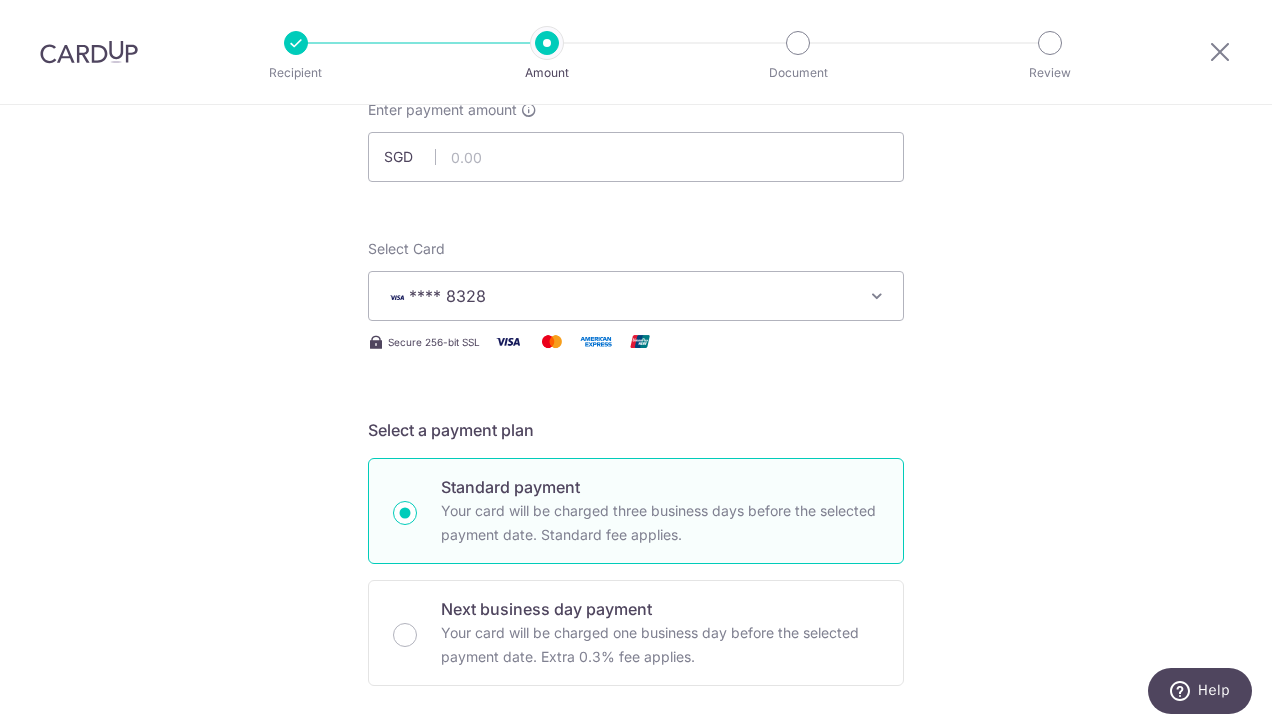 scroll, scrollTop: 0, scrollLeft: 0, axis: both 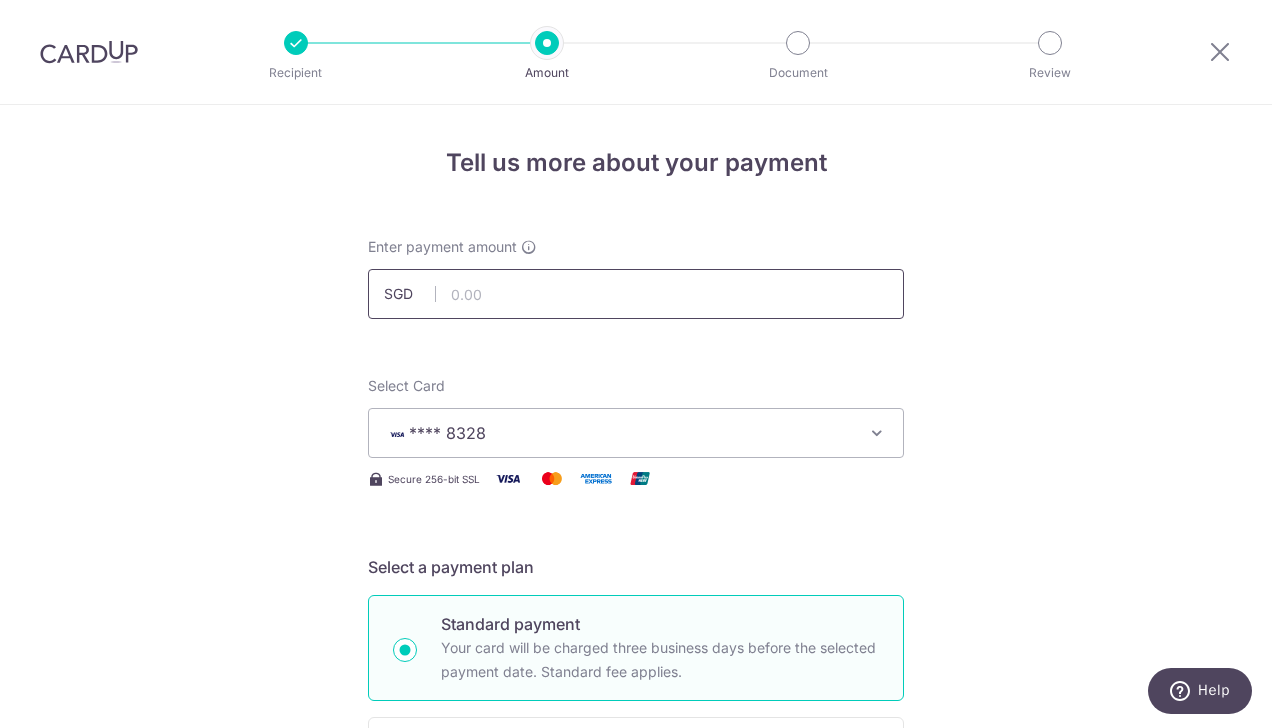 click at bounding box center [636, 294] 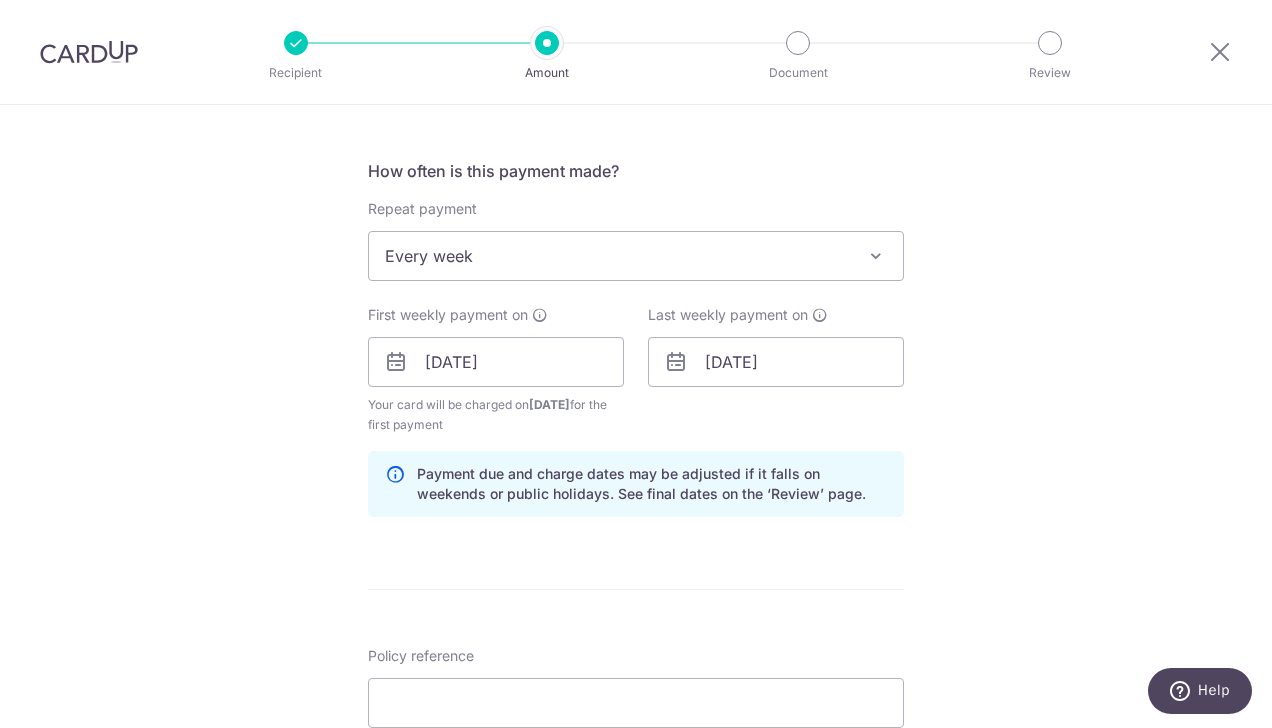 scroll, scrollTop: 902, scrollLeft: 0, axis: vertical 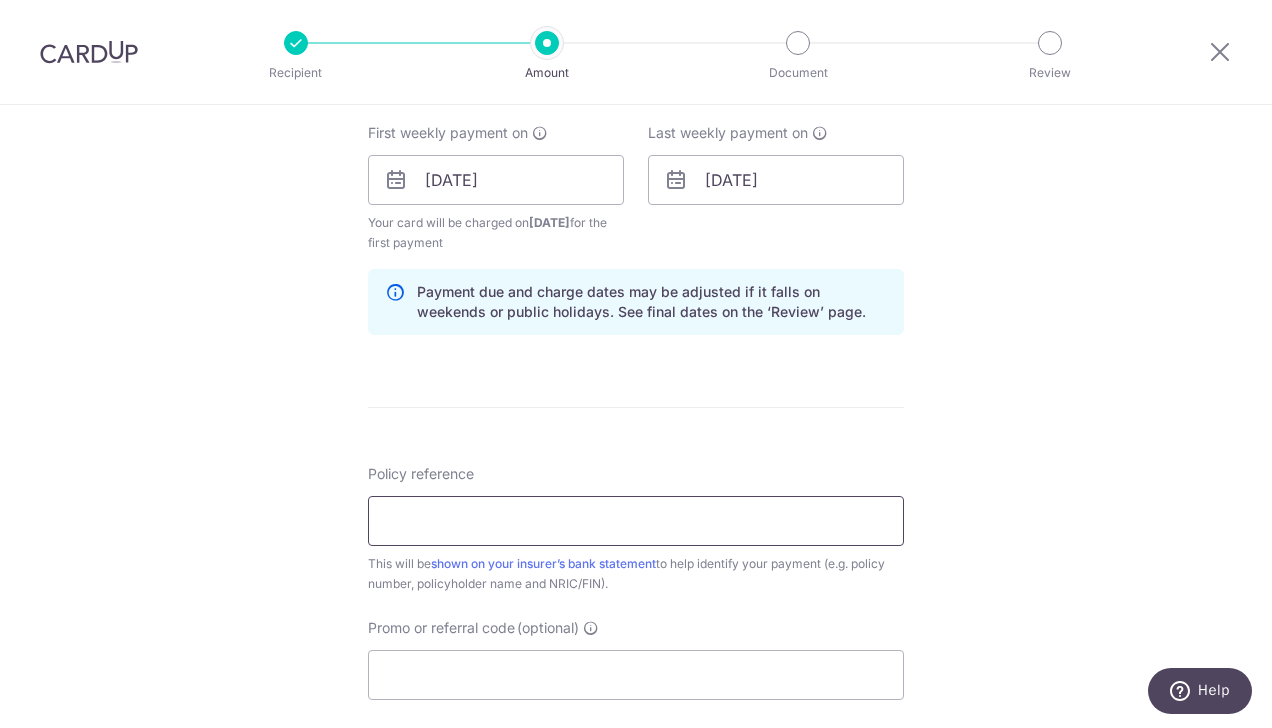 type on "489.25" 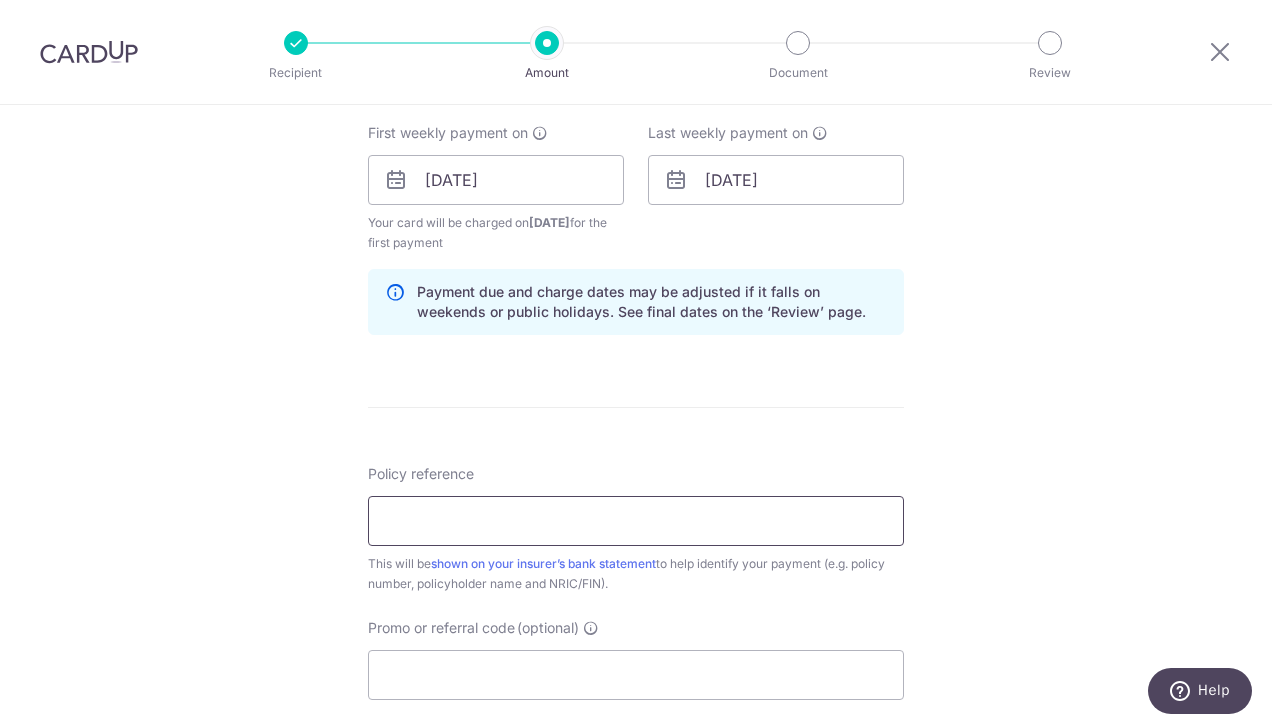 type on "l" 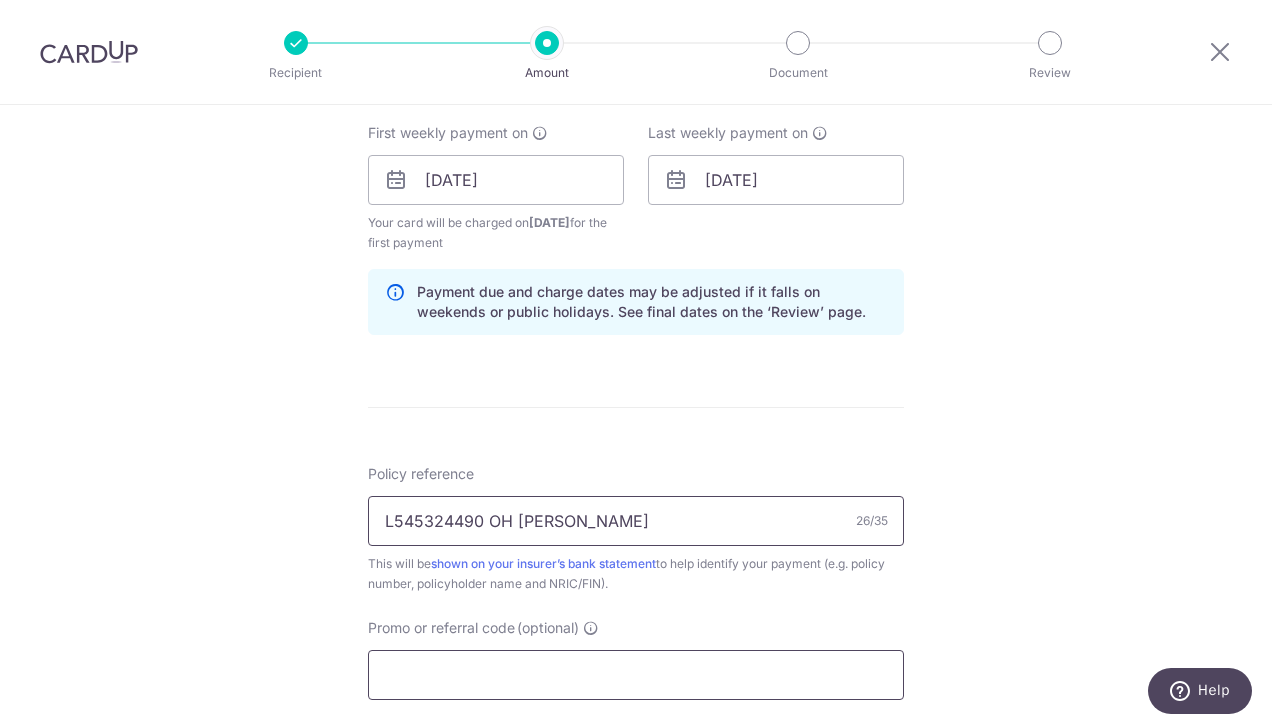 type on "L545324490 OH YU ZHE LOGAN" 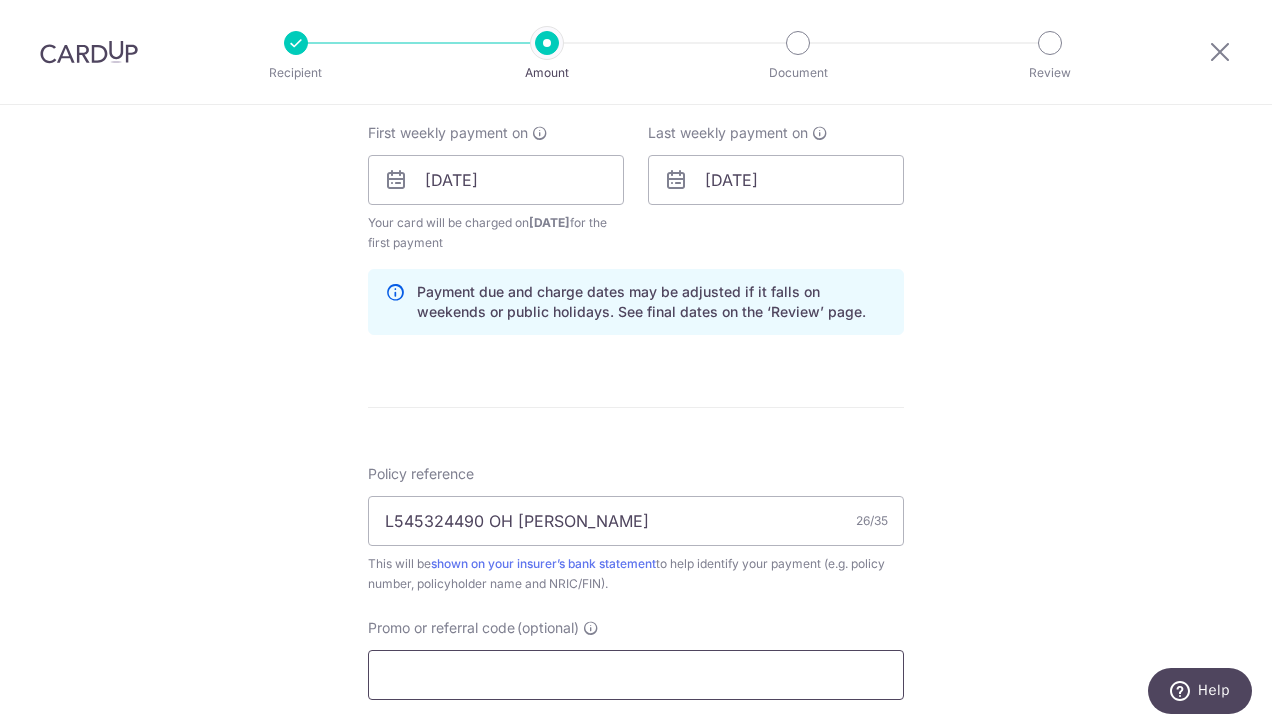 click on "Promo or referral code
(optional)" at bounding box center (636, 675) 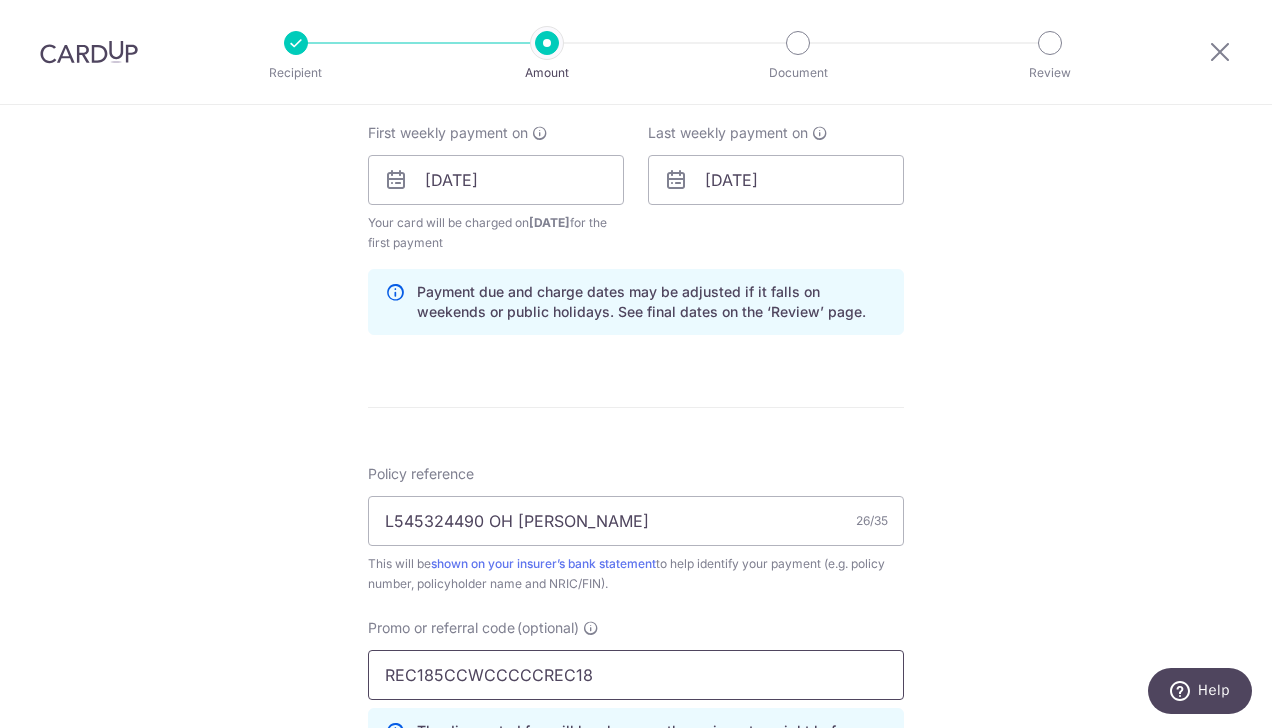 type on "REC185CCWCCCCCREC185" 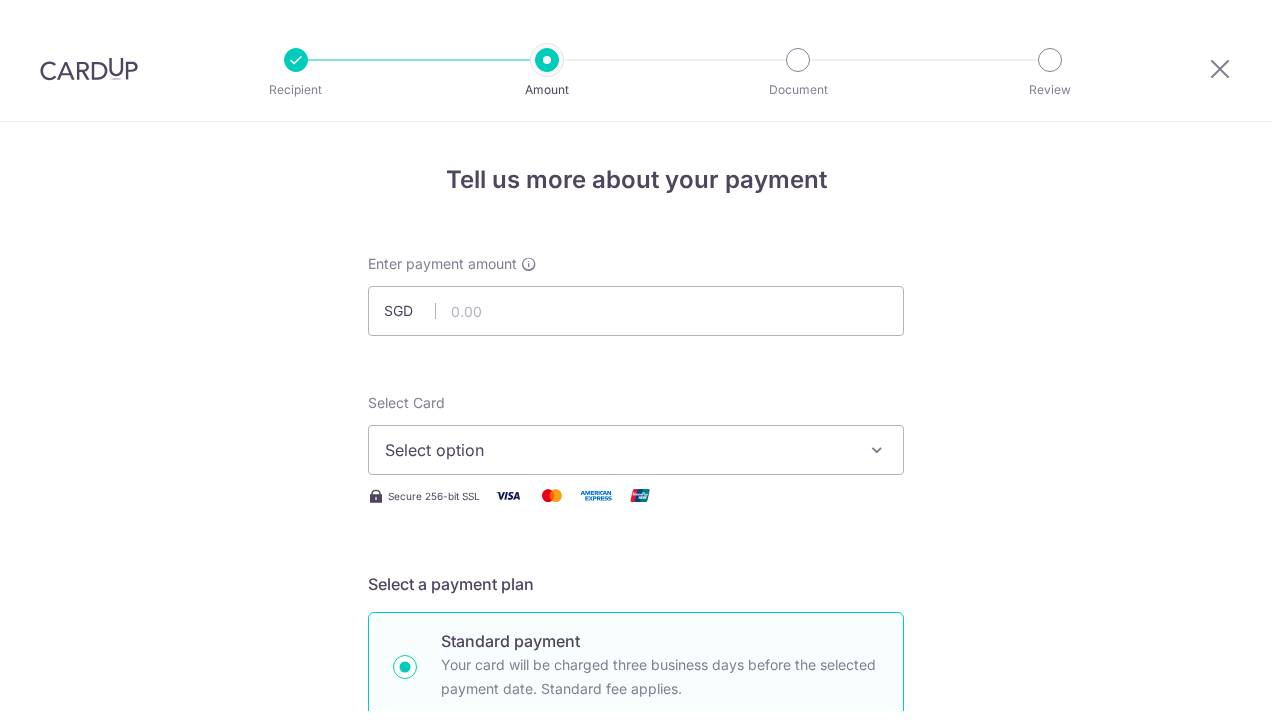 scroll, scrollTop: 0, scrollLeft: 0, axis: both 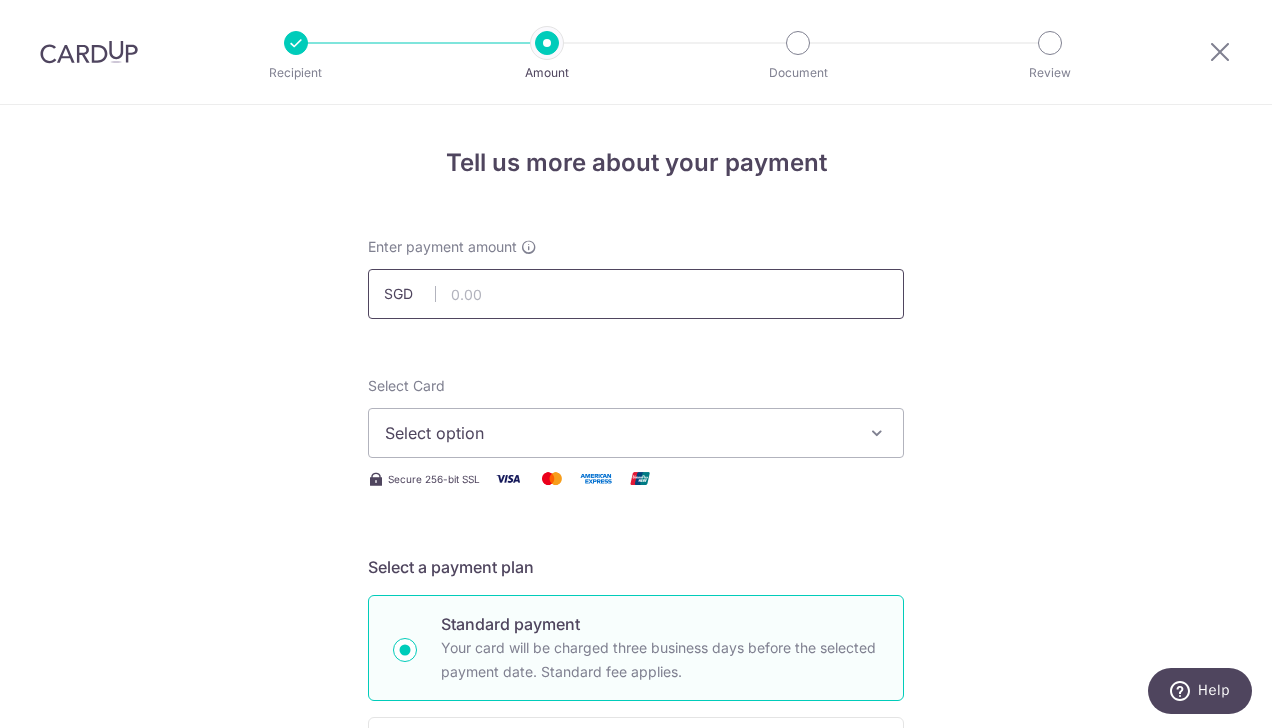 click at bounding box center [636, 294] 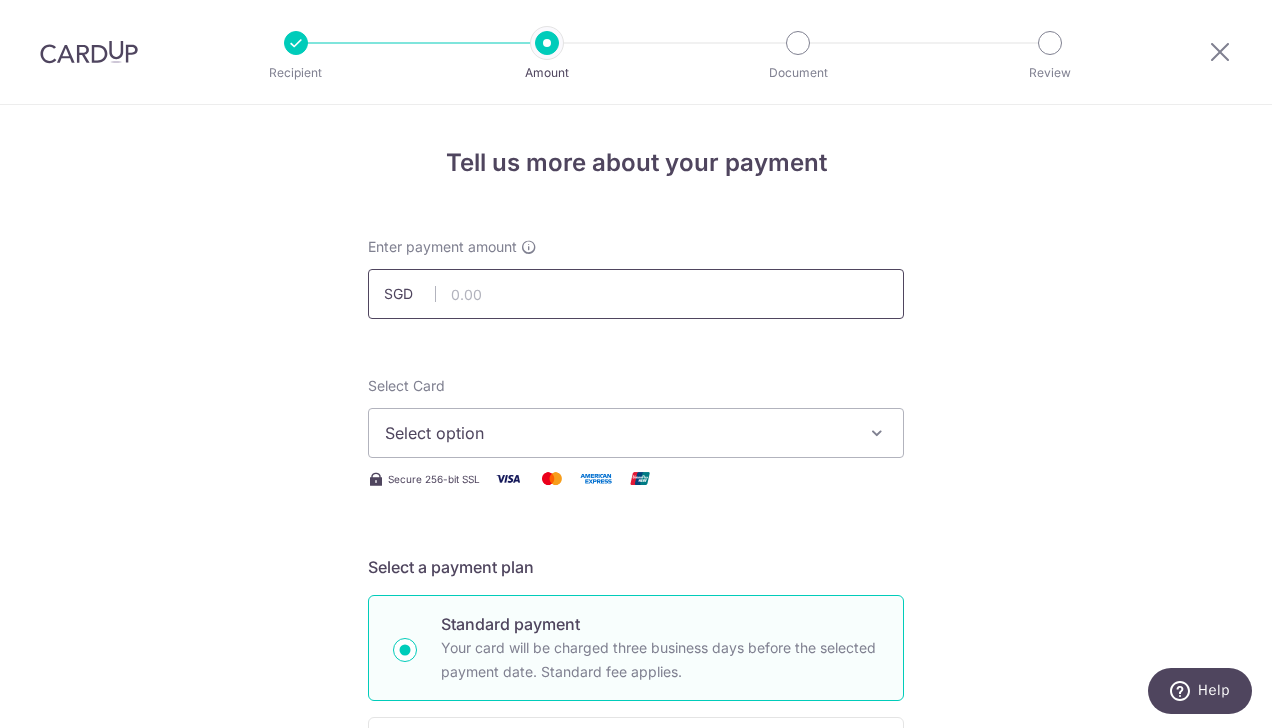 type on "489.25" 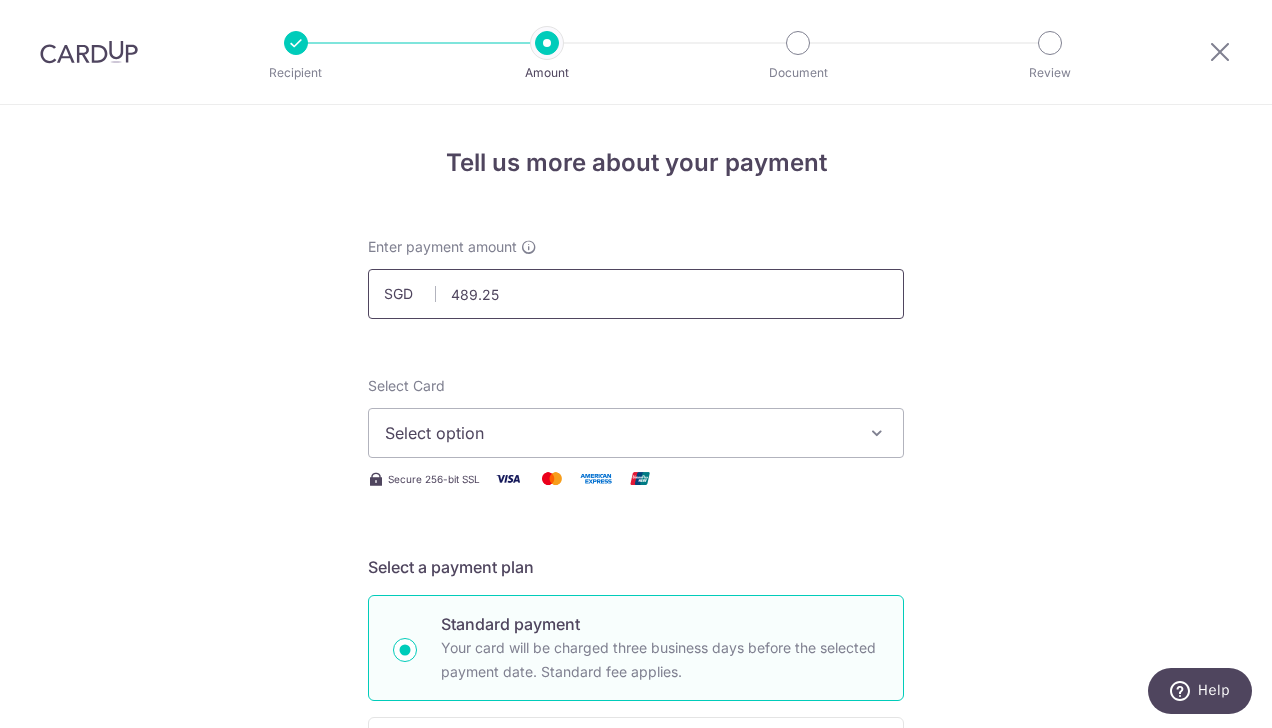 type on "[DATE]" 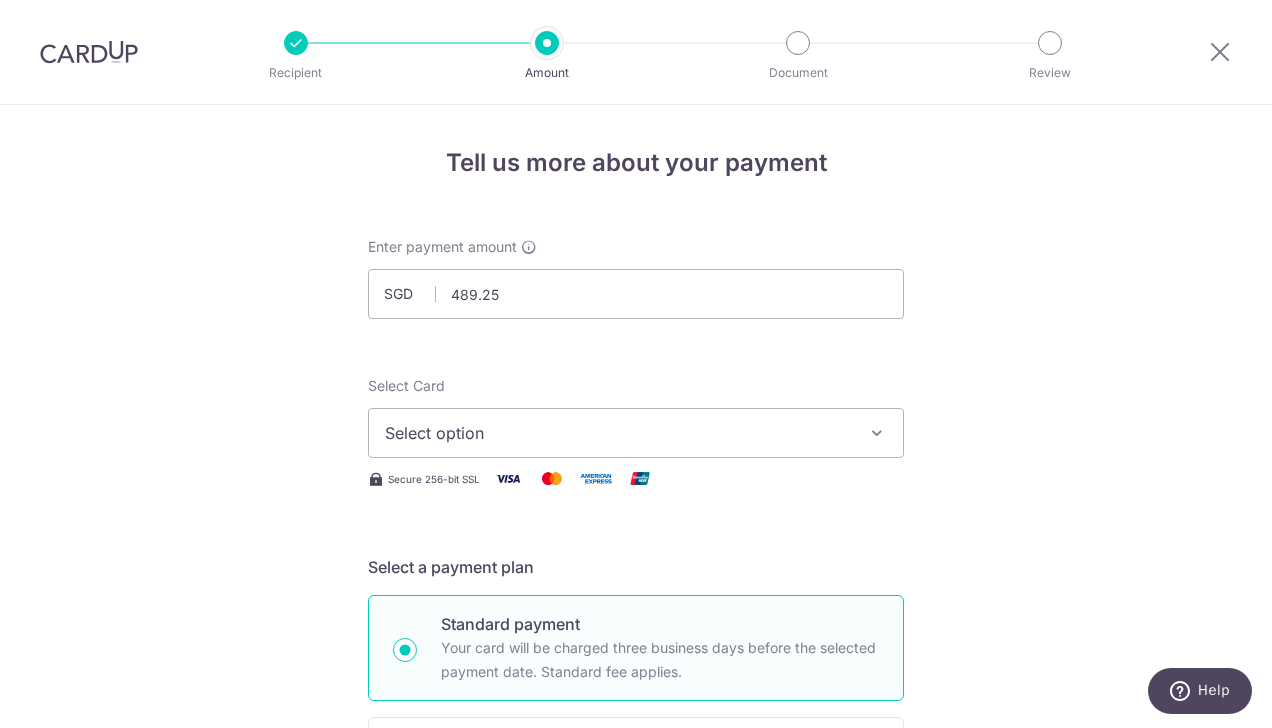 click on "Select option" at bounding box center (636, 433) 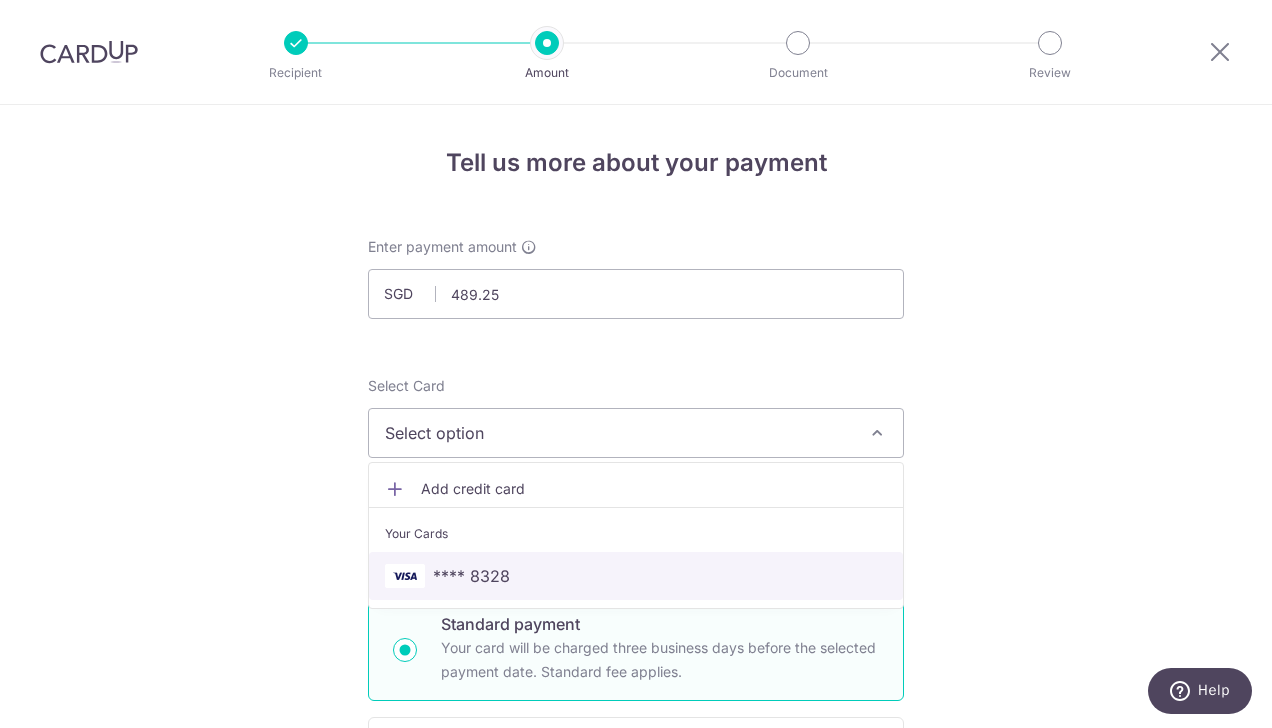 click on "**** 8328" at bounding box center [636, 576] 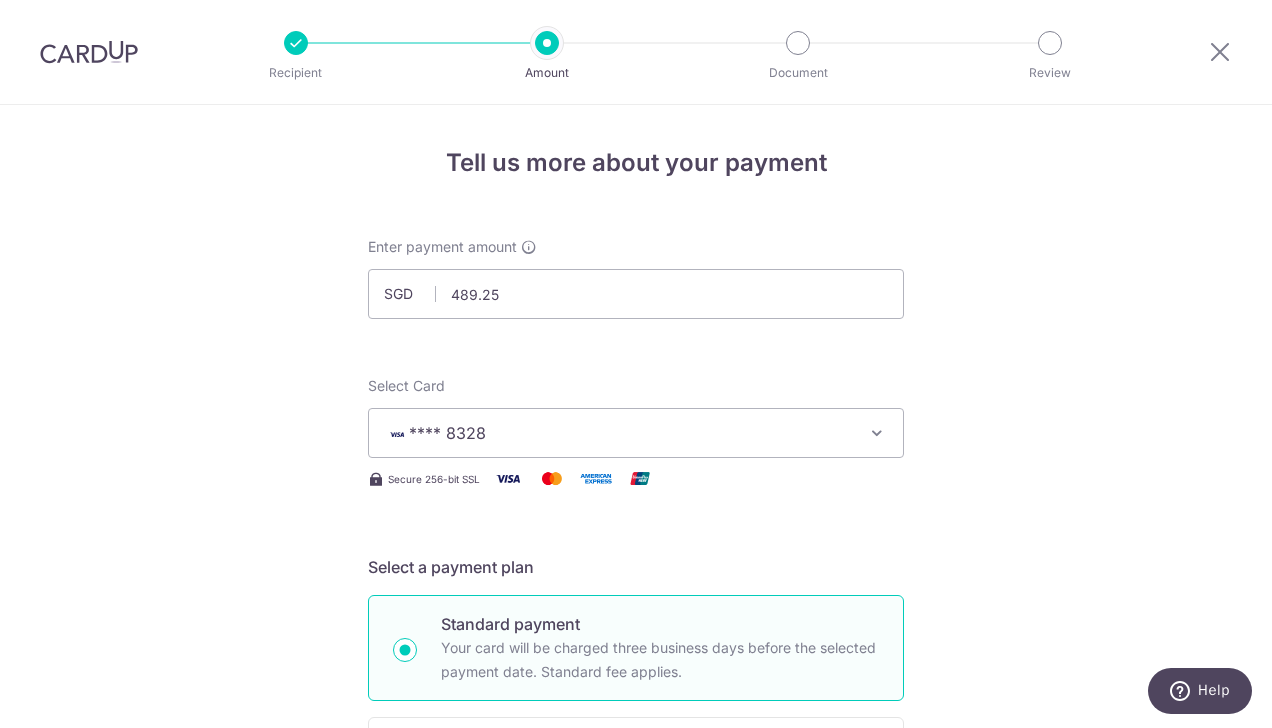 scroll, scrollTop: 401, scrollLeft: 0, axis: vertical 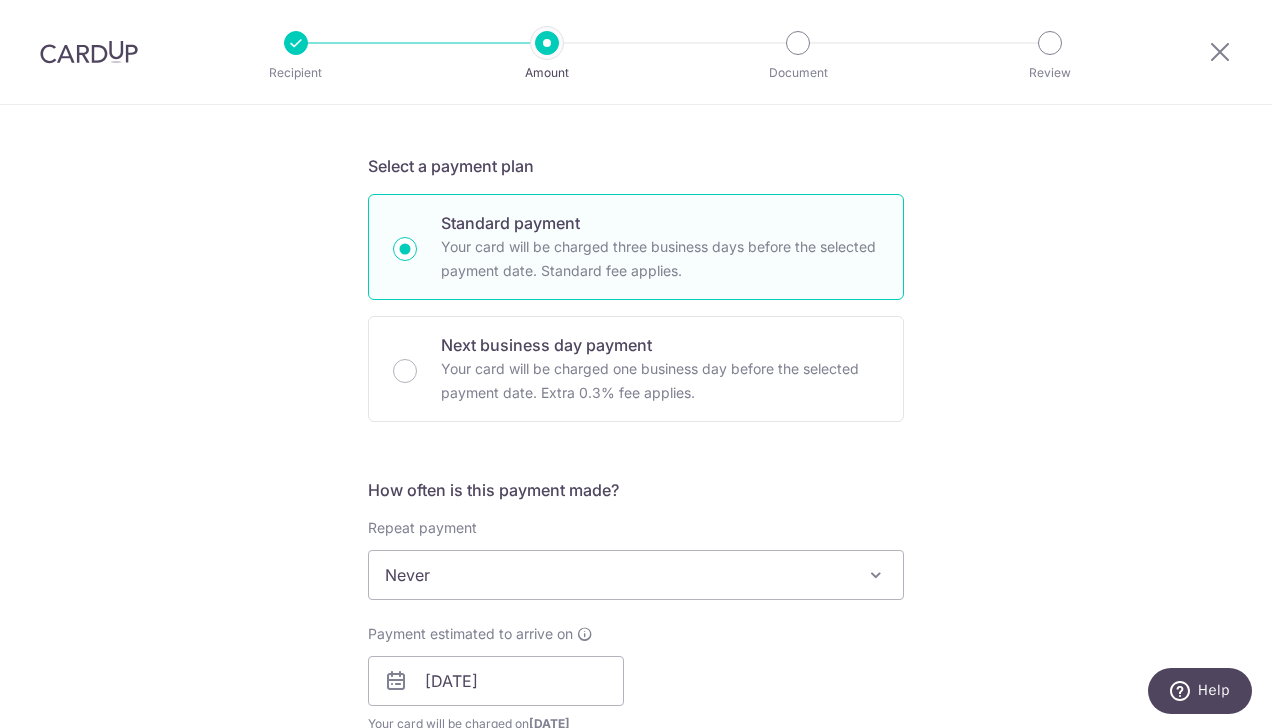 click on "Never" at bounding box center [636, 575] 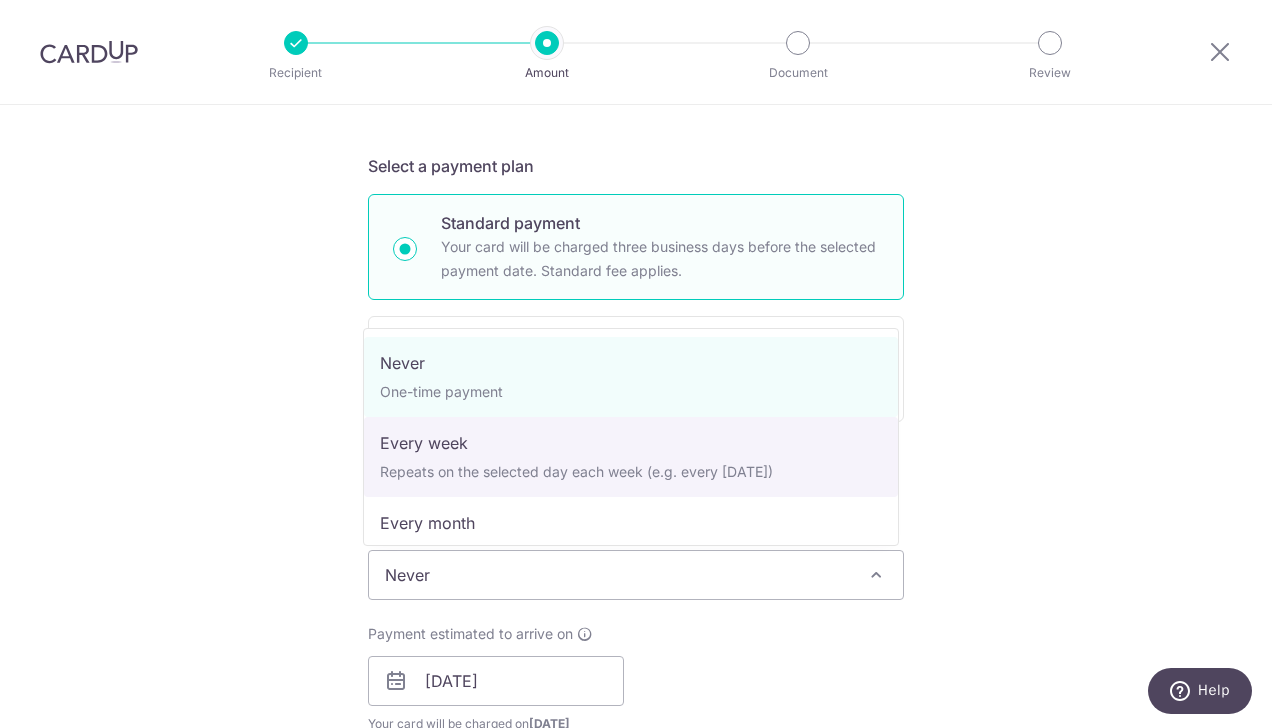 select on "2" 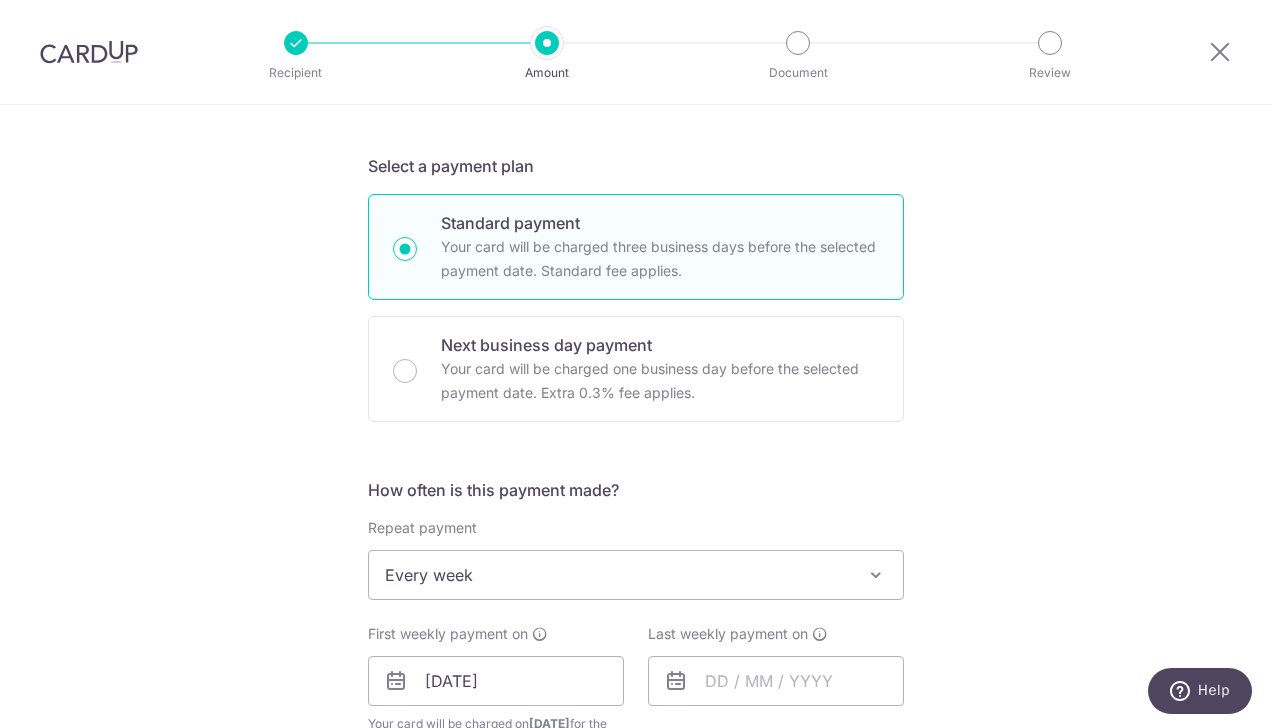 scroll, scrollTop: 601, scrollLeft: 0, axis: vertical 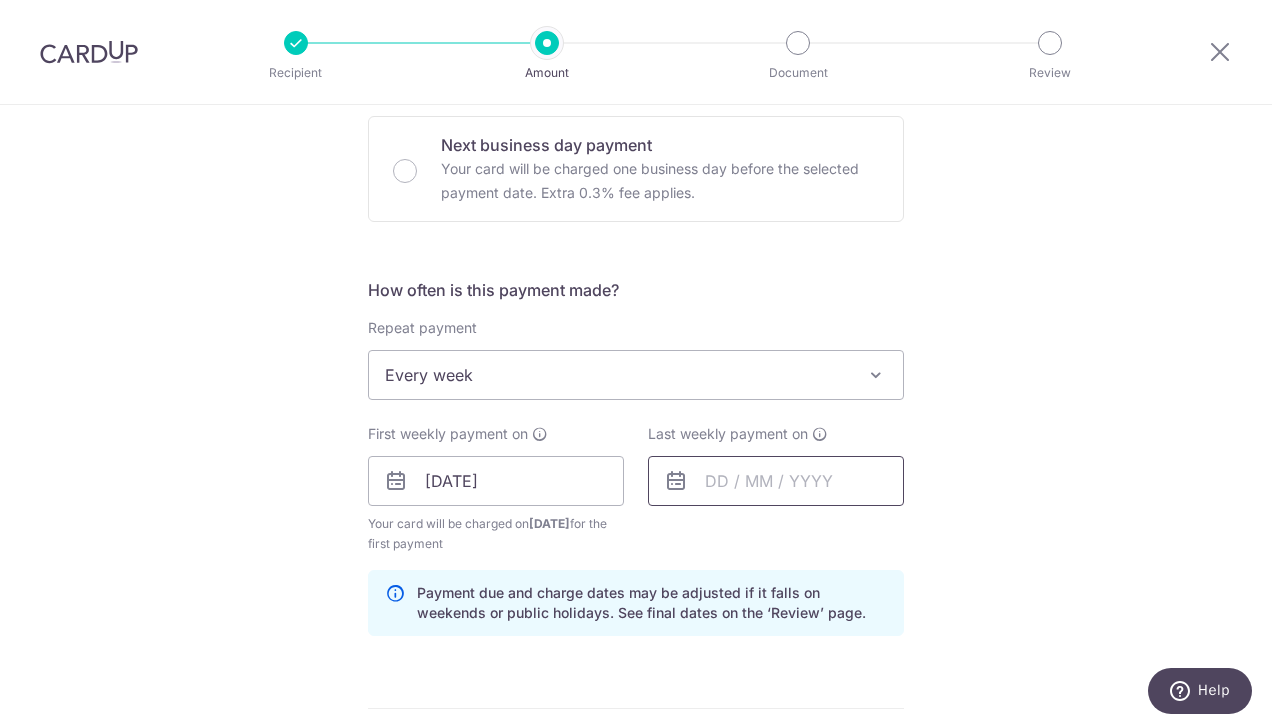 click at bounding box center [776, 481] 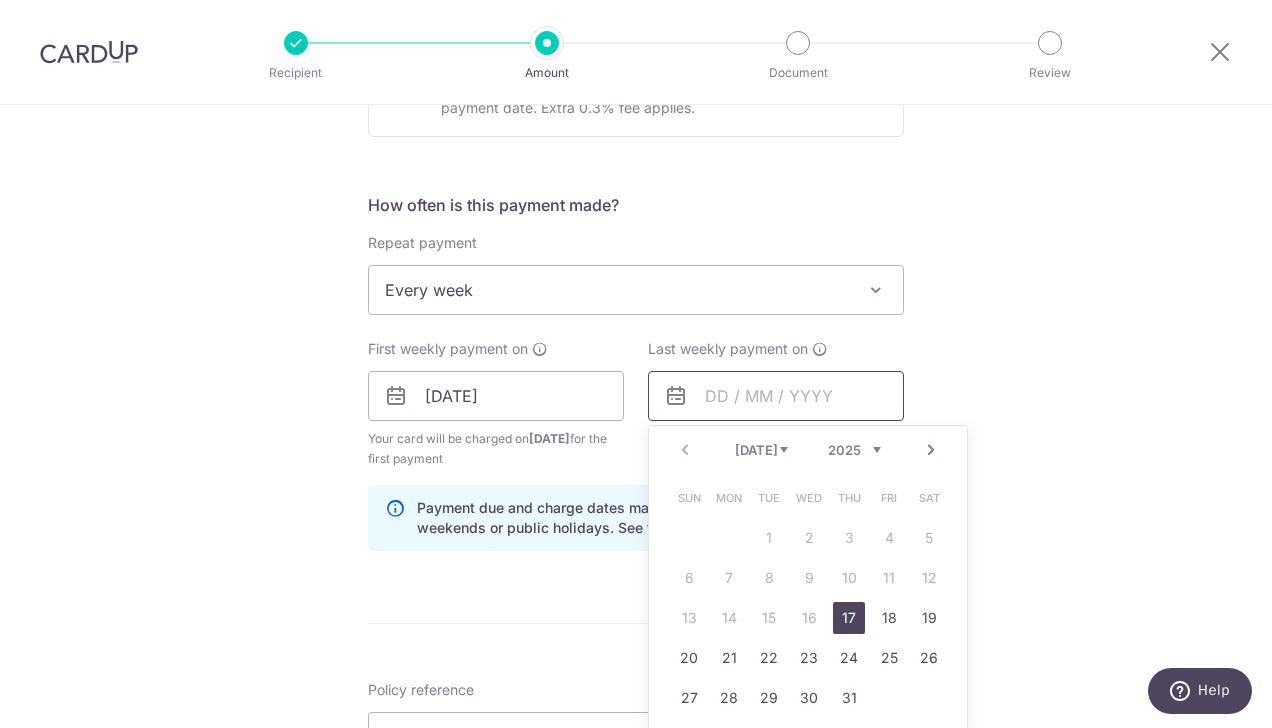 scroll, scrollTop: 802, scrollLeft: 0, axis: vertical 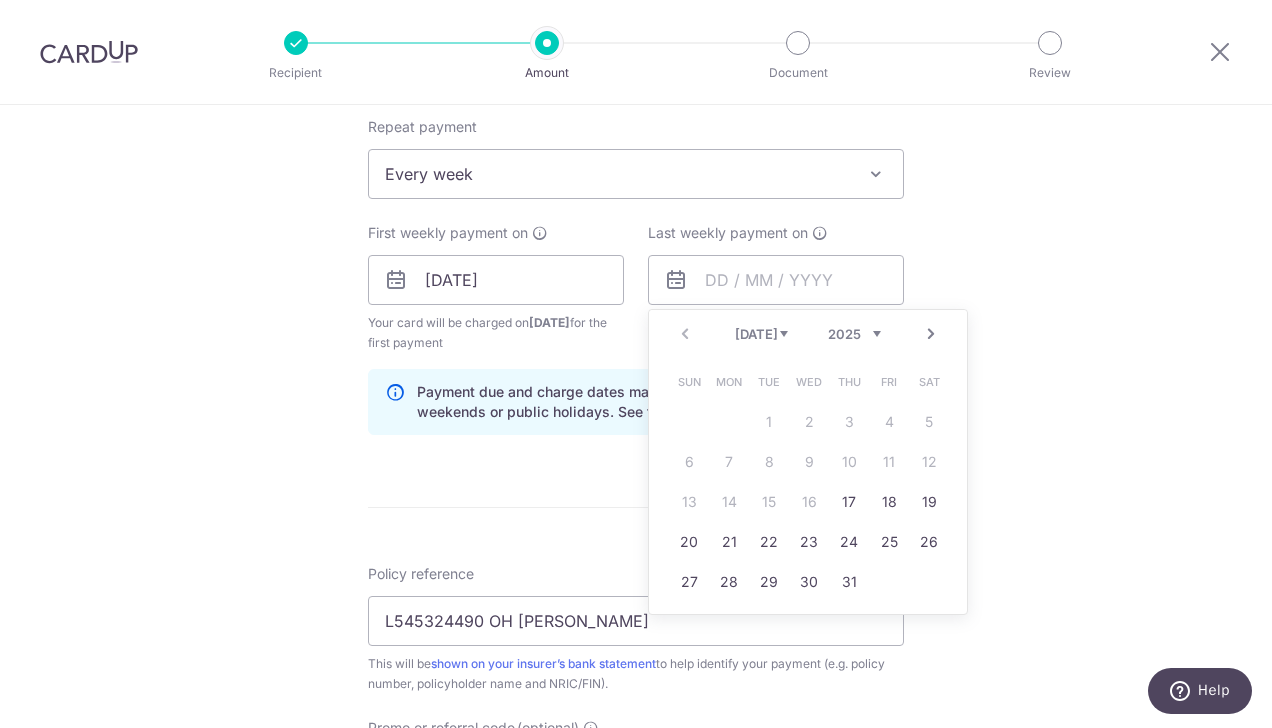 click on "31" at bounding box center [849, 582] 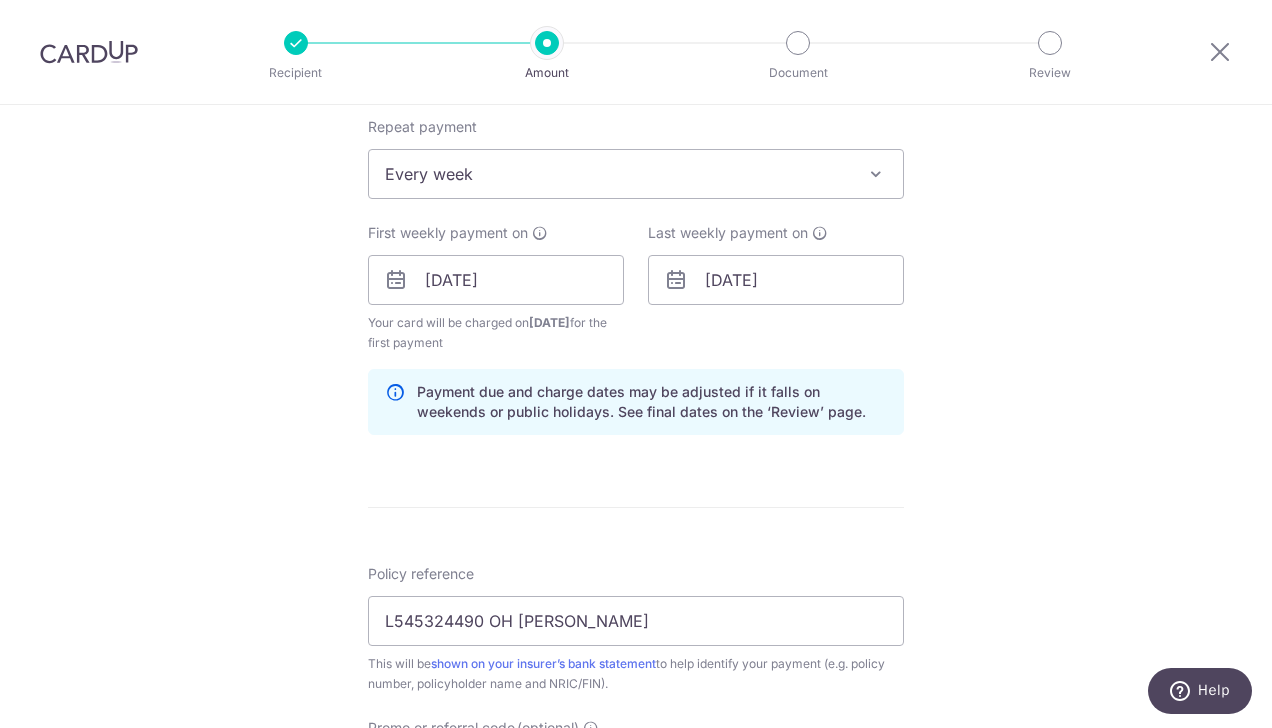 scroll, scrollTop: 1103, scrollLeft: 0, axis: vertical 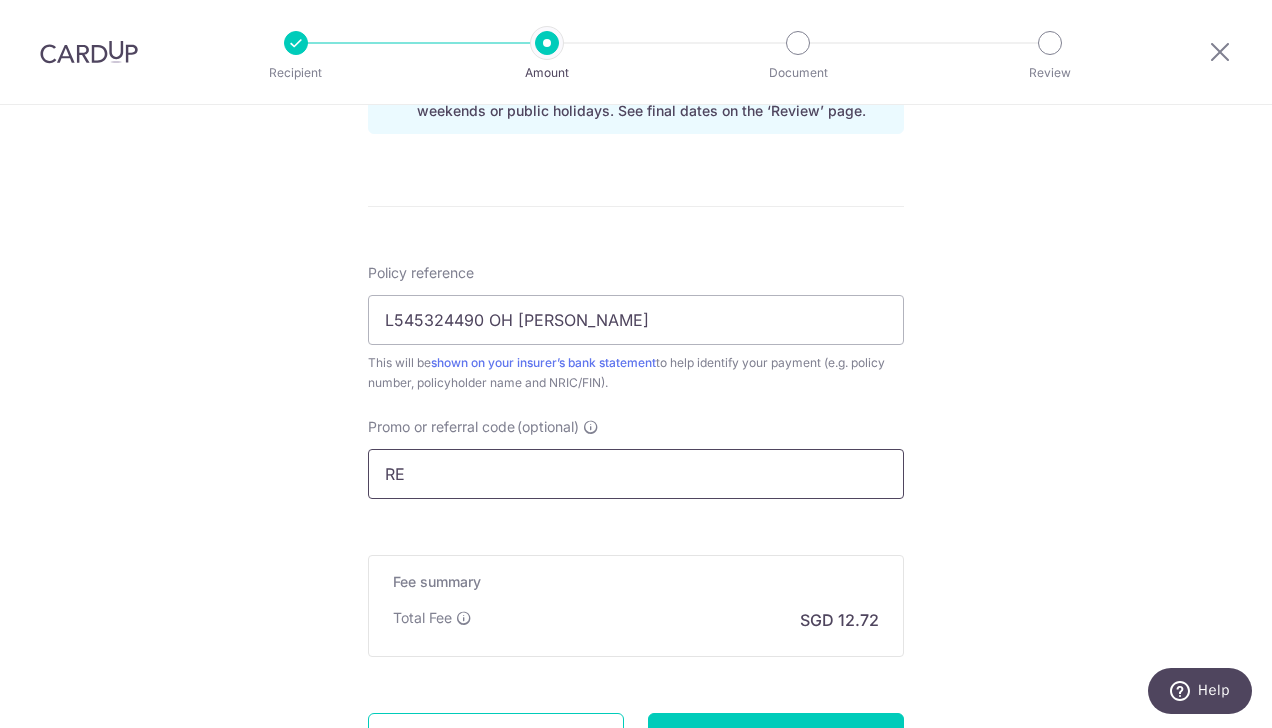 click on "RE" at bounding box center [636, 474] 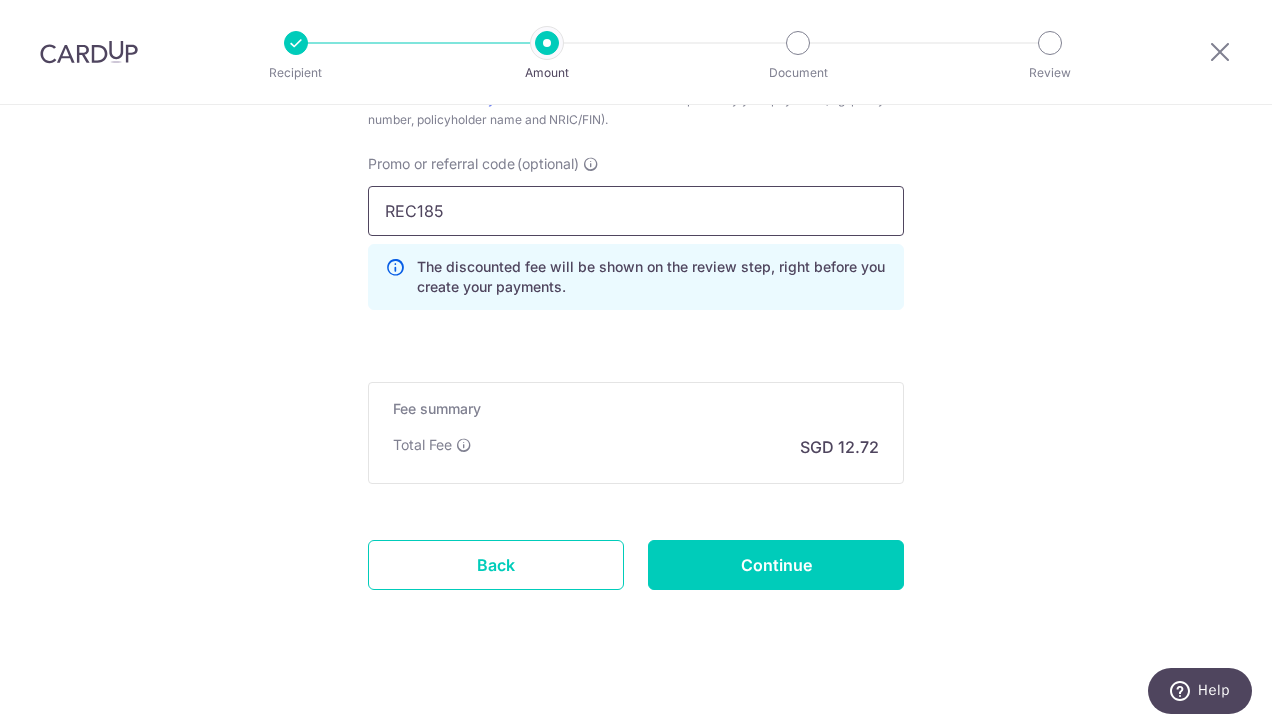 scroll, scrollTop: 1377, scrollLeft: 0, axis: vertical 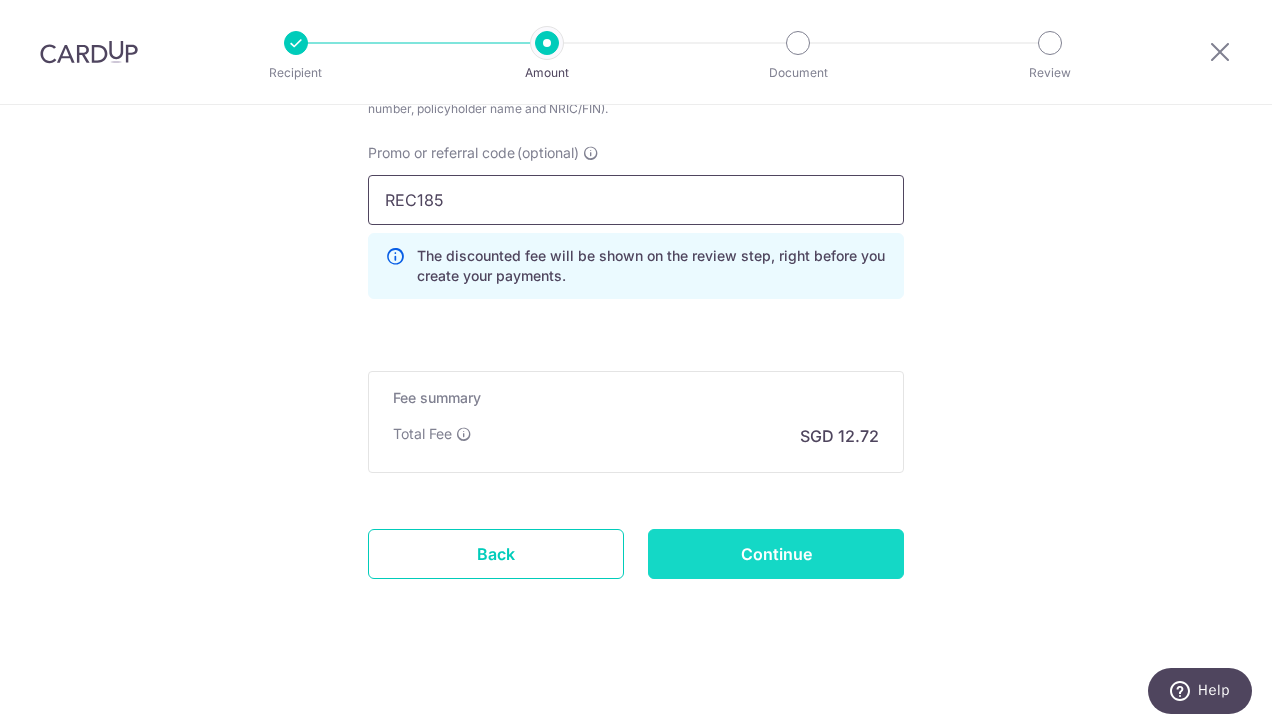 type on "REC185" 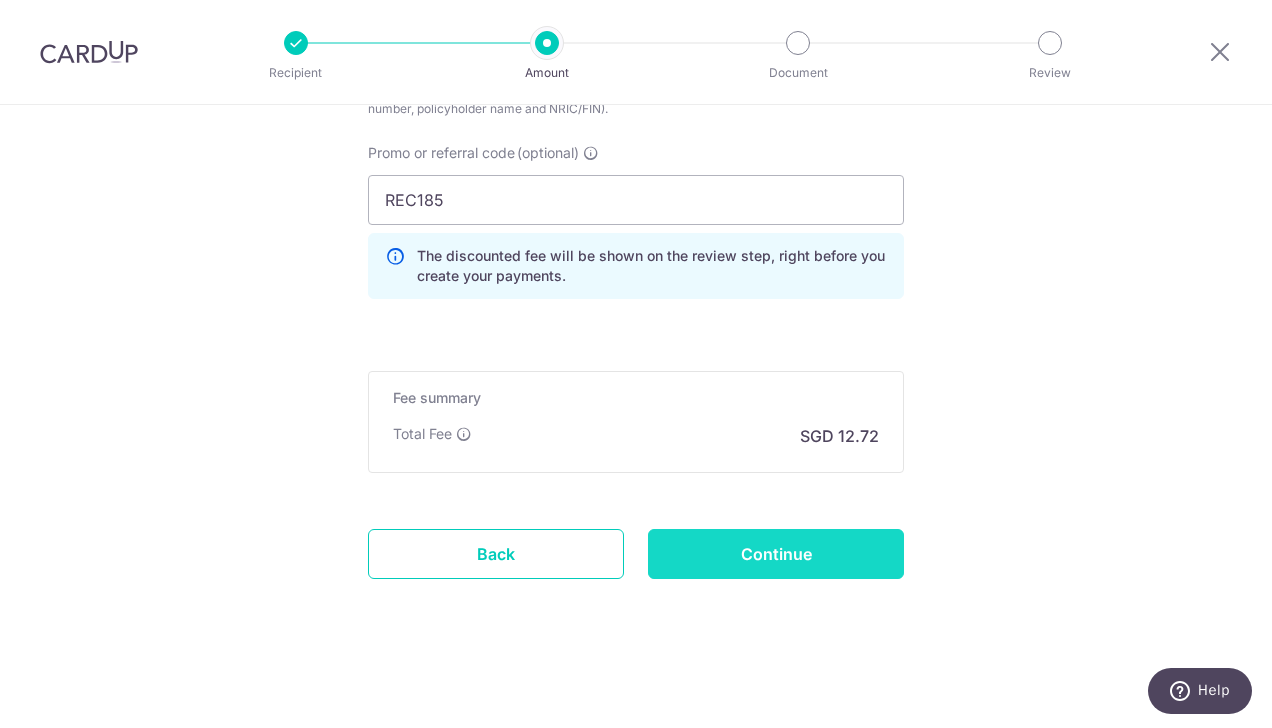 click on "Continue" at bounding box center [776, 554] 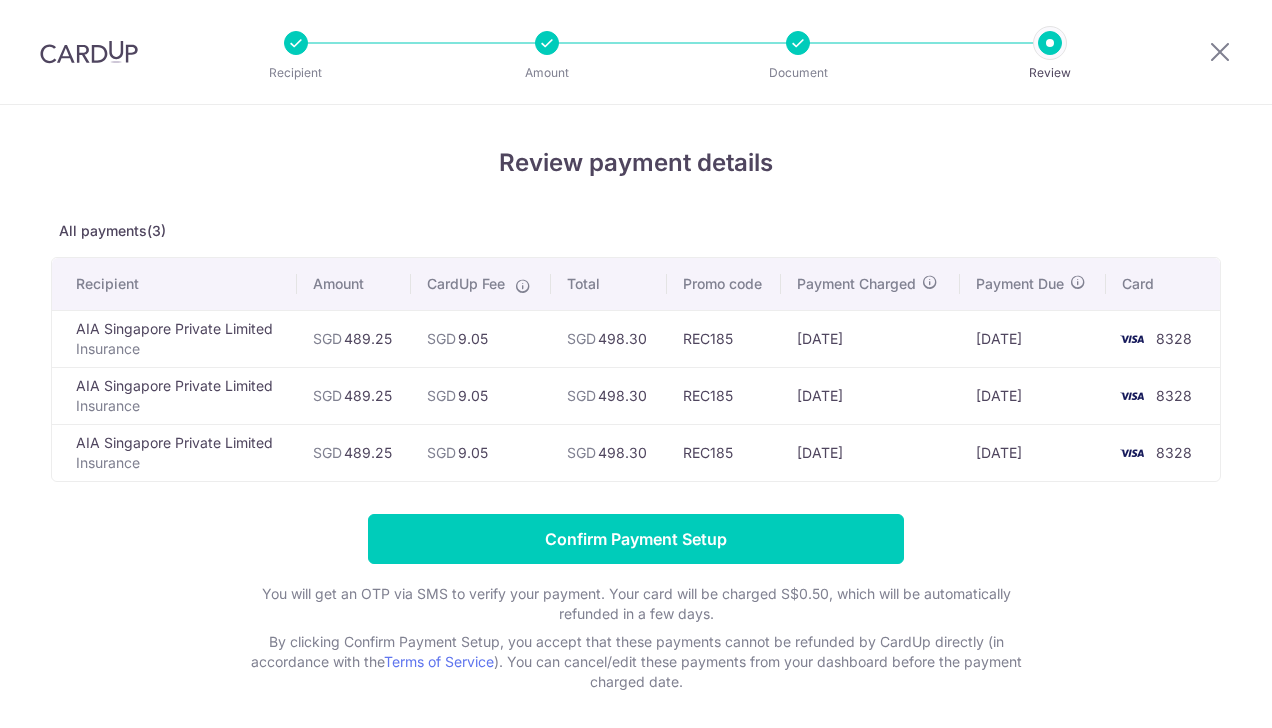 scroll, scrollTop: 0, scrollLeft: 0, axis: both 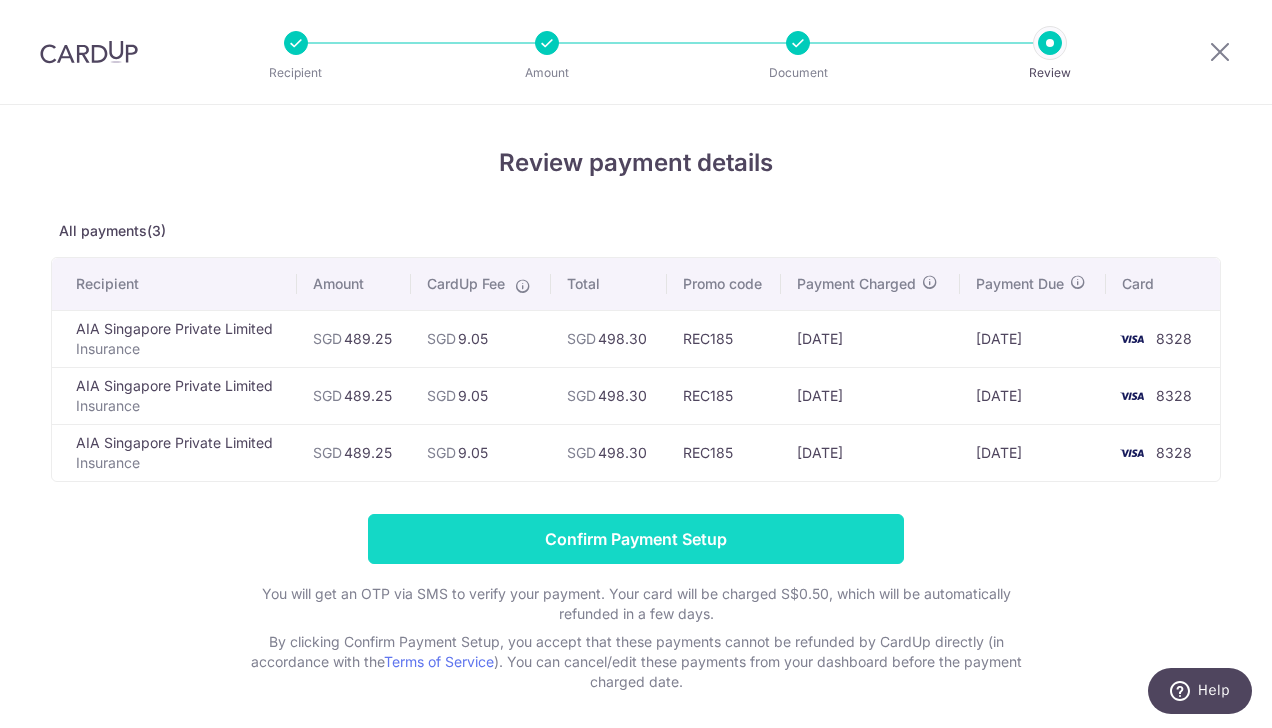 click on "Confirm Payment Setup" at bounding box center [636, 539] 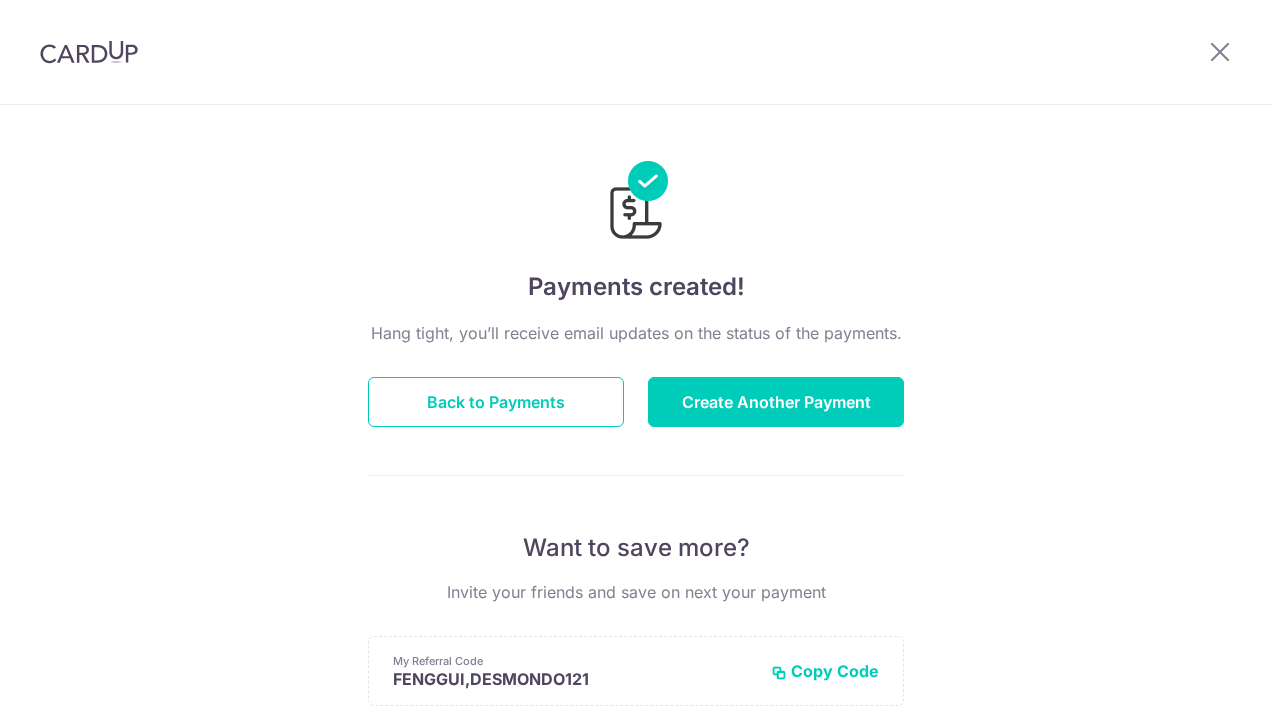 scroll, scrollTop: 0, scrollLeft: 0, axis: both 